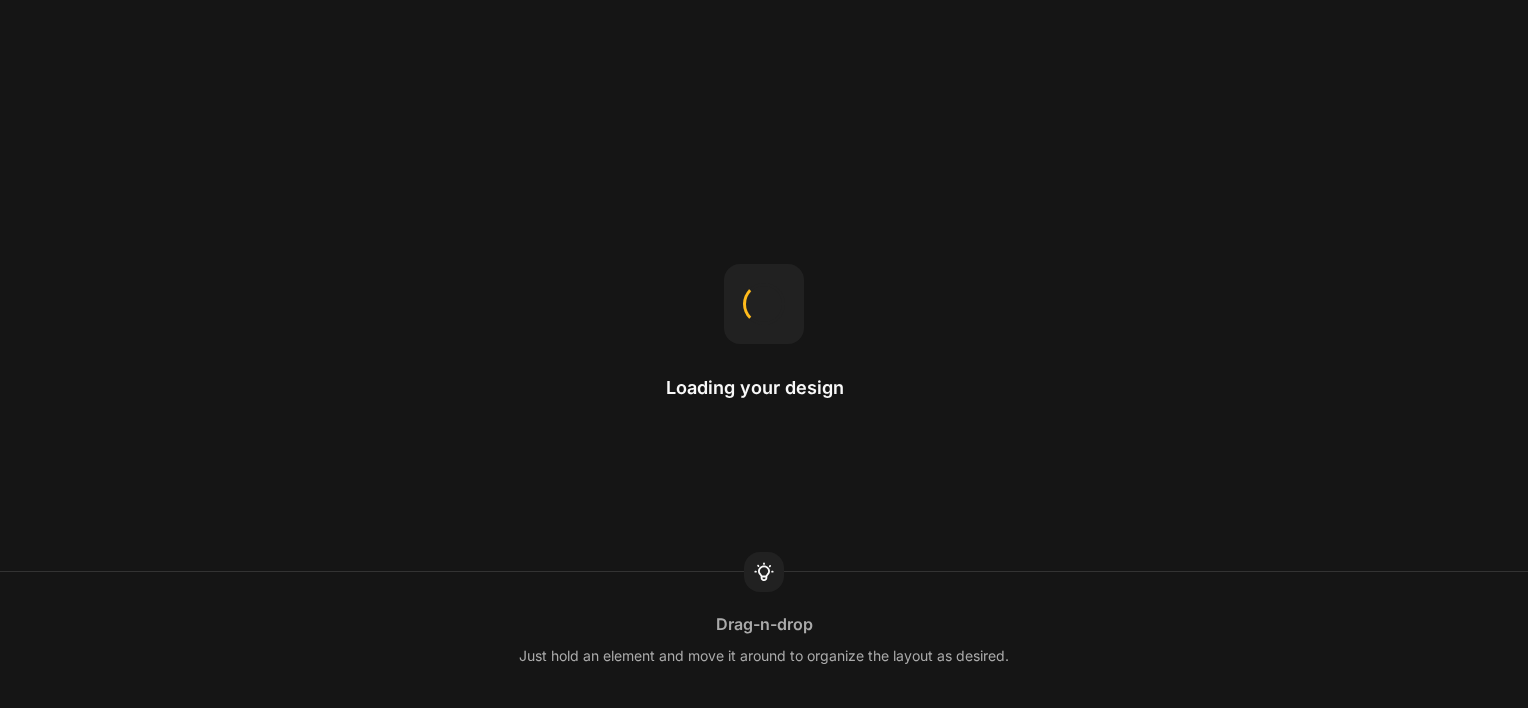 scroll, scrollTop: 0, scrollLeft: 0, axis: both 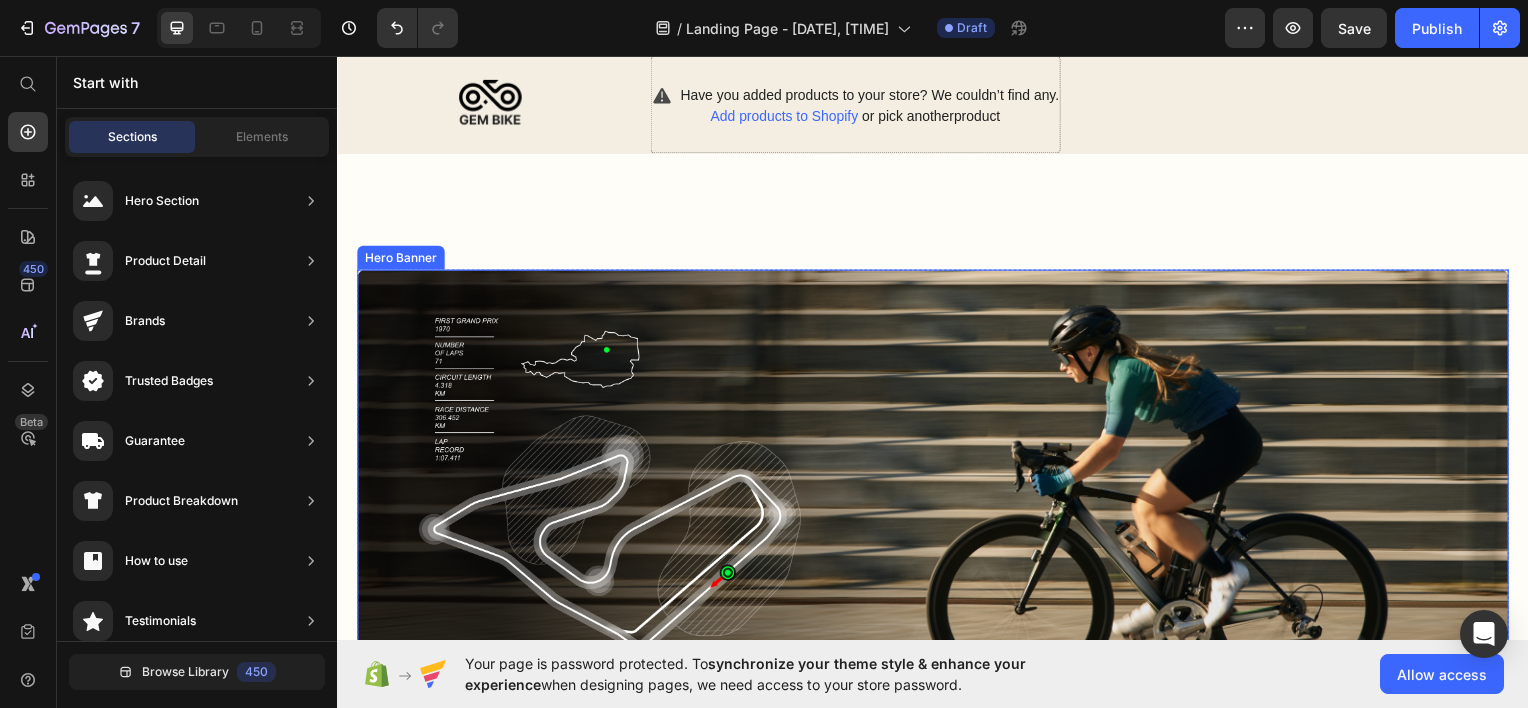 click on "Image" at bounding box center (1250, 493) 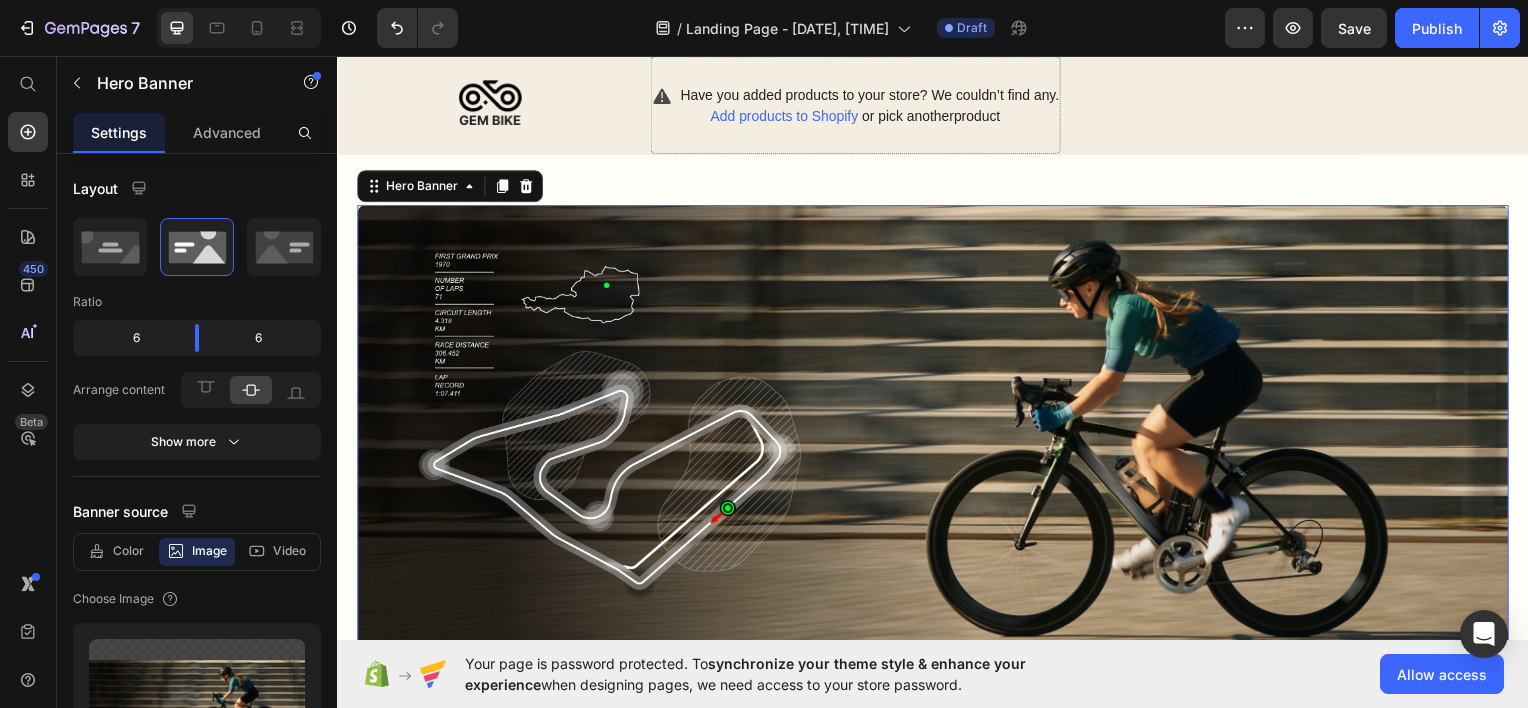 scroll, scrollTop: 400, scrollLeft: 0, axis: vertical 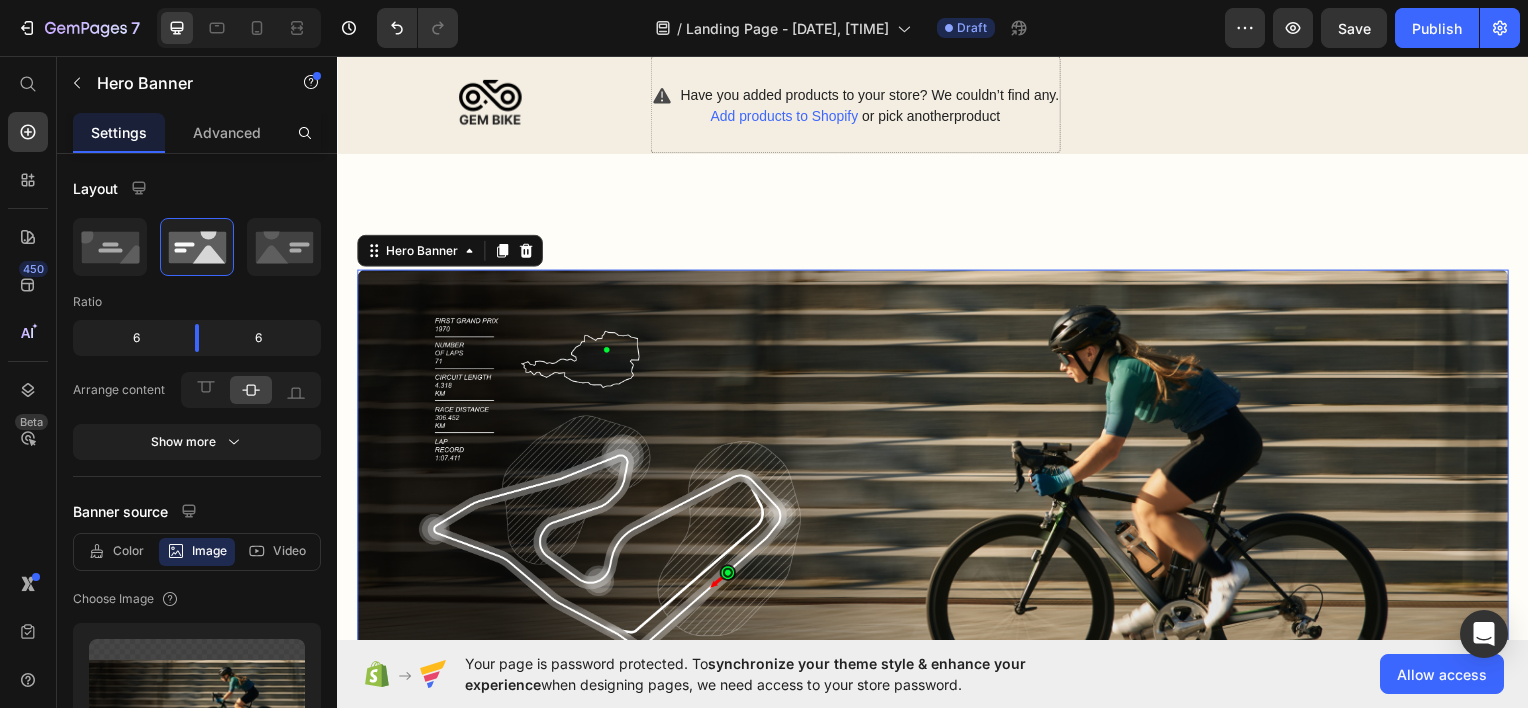 click on "Image" at bounding box center [1250, 493] 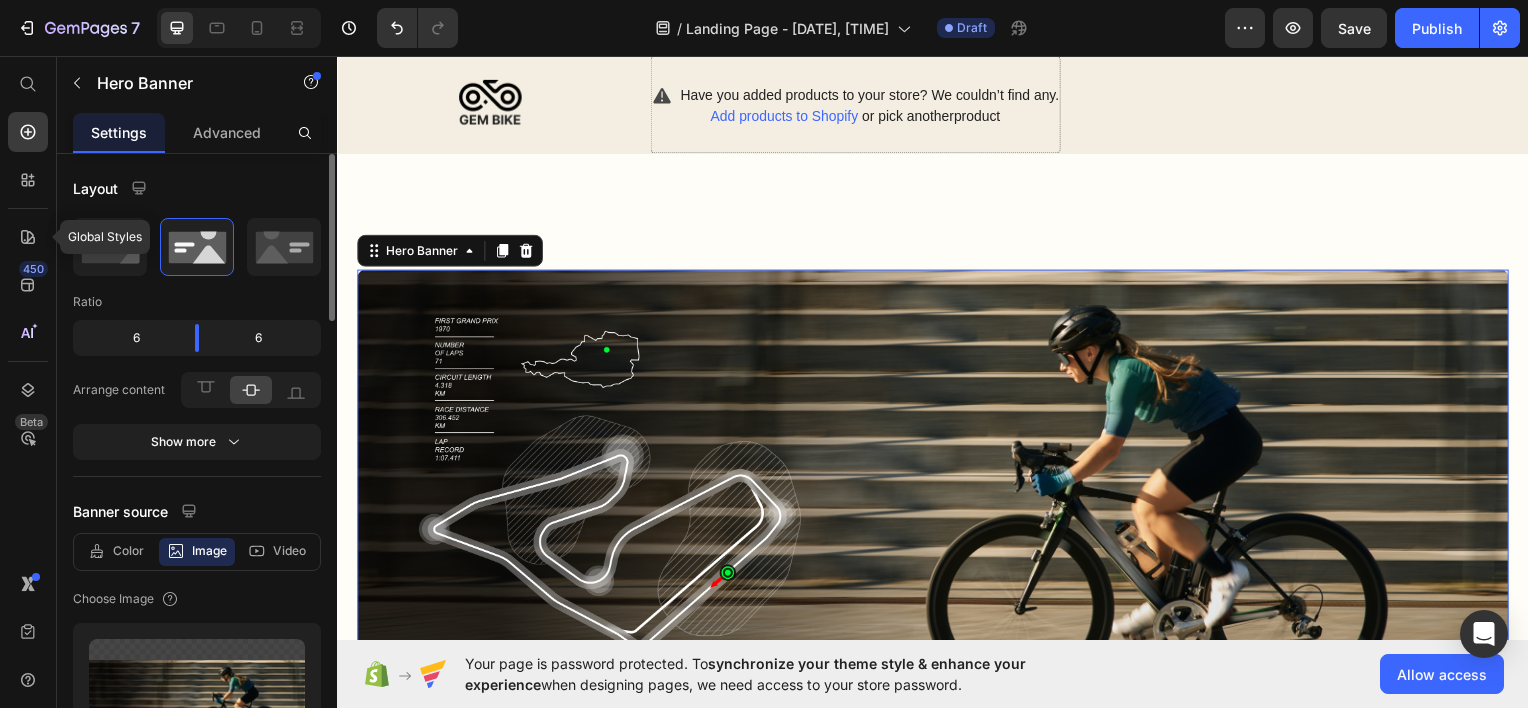 click on "Image" 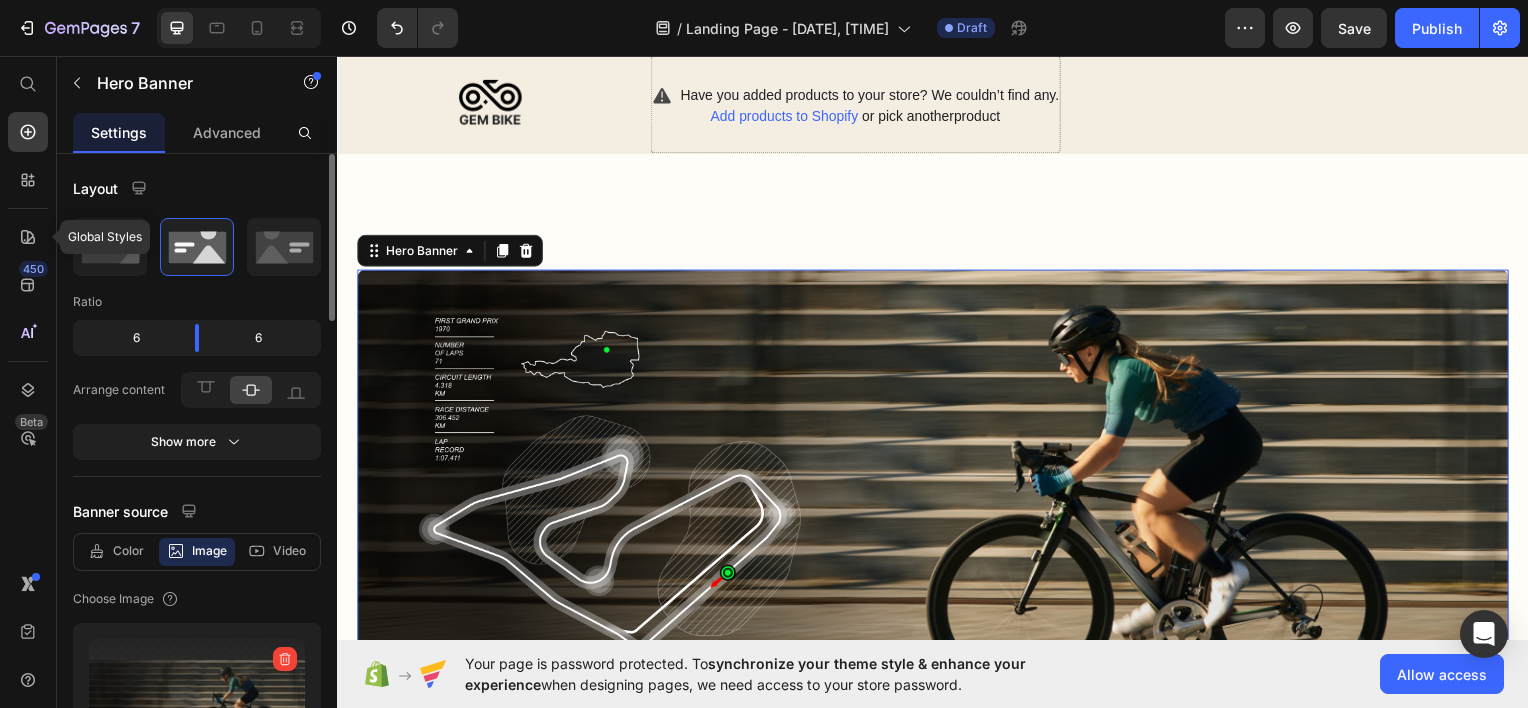 scroll, scrollTop: 200, scrollLeft: 0, axis: vertical 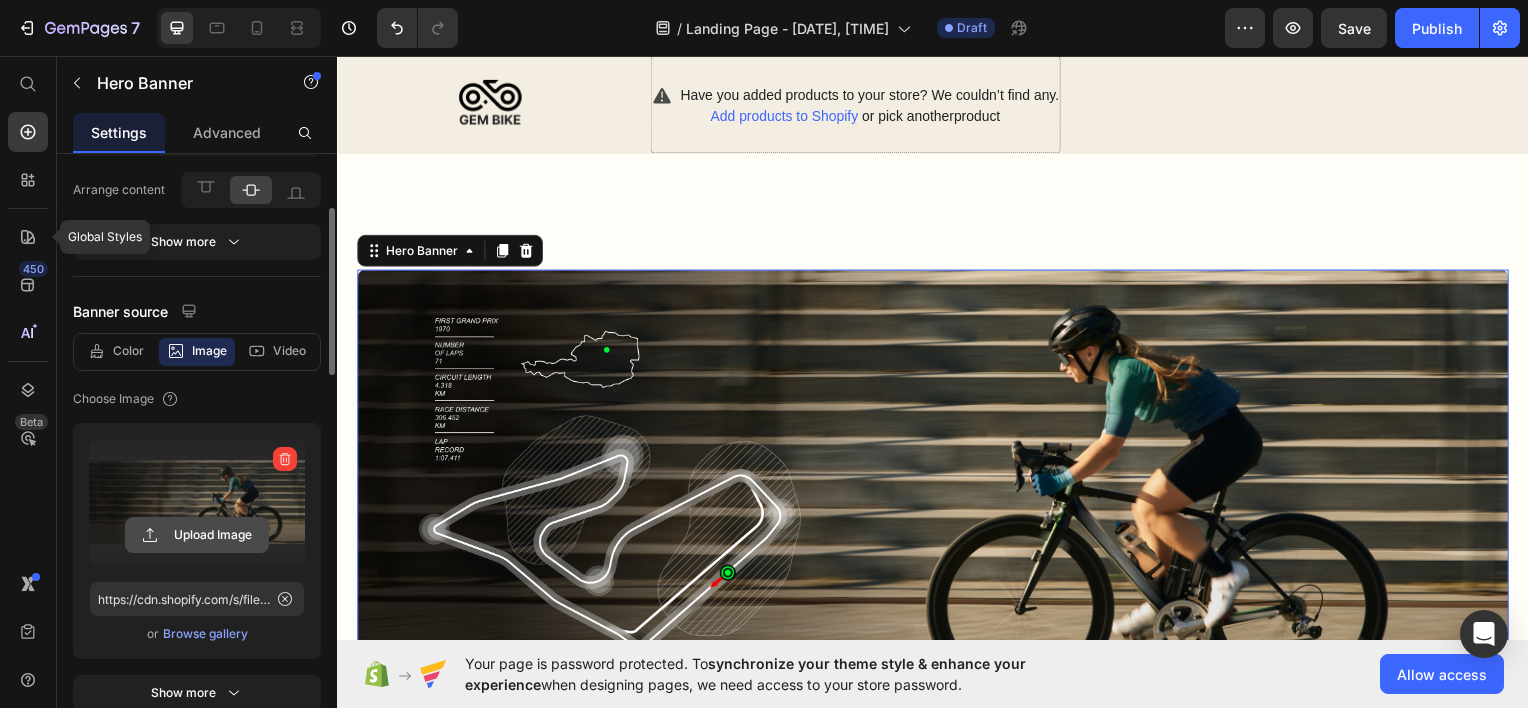 click 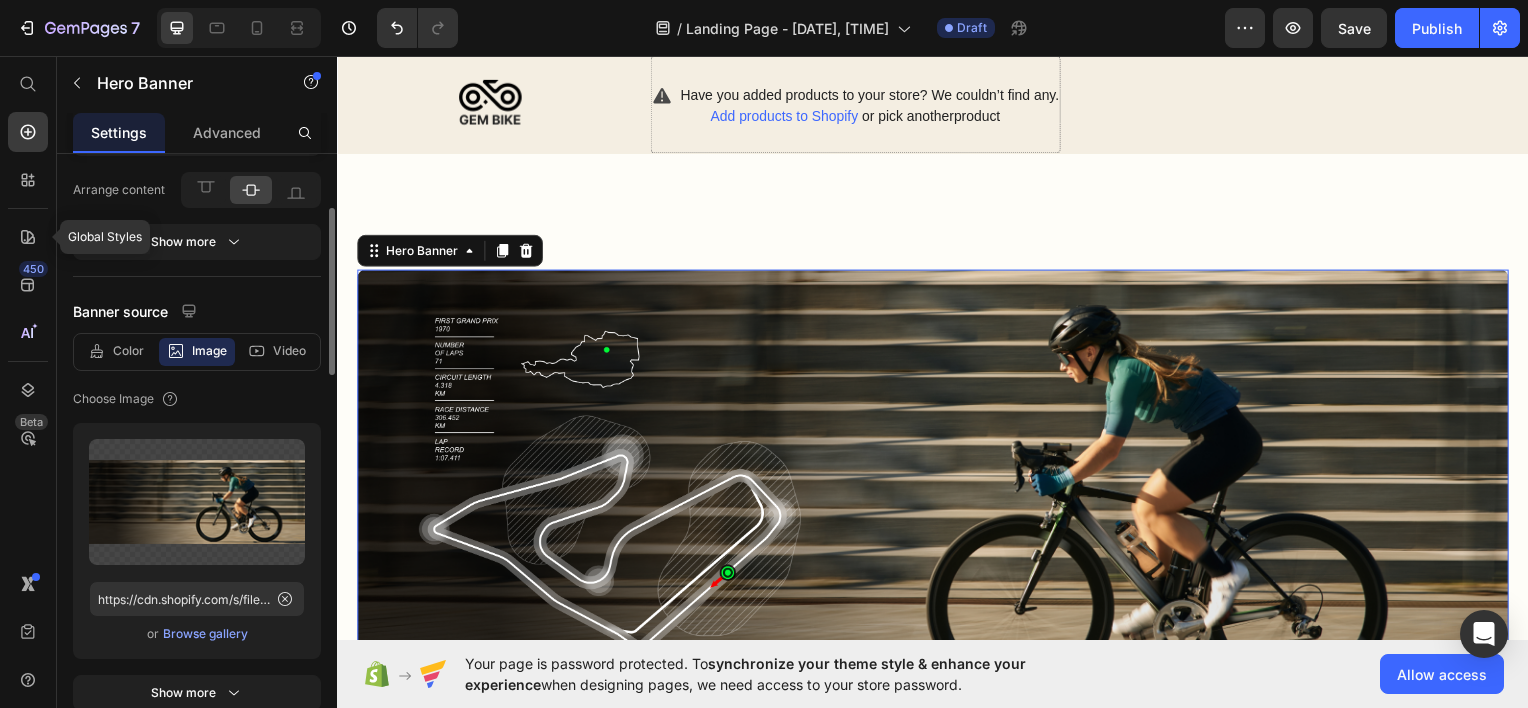 click on "Browse gallery" at bounding box center (205, 634) 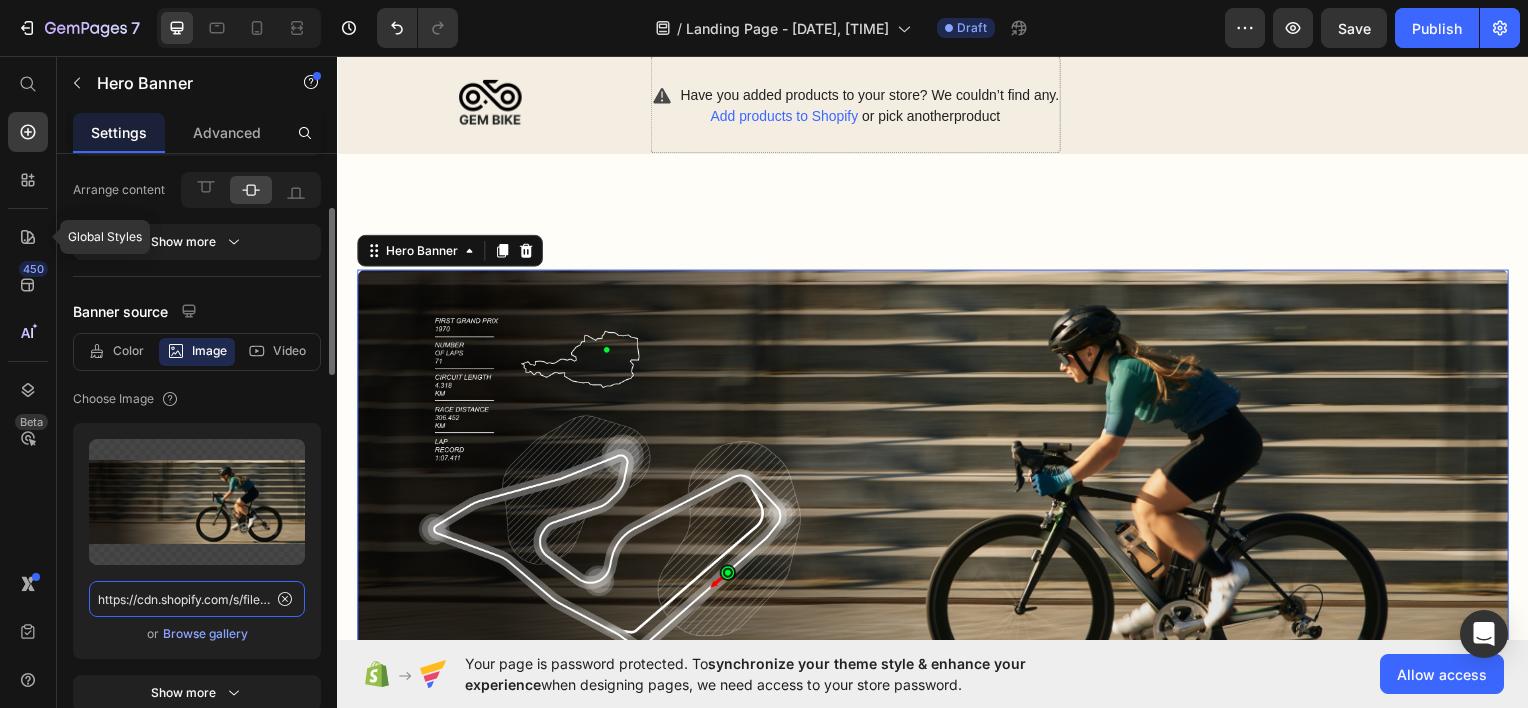 click on "https://cdn.shopify.com/s/files/1/0948/9639/0466/files/gempages_575265126488212042-c637a8a2-8961-4b9c-9553-beb800cc65ee.png" 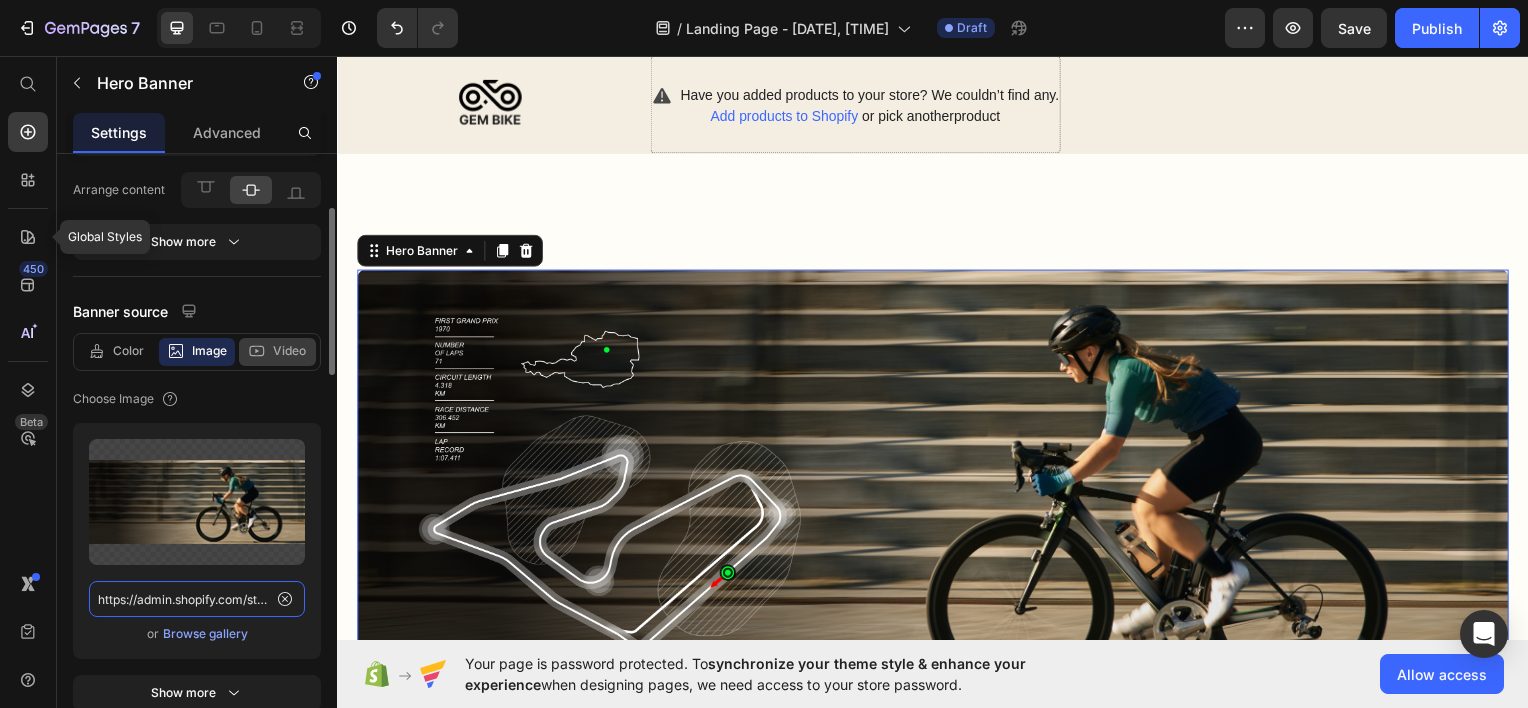 scroll, scrollTop: 0, scrollLeft: 231, axis: horizontal 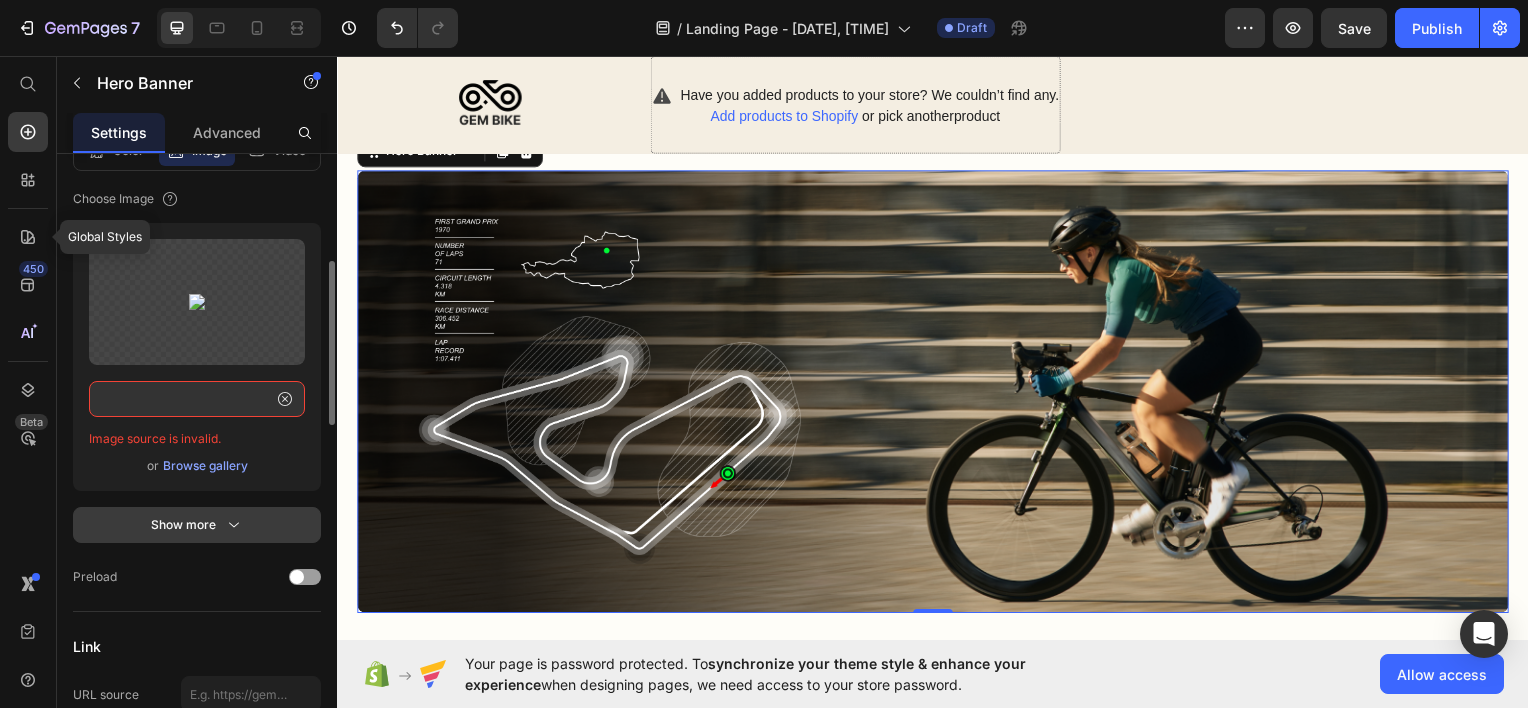 click 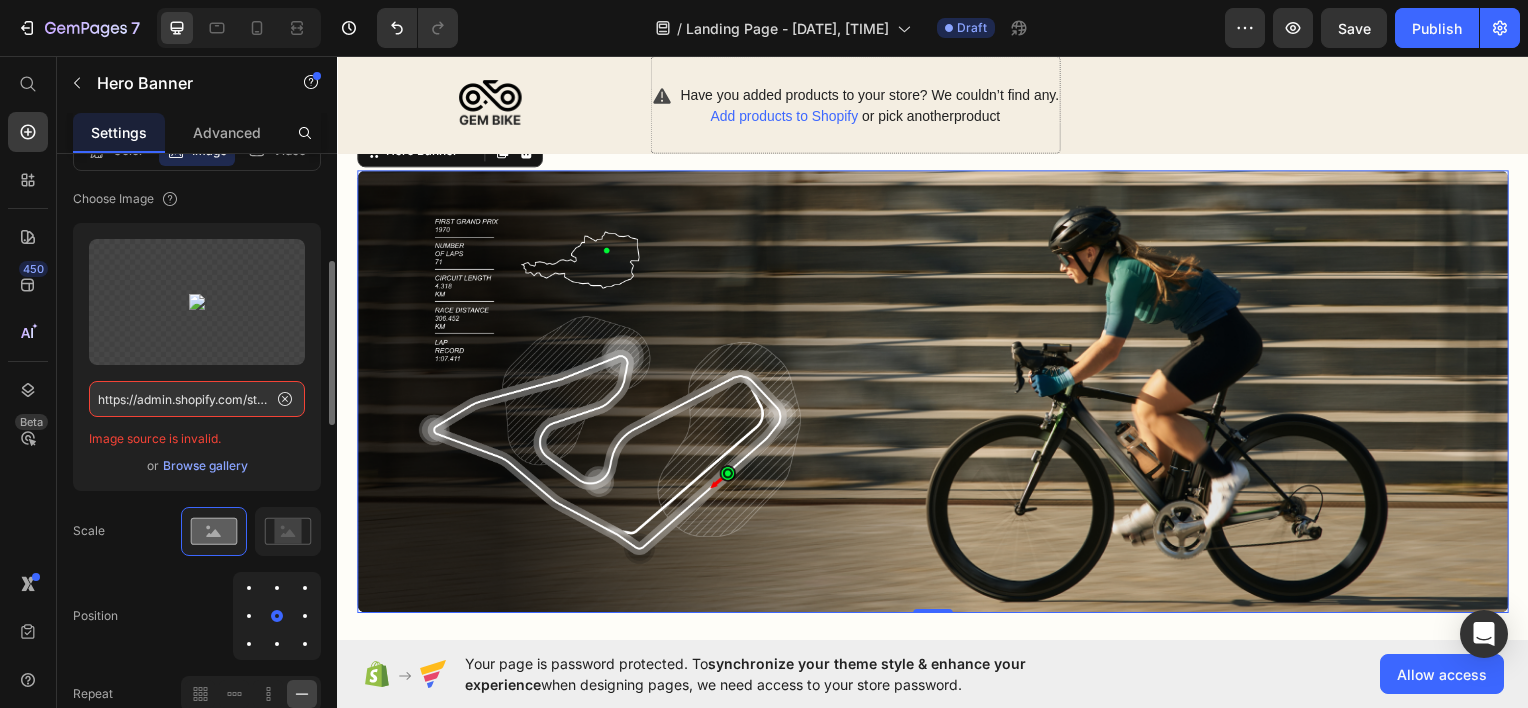 click on "Browse gallery" at bounding box center [205, 466] 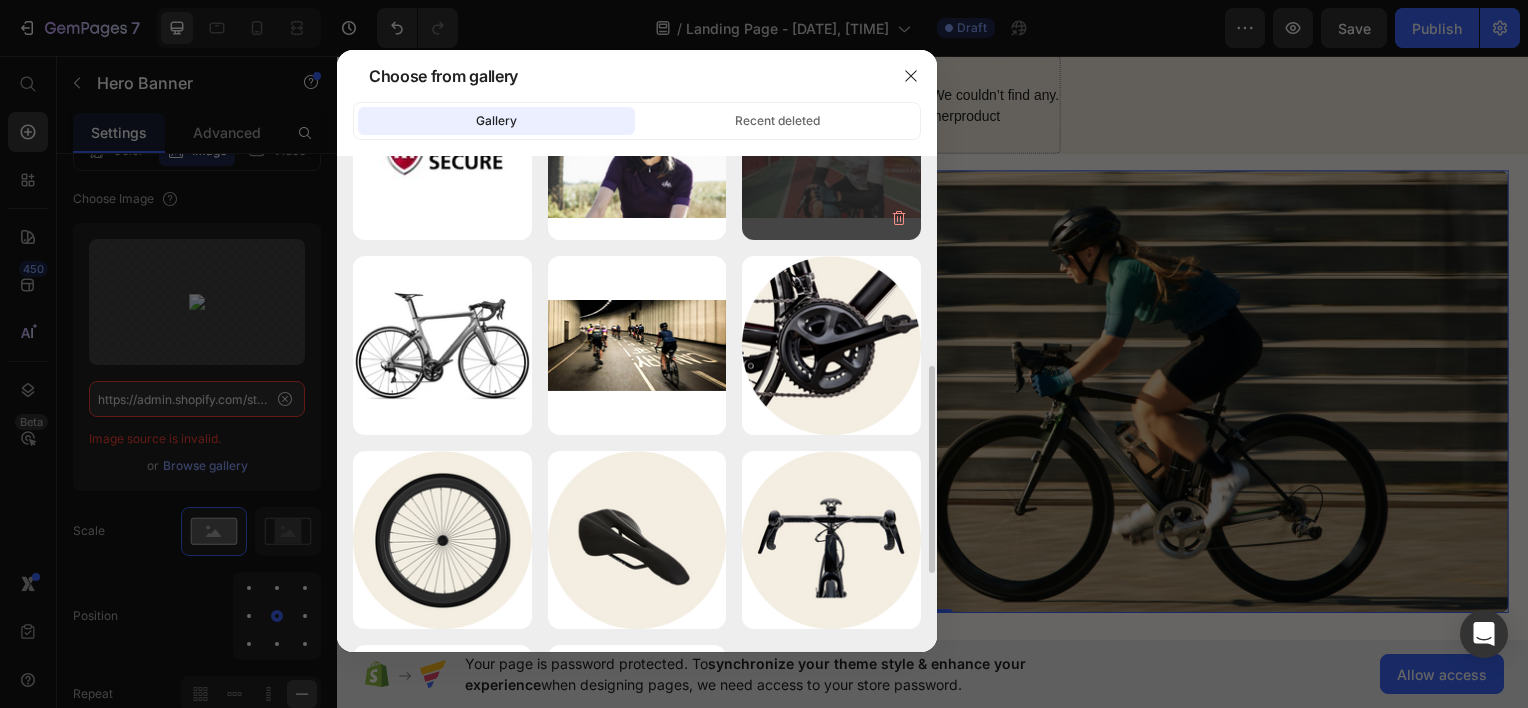 scroll, scrollTop: 100, scrollLeft: 0, axis: vertical 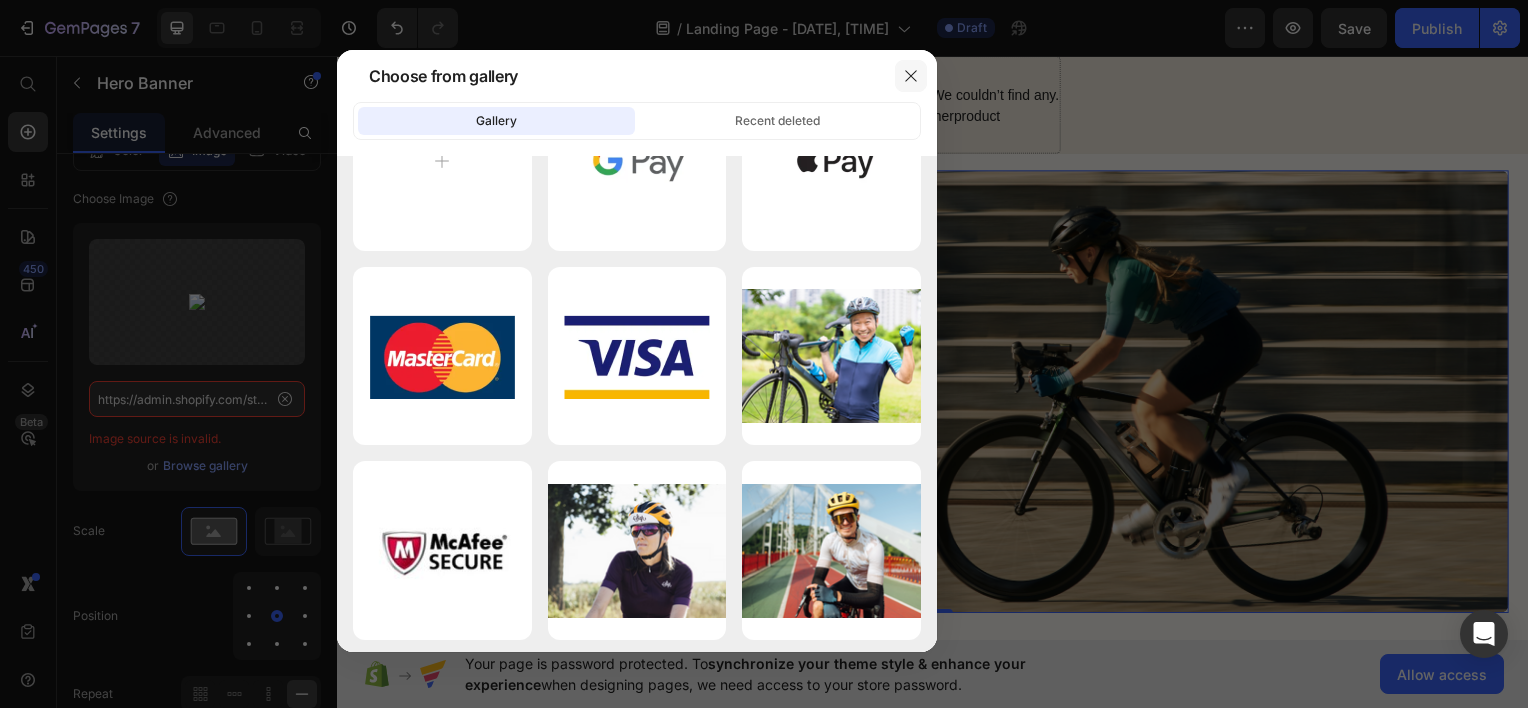 click 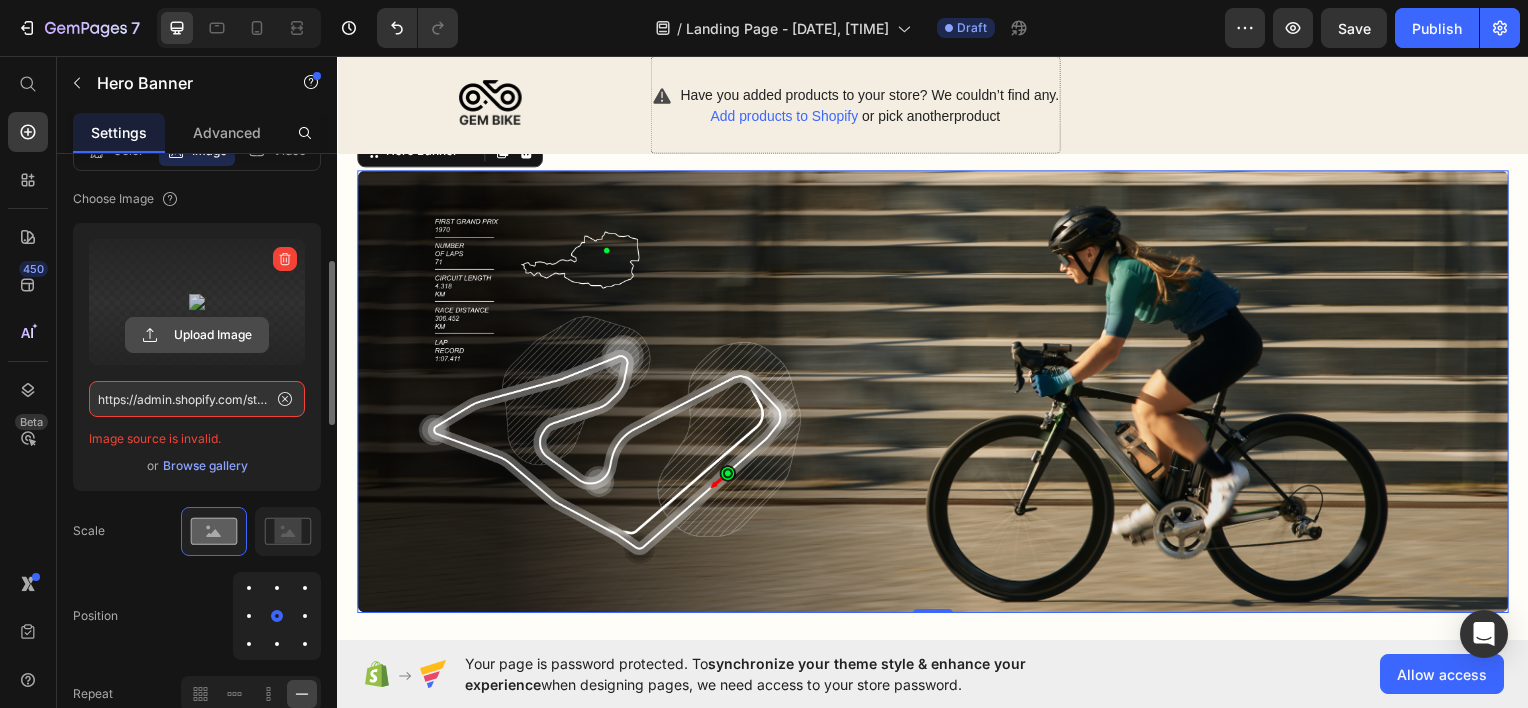 click 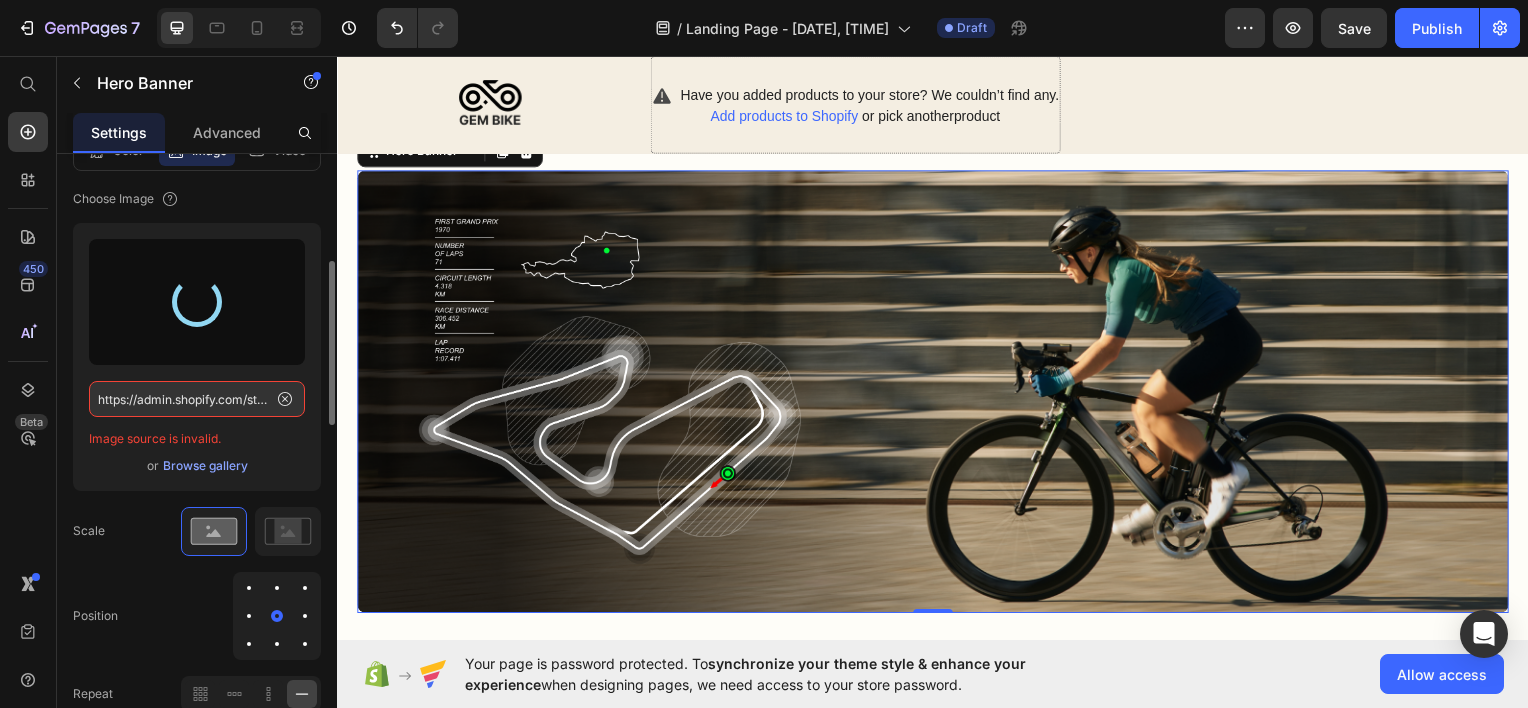 type on "https://cdn.shopify.com/s/files/1/0948/9639/0466/files/gempages_575265126488212042-5244dcc2-70db-4447-b73d-a18d968f1e82.jpg" 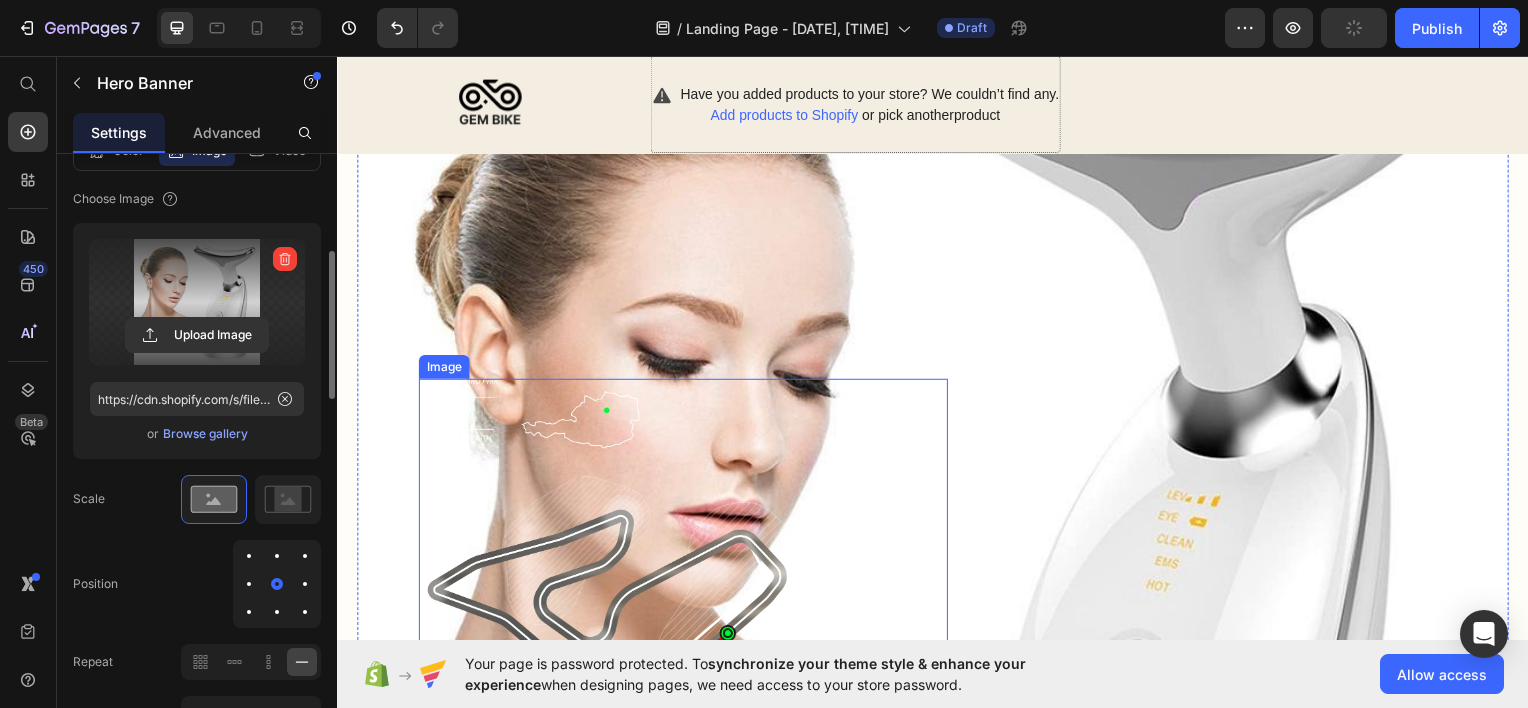 scroll, scrollTop: 700, scrollLeft: 0, axis: vertical 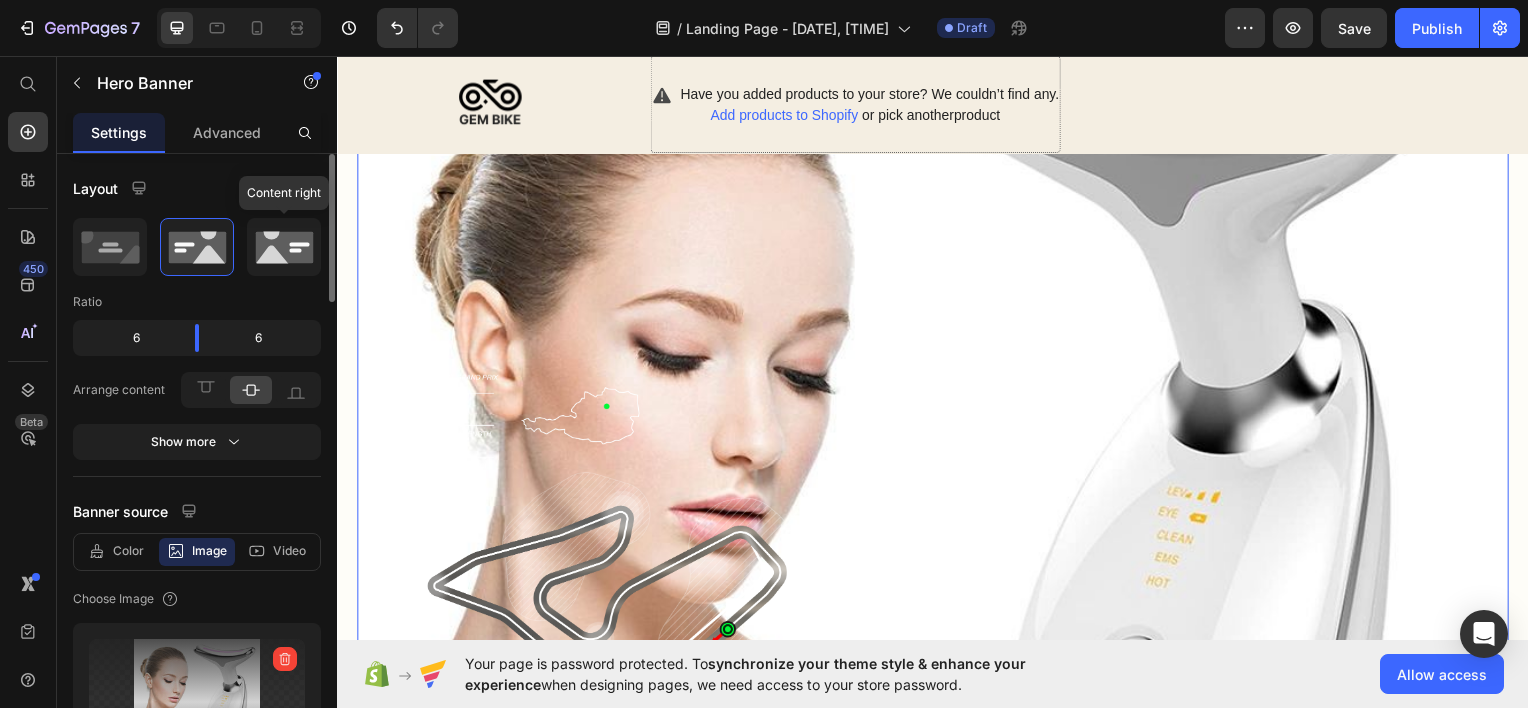 click 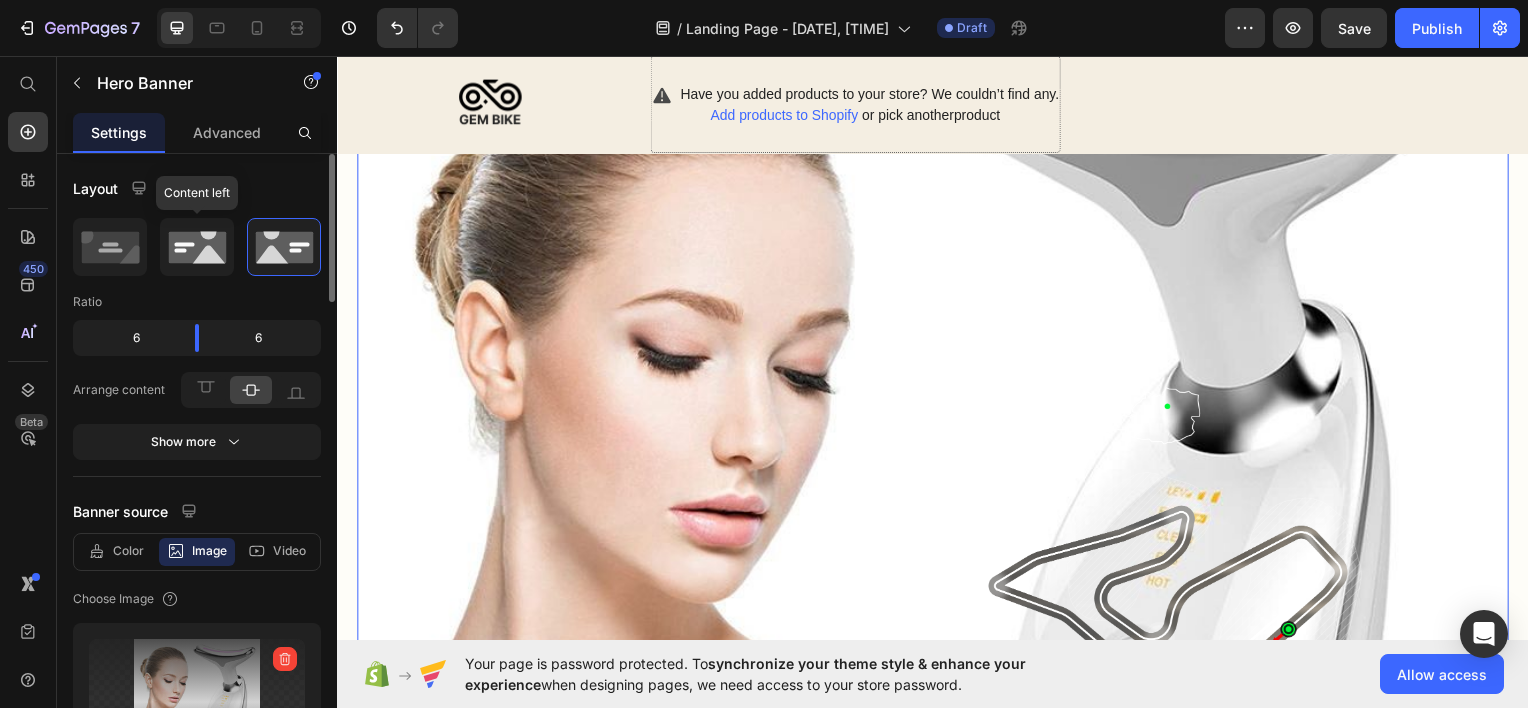 click 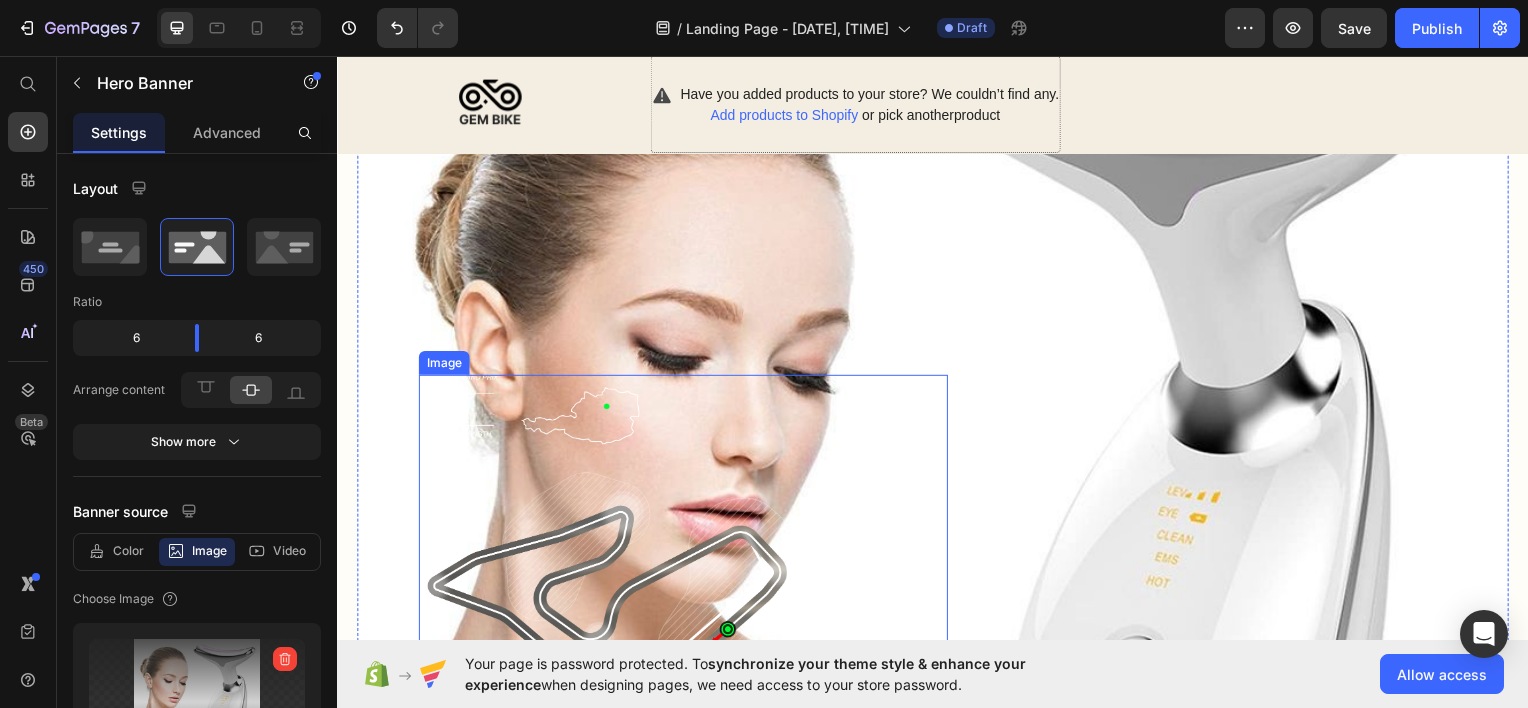click at bounding box center (685, 550) 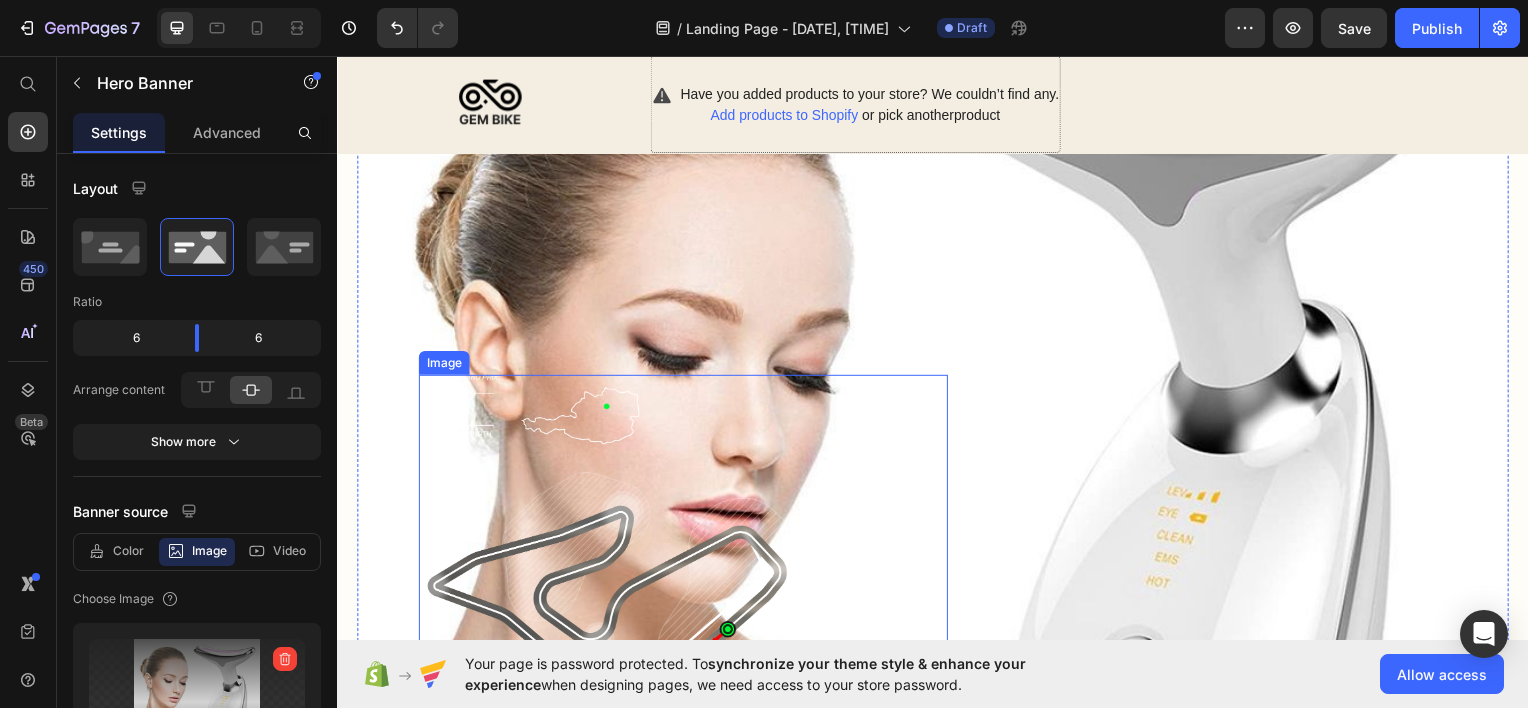 click at bounding box center [685, 550] 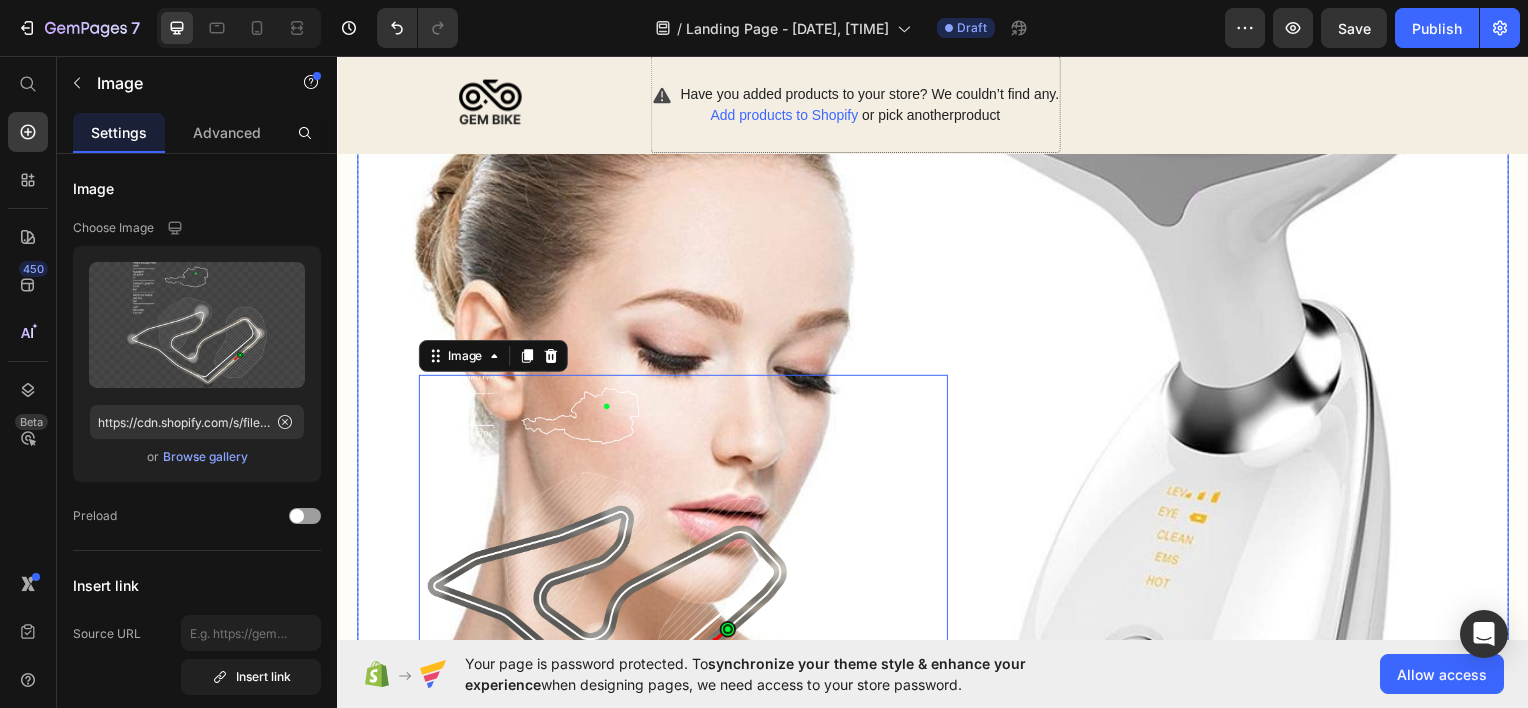 click at bounding box center (937, 550) 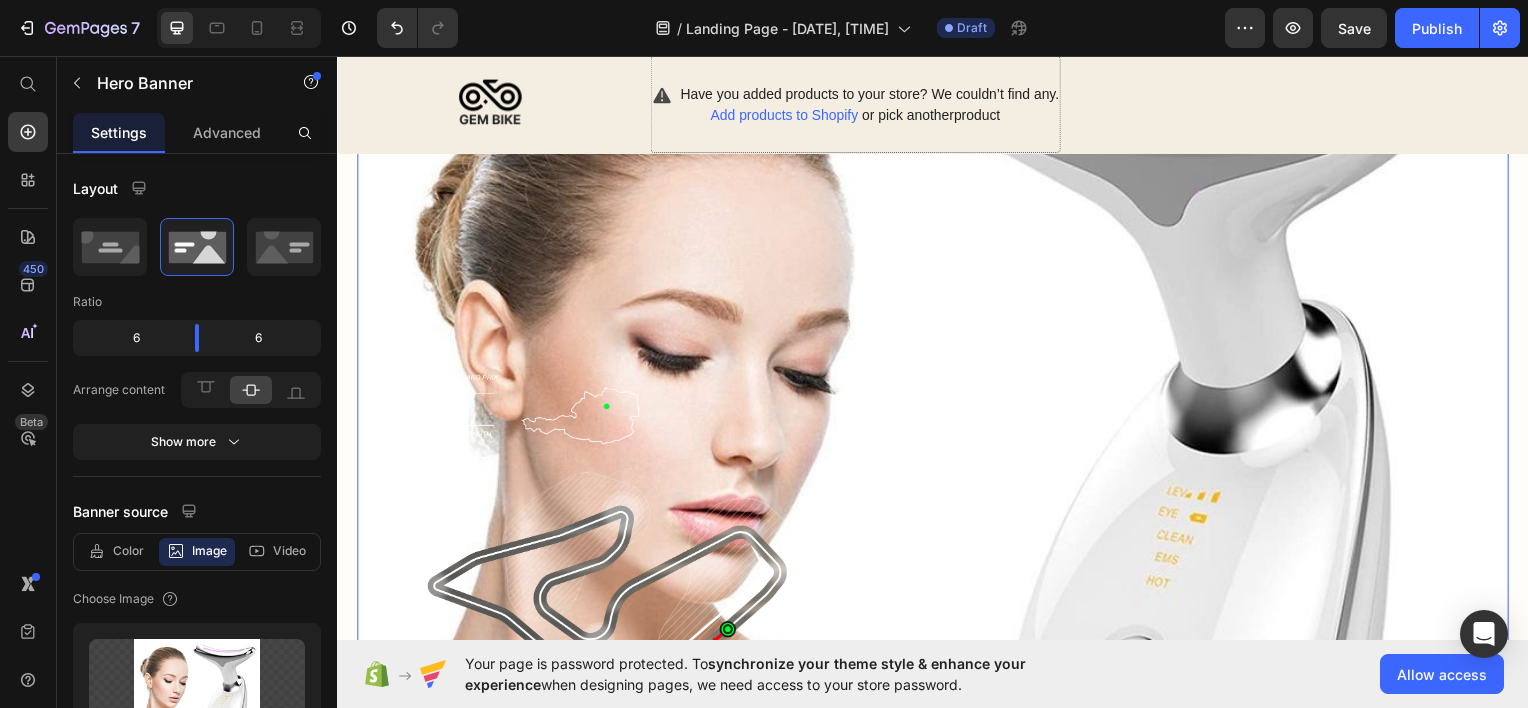 click at bounding box center [937, 550] 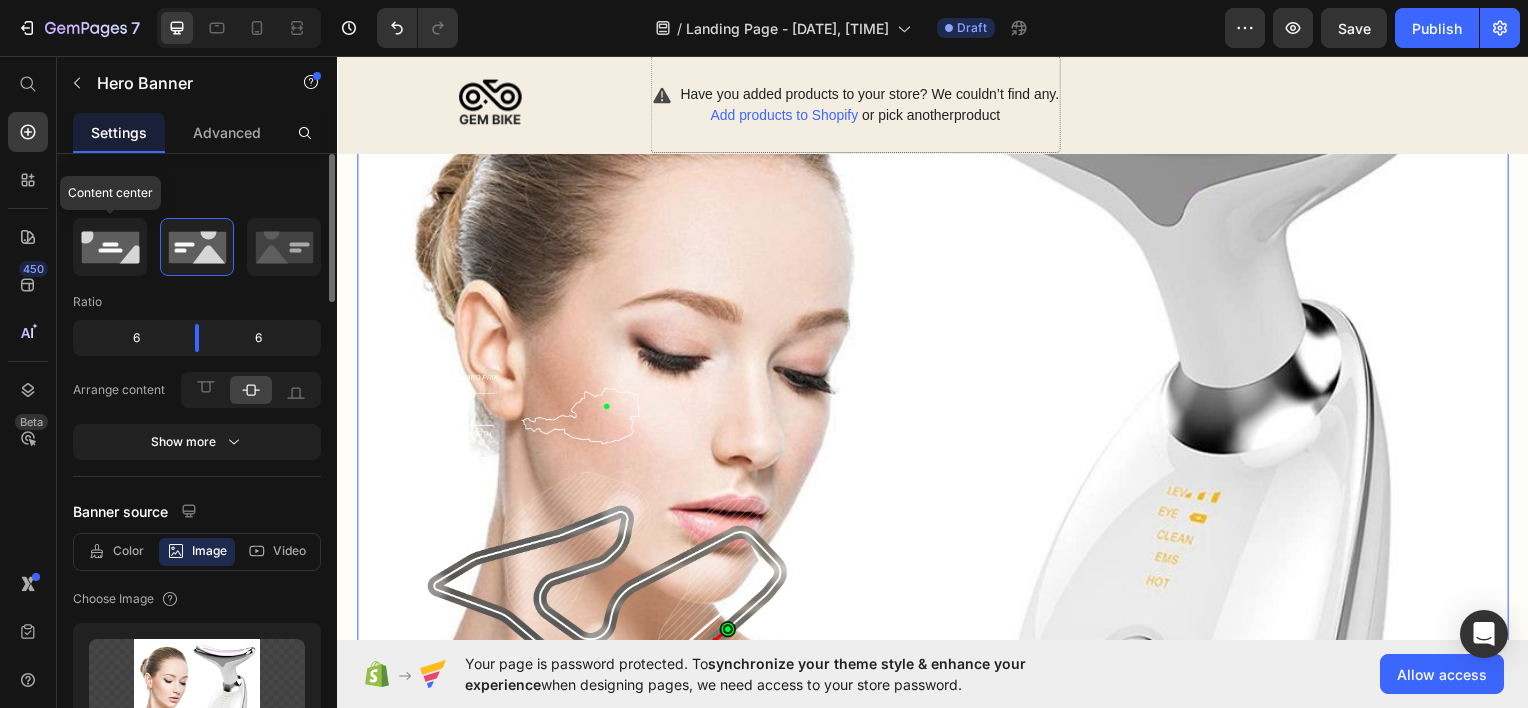 click 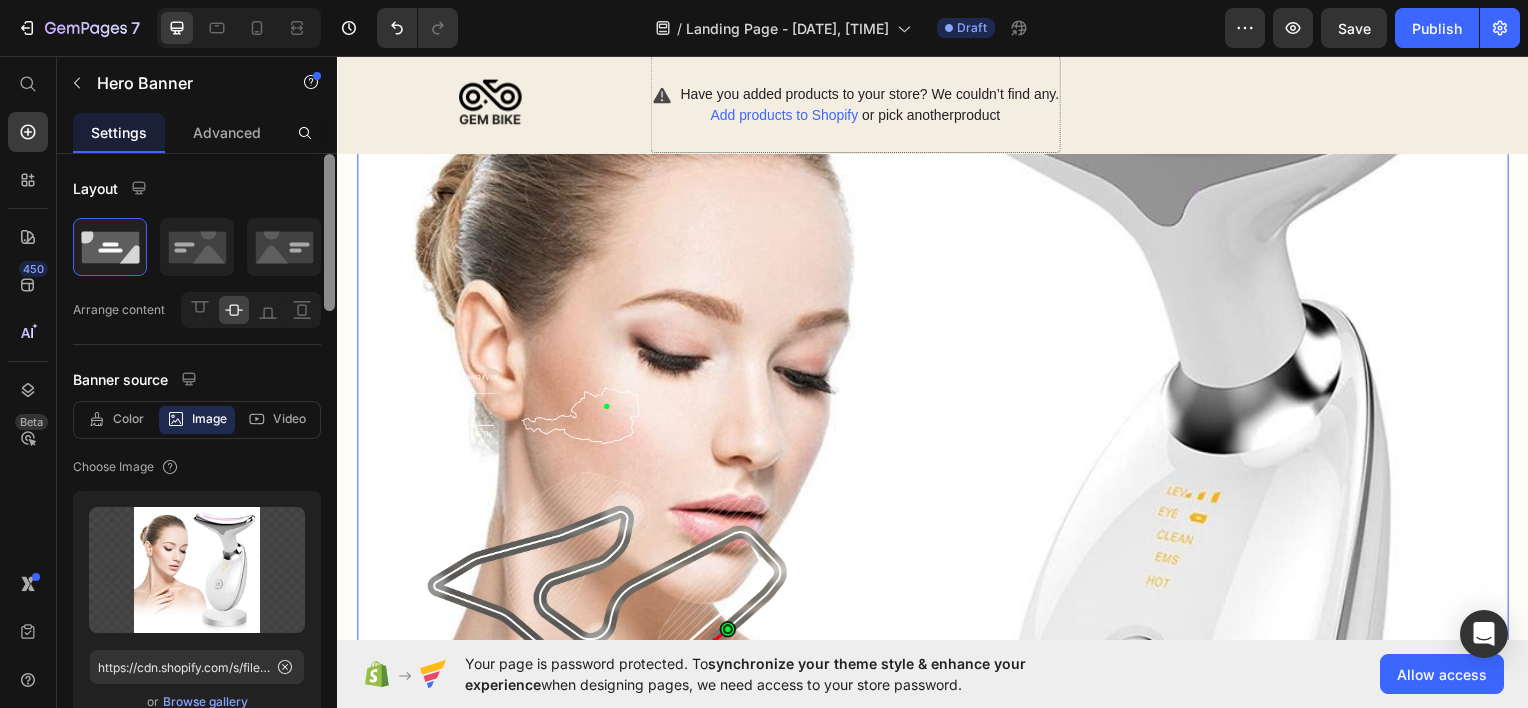 scroll, scrollTop: 100, scrollLeft: 0, axis: vertical 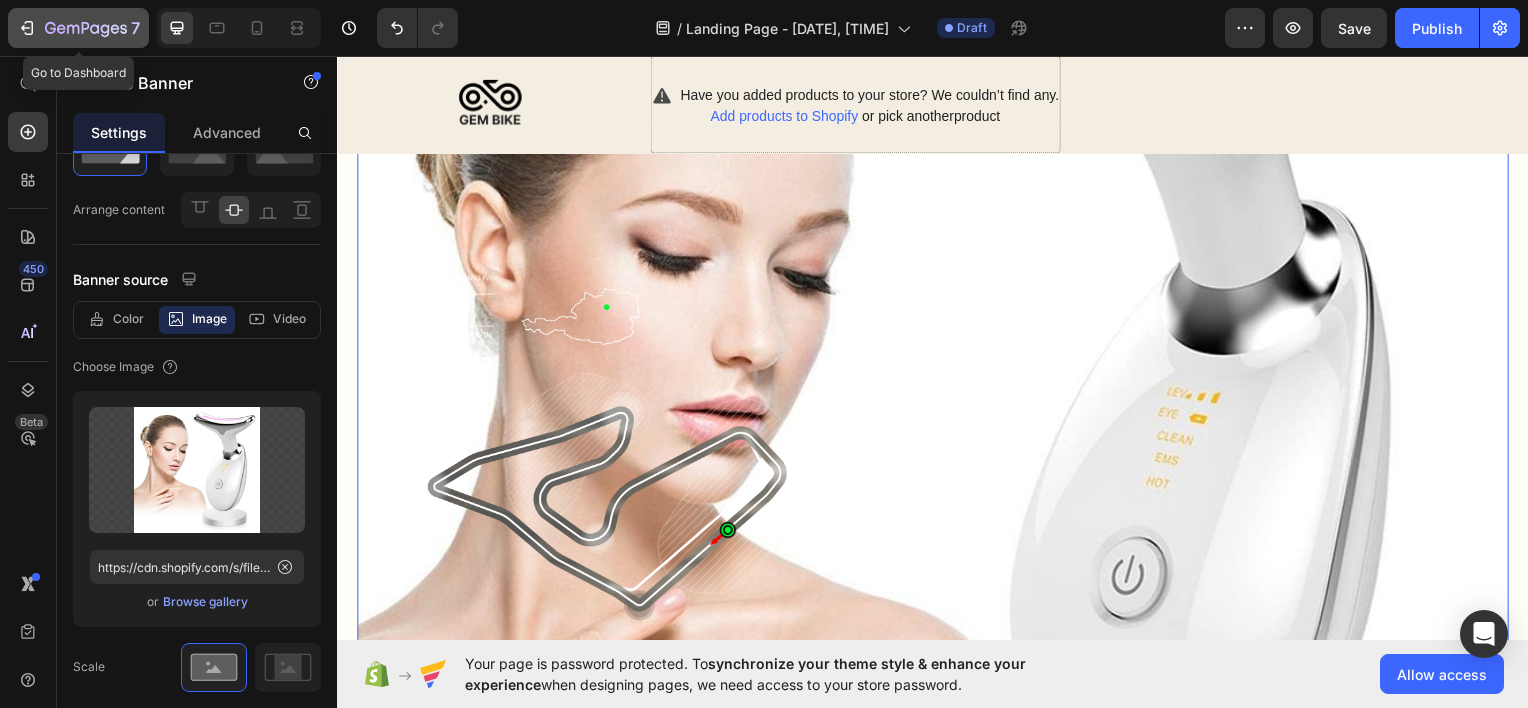 click 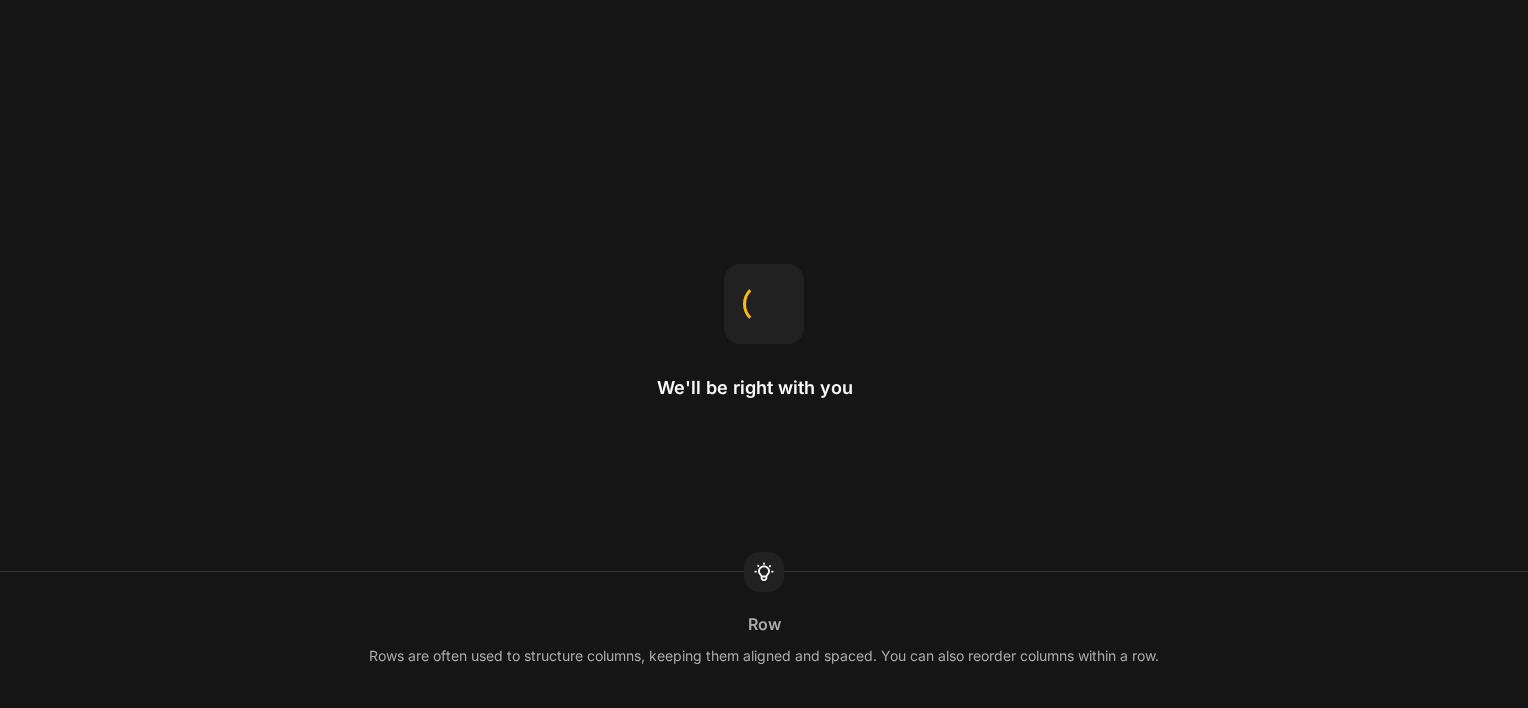 scroll, scrollTop: 0, scrollLeft: 0, axis: both 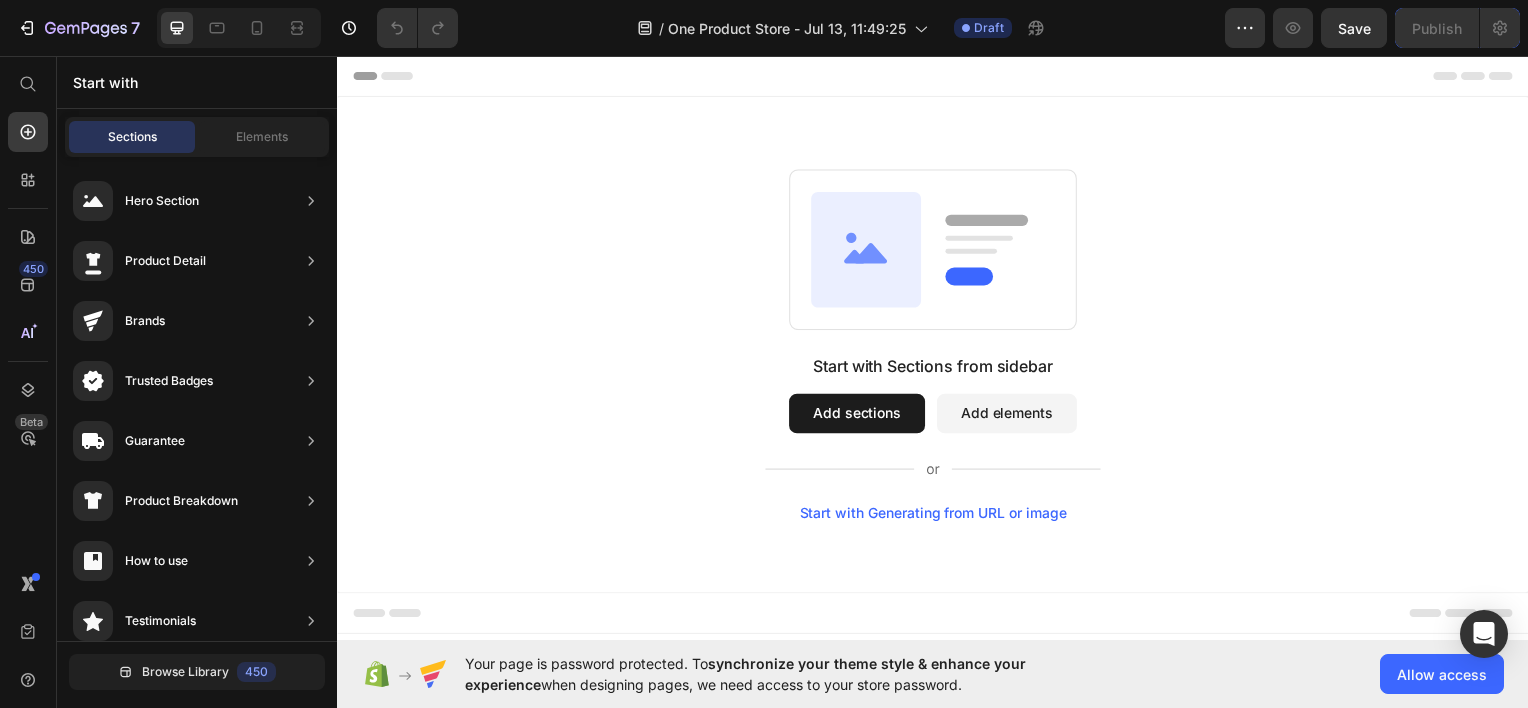 click on "Add elements" at bounding box center [1011, 415] 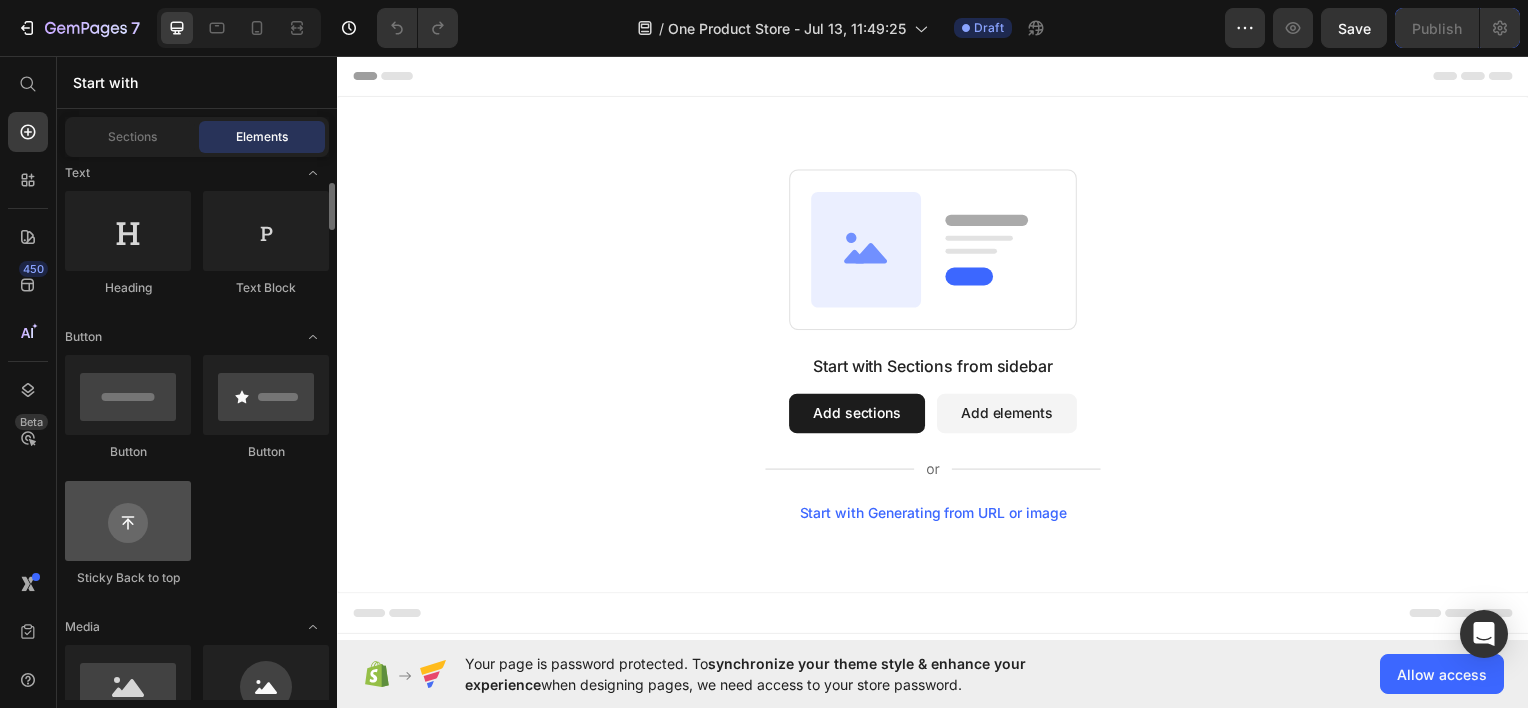 scroll, scrollTop: 500, scrollLeft: 0, axis: vertical 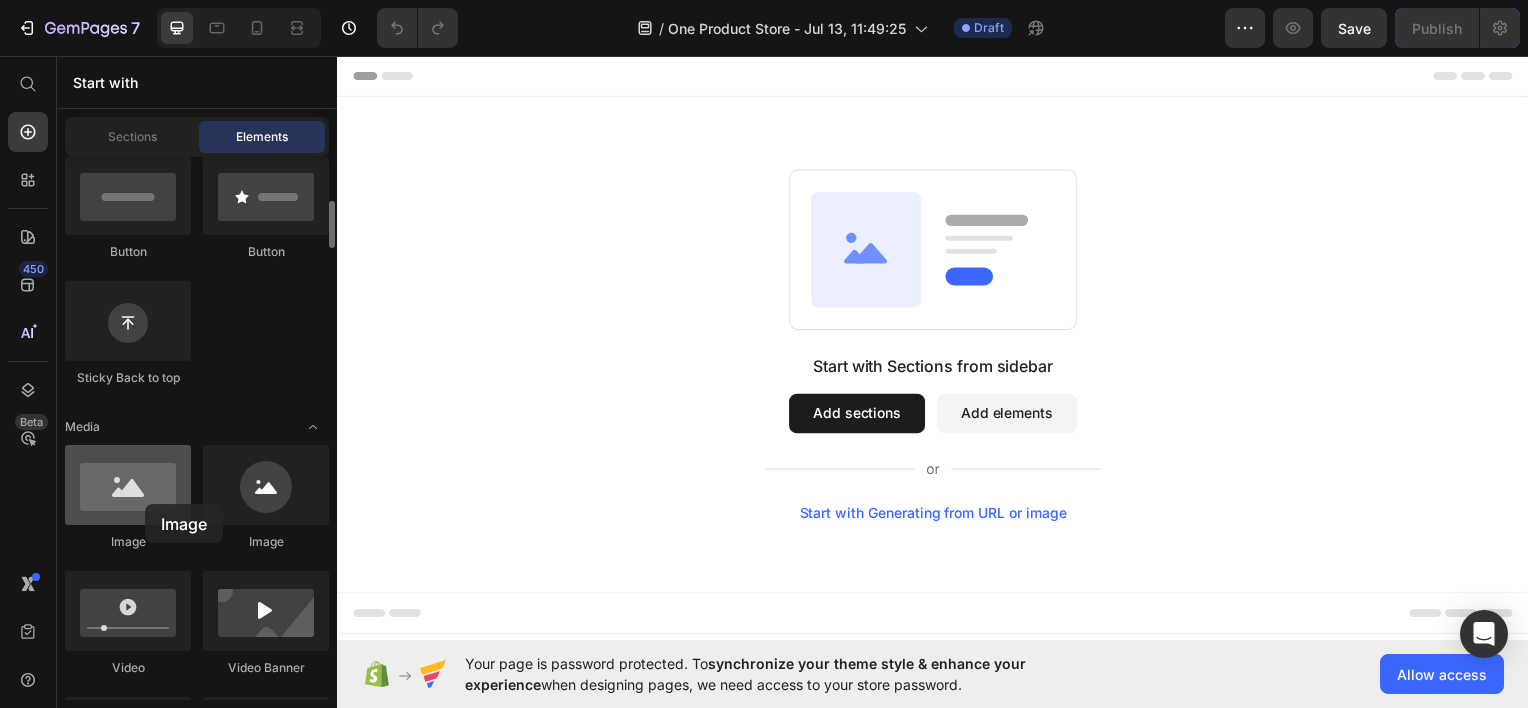 click at bounding box center [128, 485] 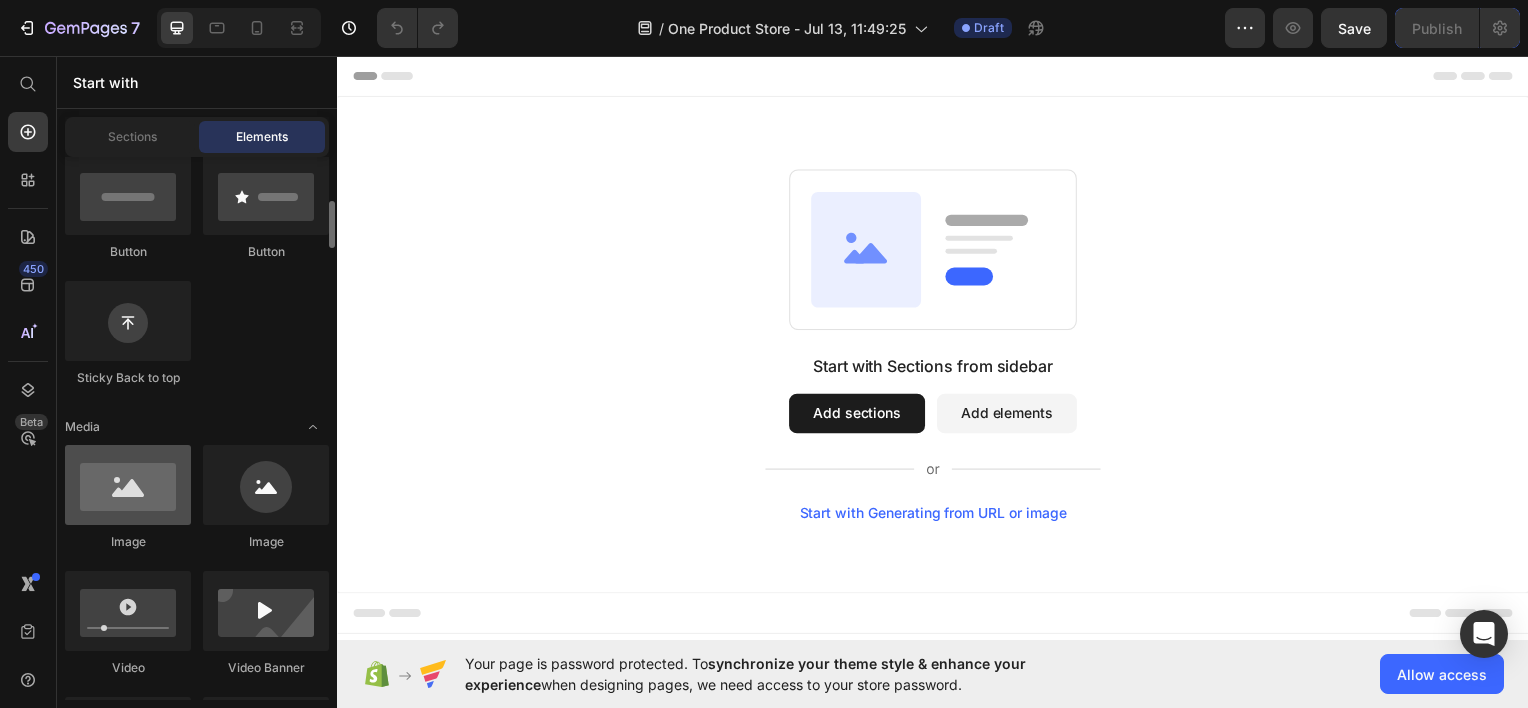 click at bounding box center (128, 485) 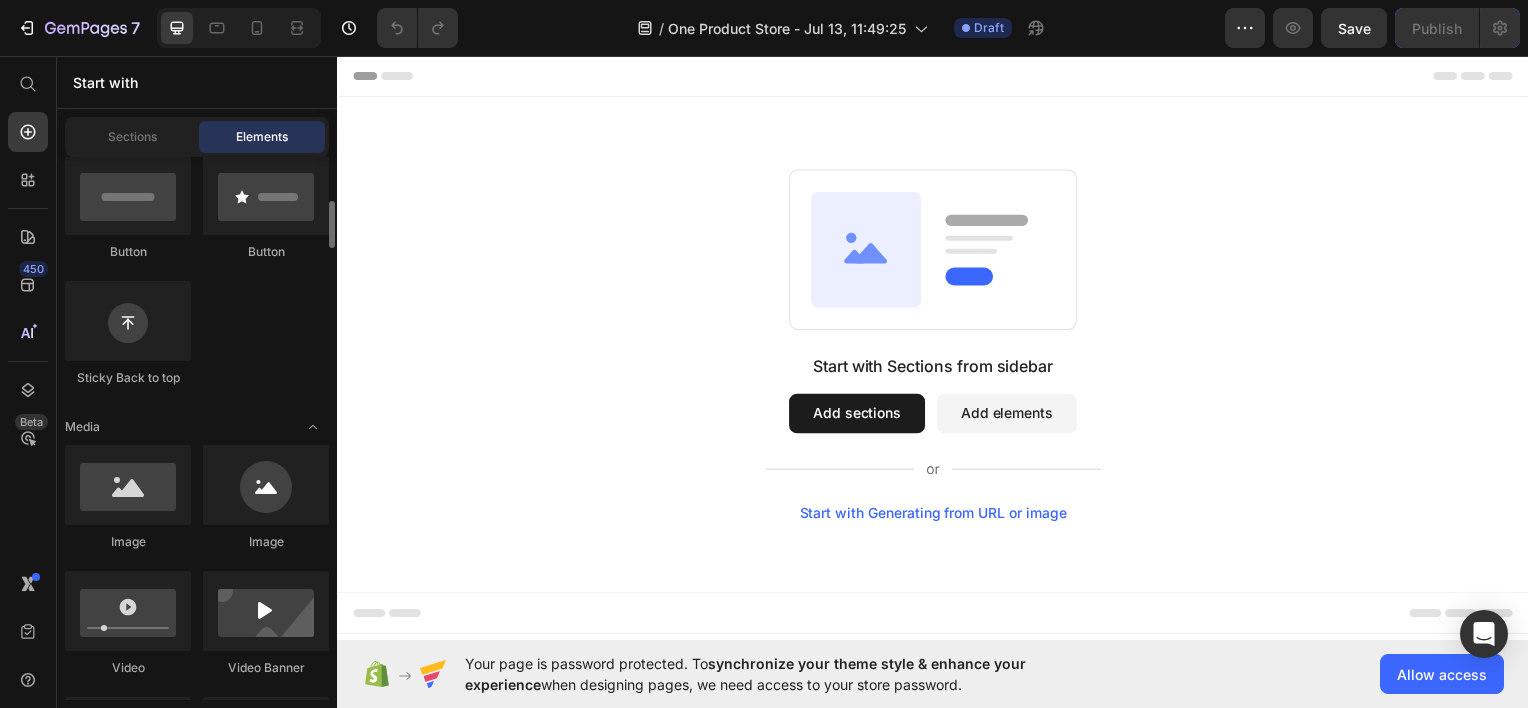 click on "Image
Image
Video
Video Banner
Hero Banner
Hero Banner
Hero Banner
Hero Banner Parallax
Image Comparison" 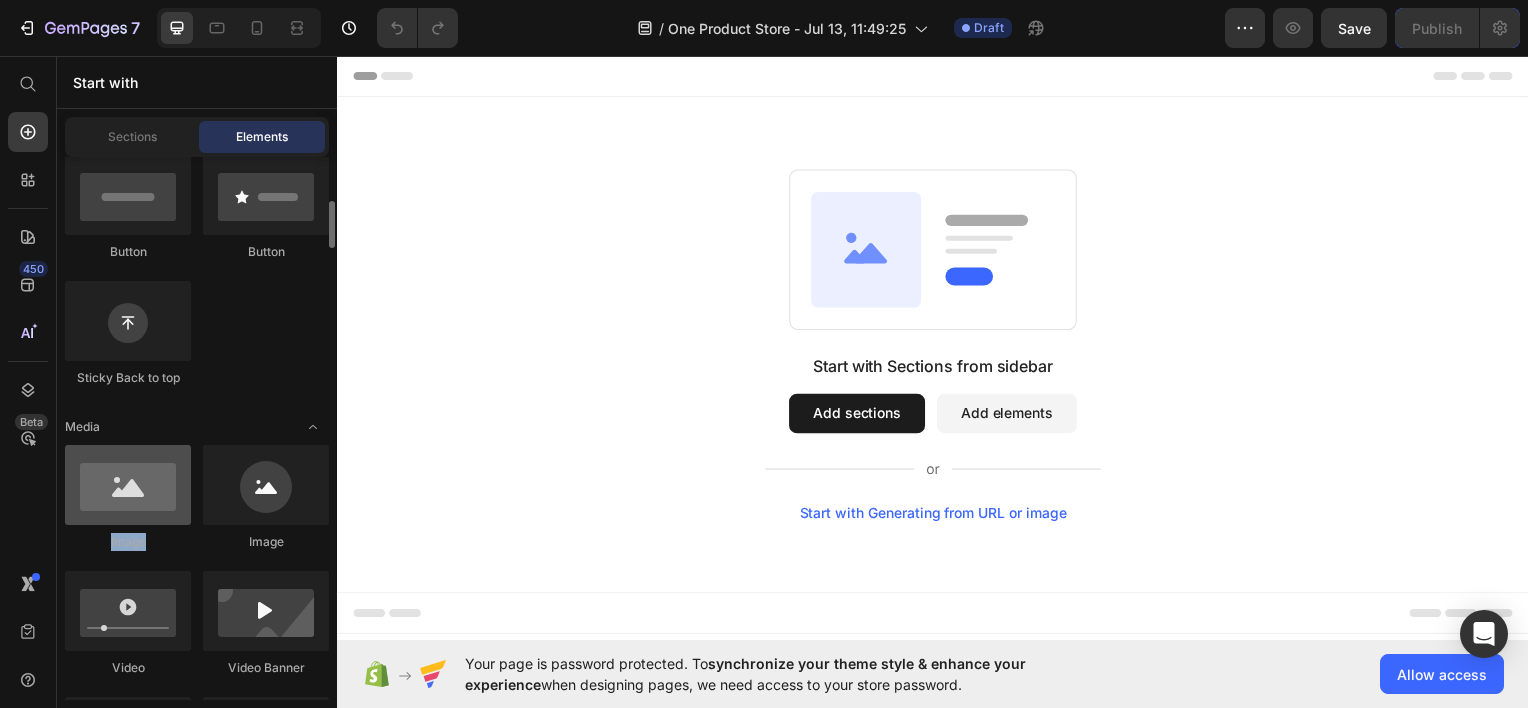 drag, startPoint x: 128, startPoint y: 529, endPoint x: 112, endPoint y: 487, distance: 44.94441 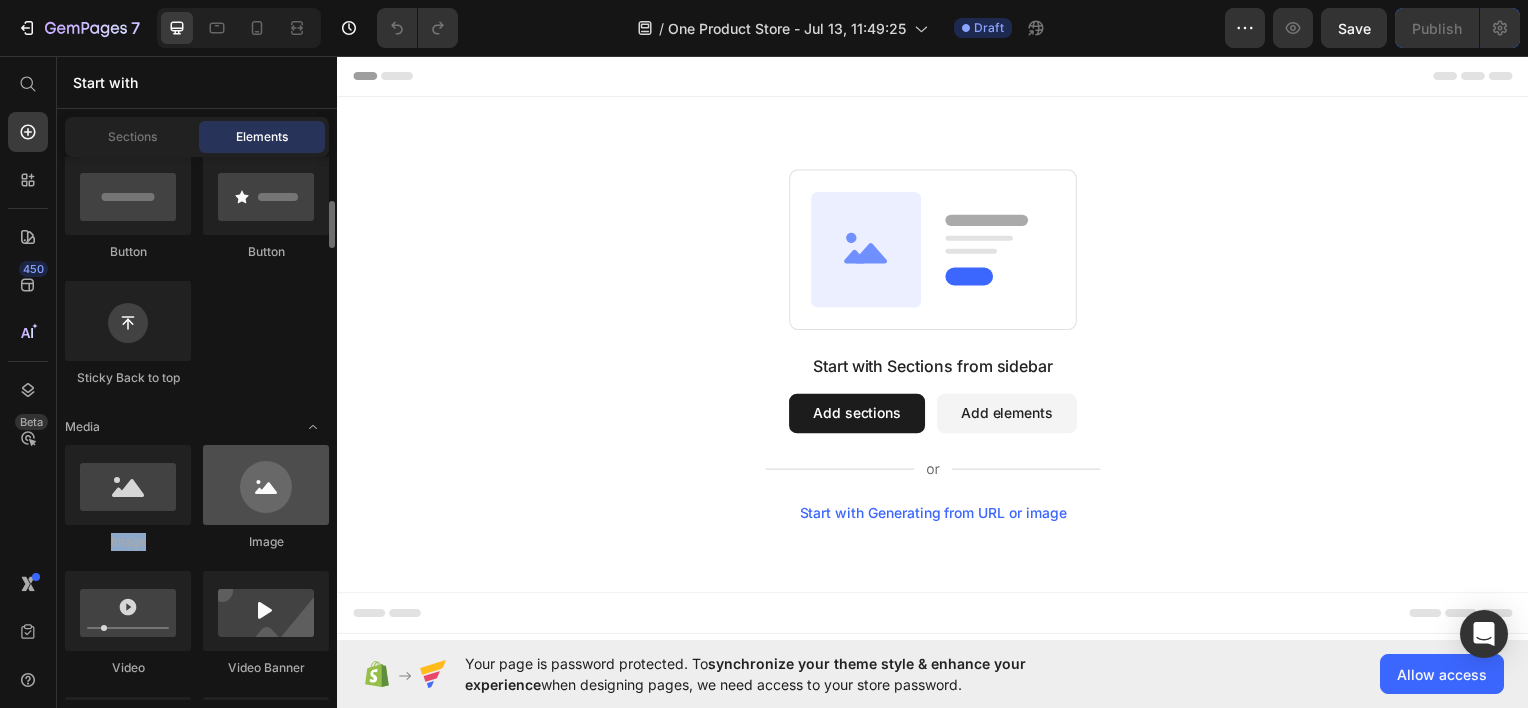 click at bounding box center (266, 485) 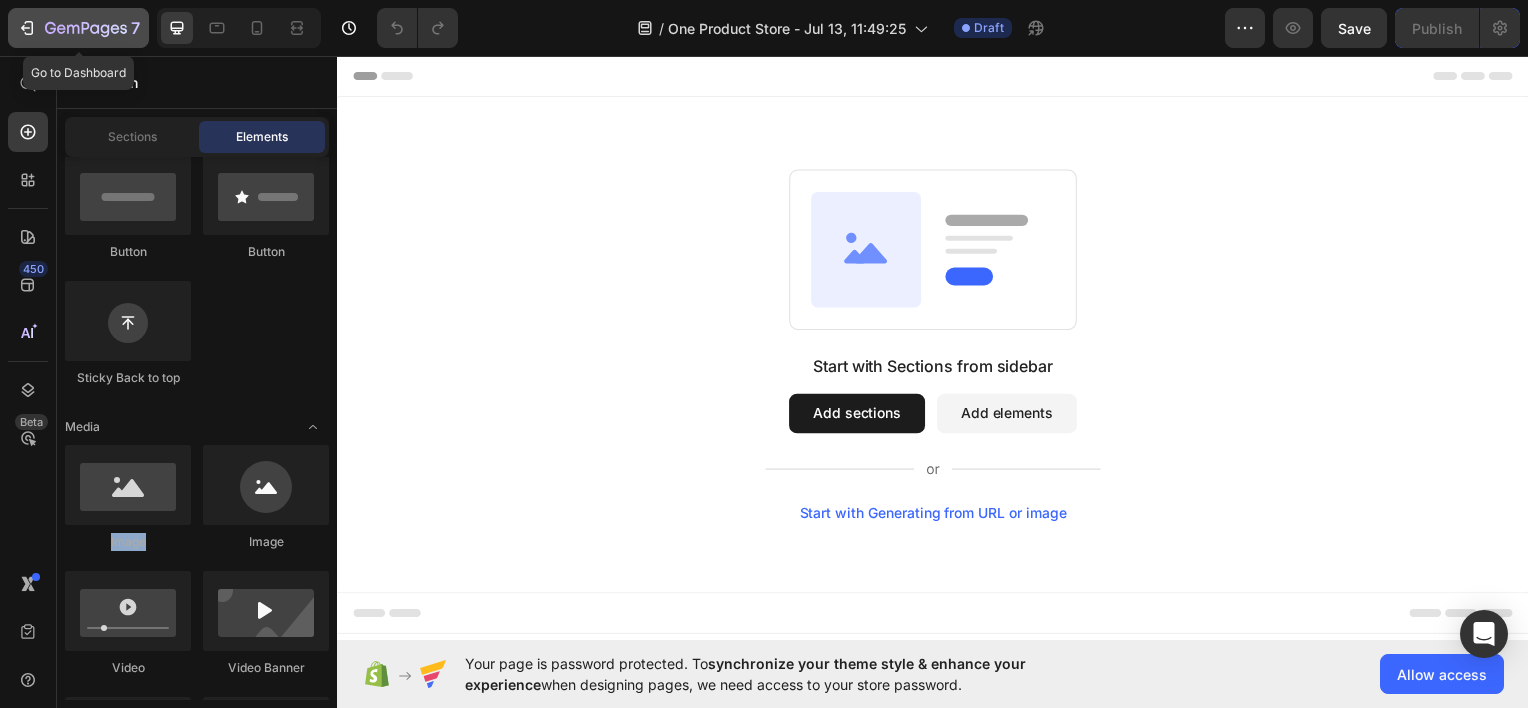 click 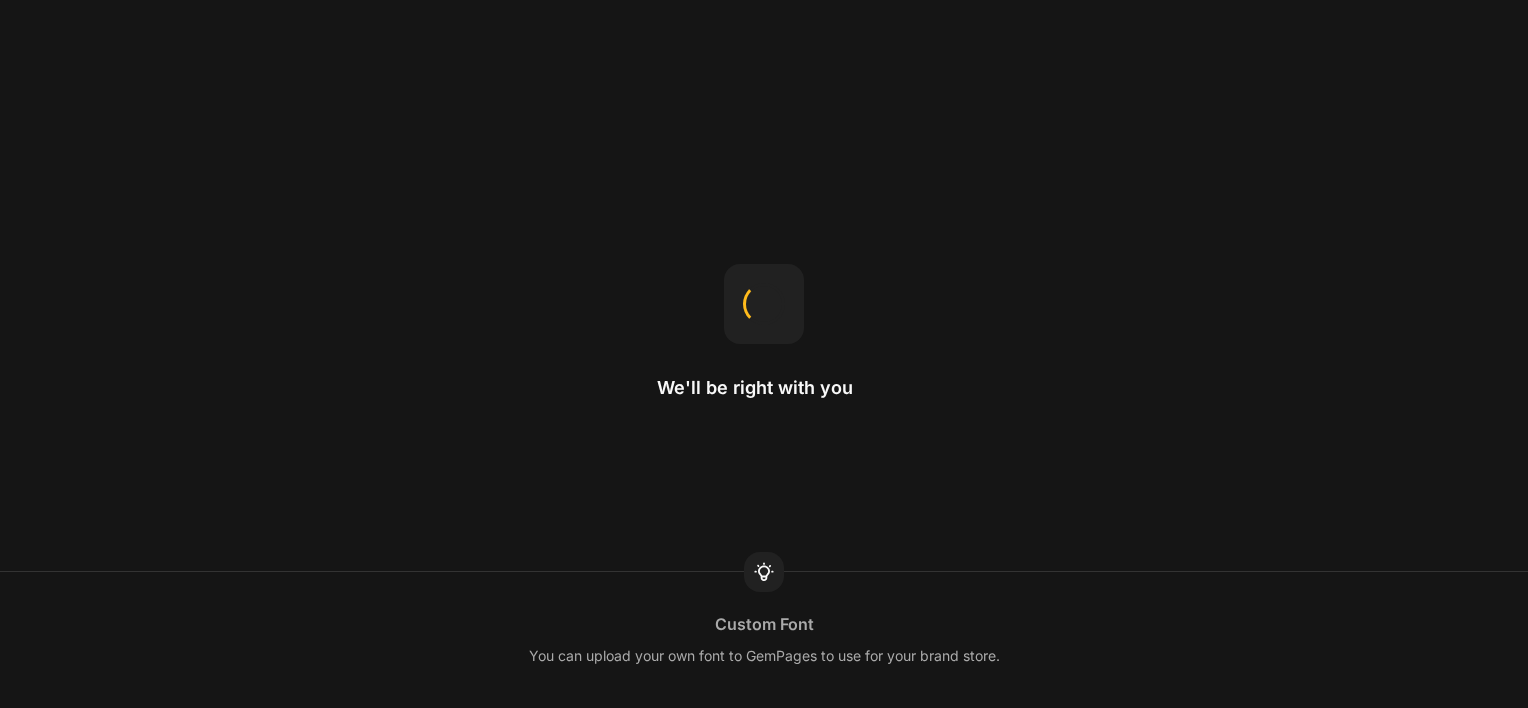scroll, scrollTop: 0, scrollLeft: 0, axis: both 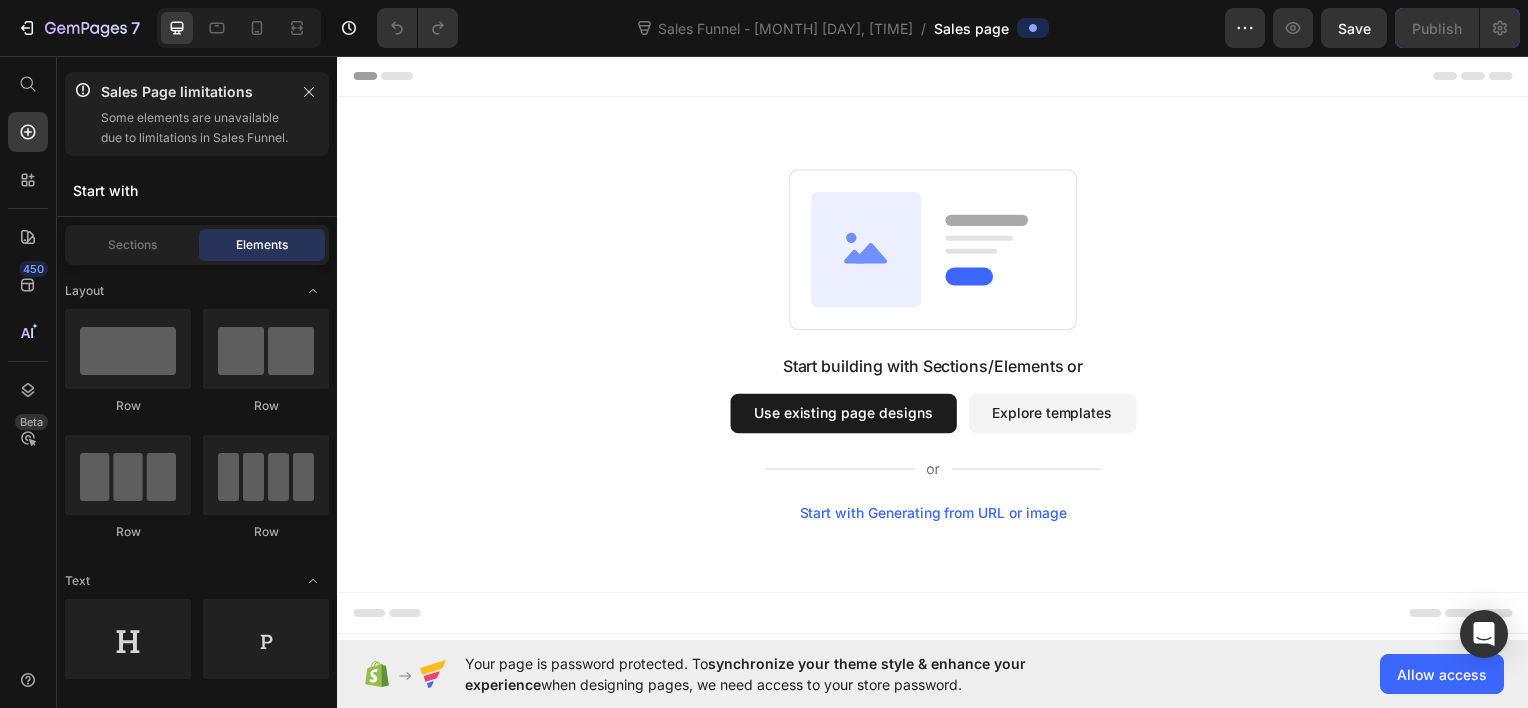 click on "Use existing page designs" at bounding box center [847, 415] 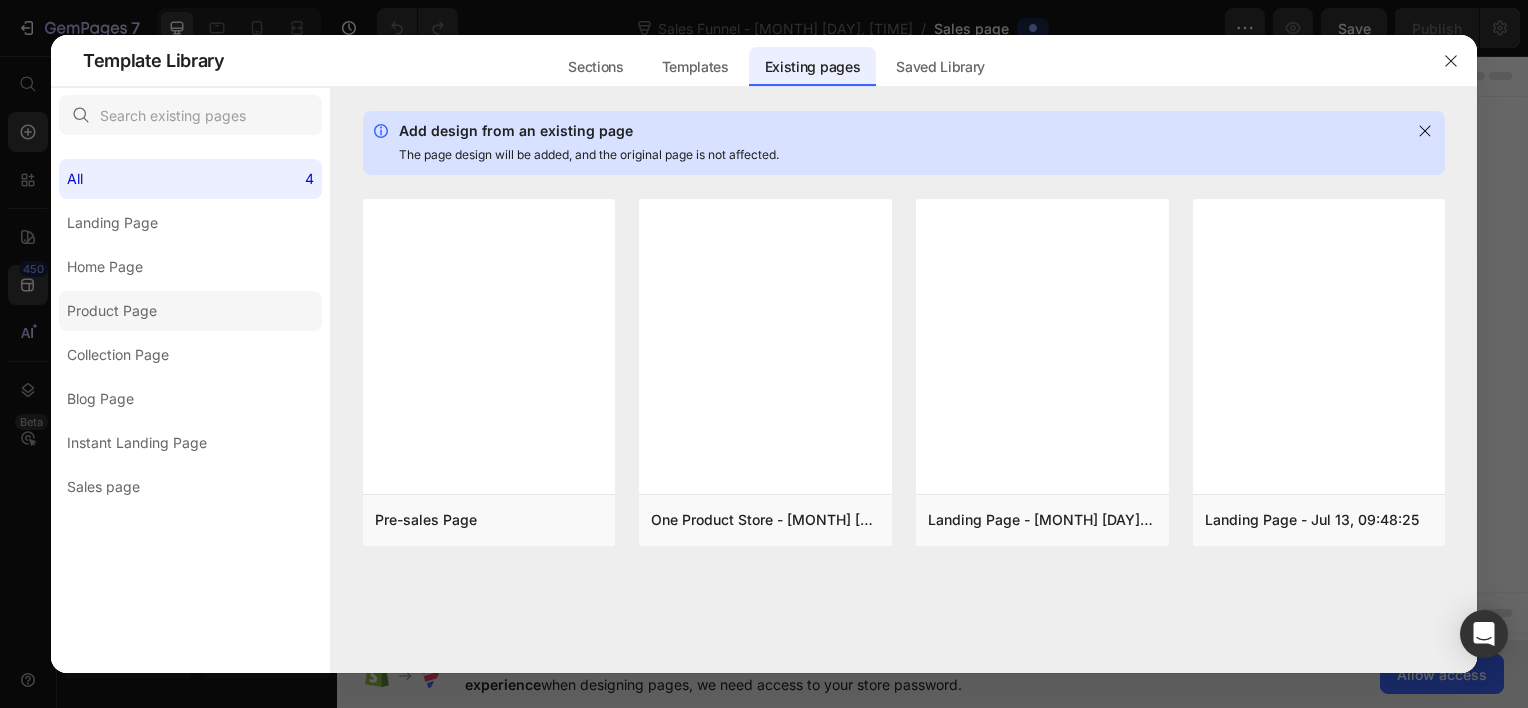 click on "Product Page" at bounding box center [112, 311] 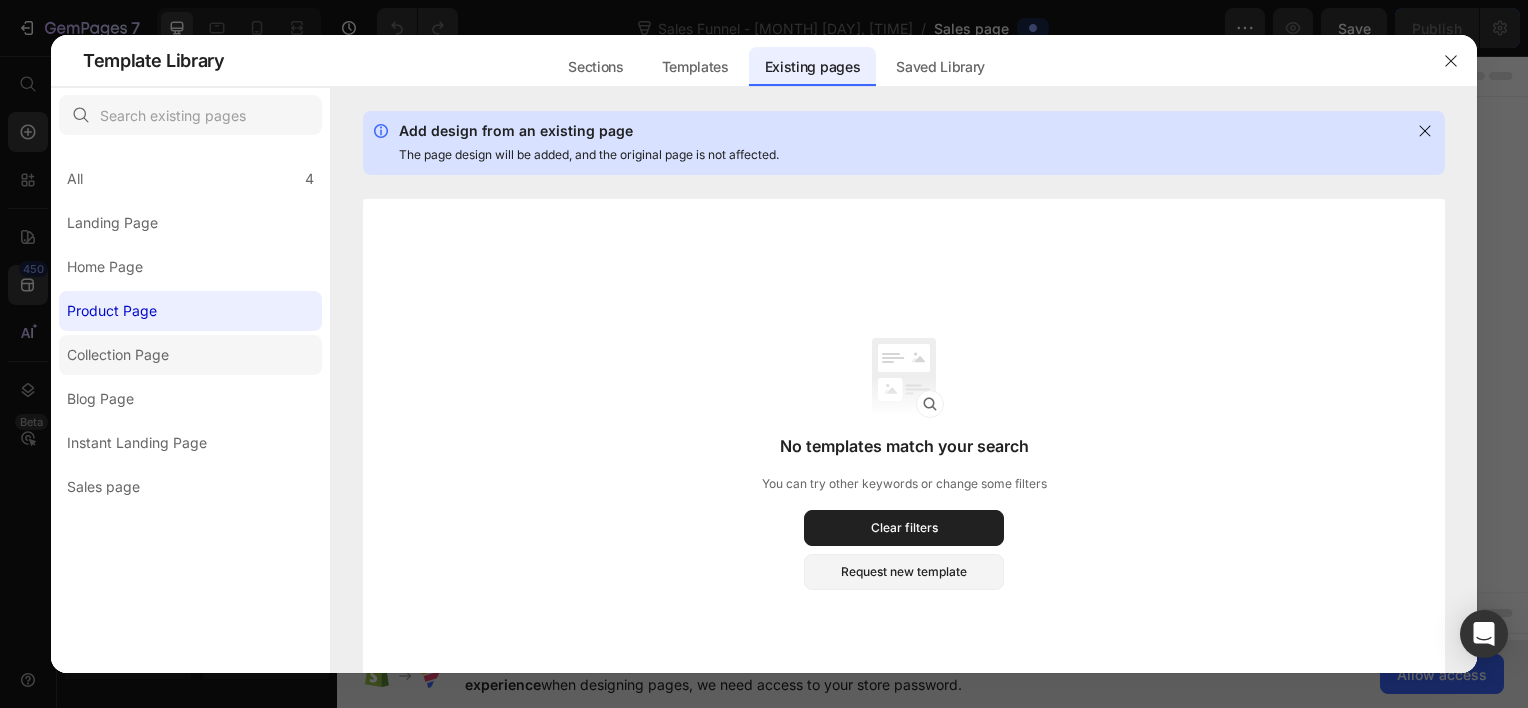 click on "Collection Page" at bounding box center [118, 355] 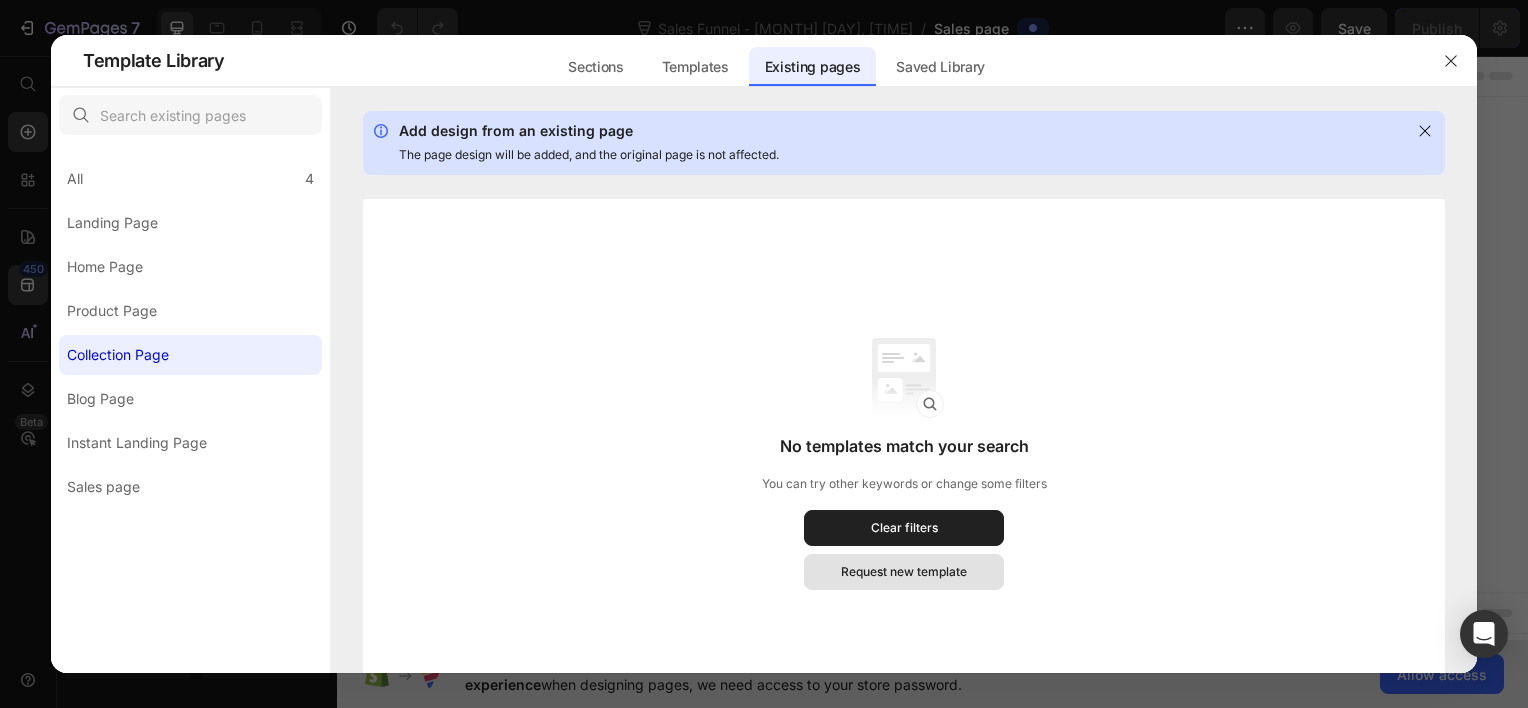 click on "Request new template" at bounding box center (904, 572) 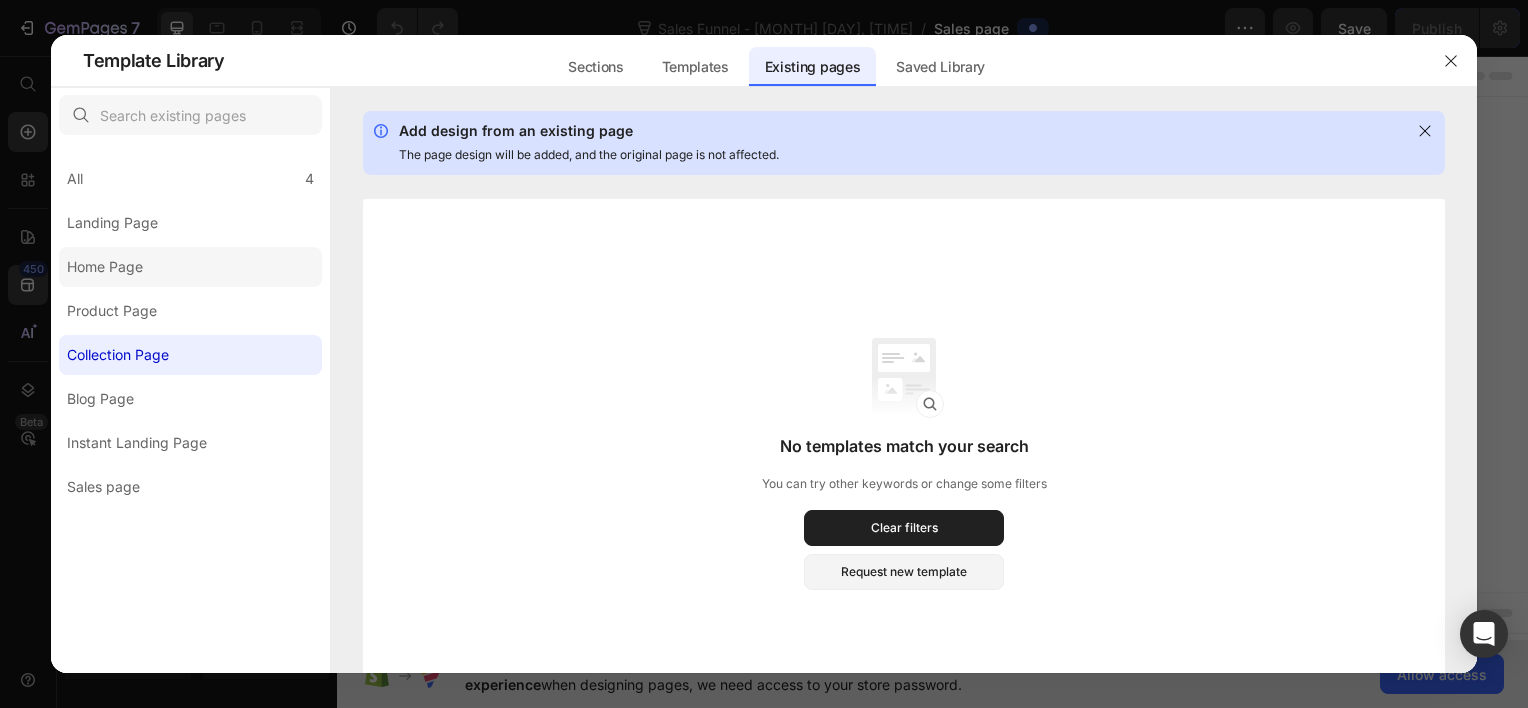 click on "Home Page" at bounding box center (105, 267) 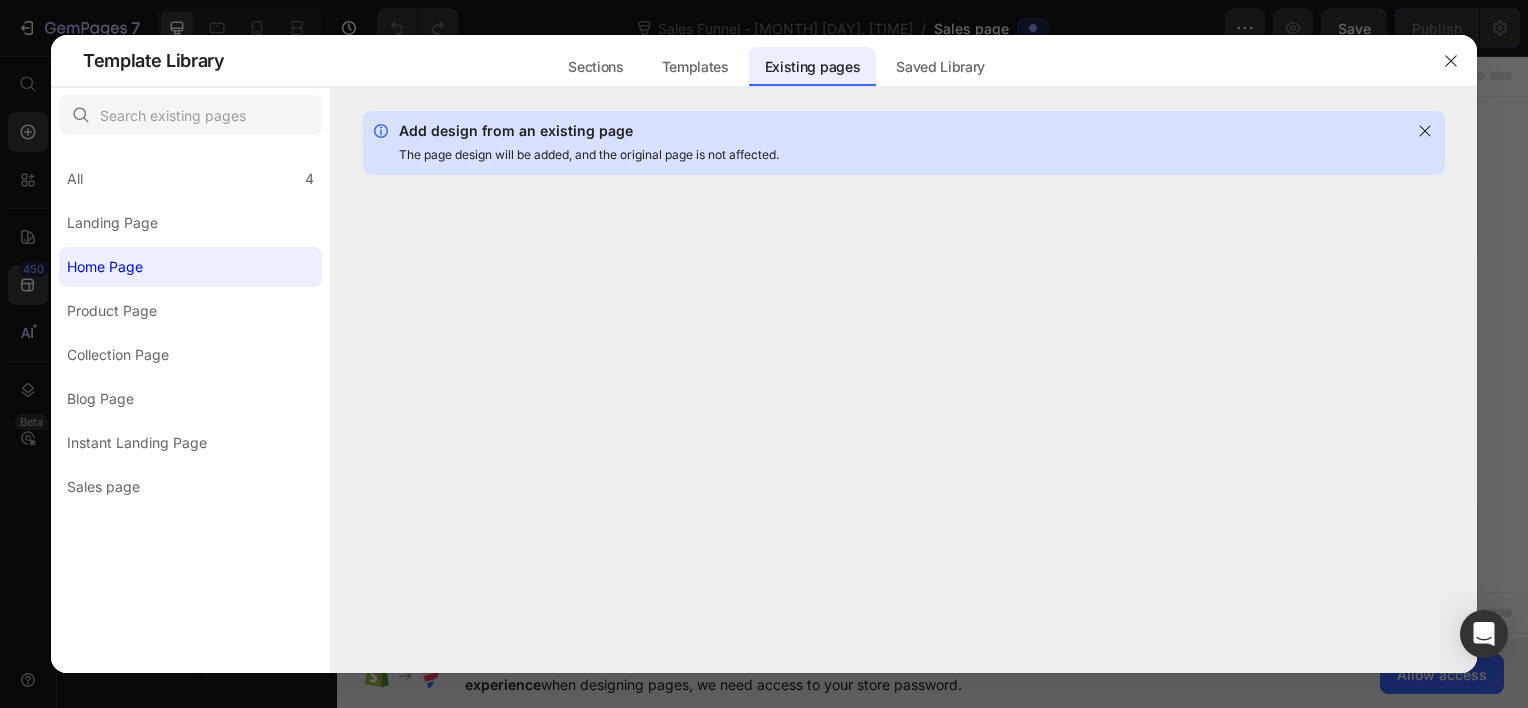 click on "Home Page" at bounding box center [105, 267] 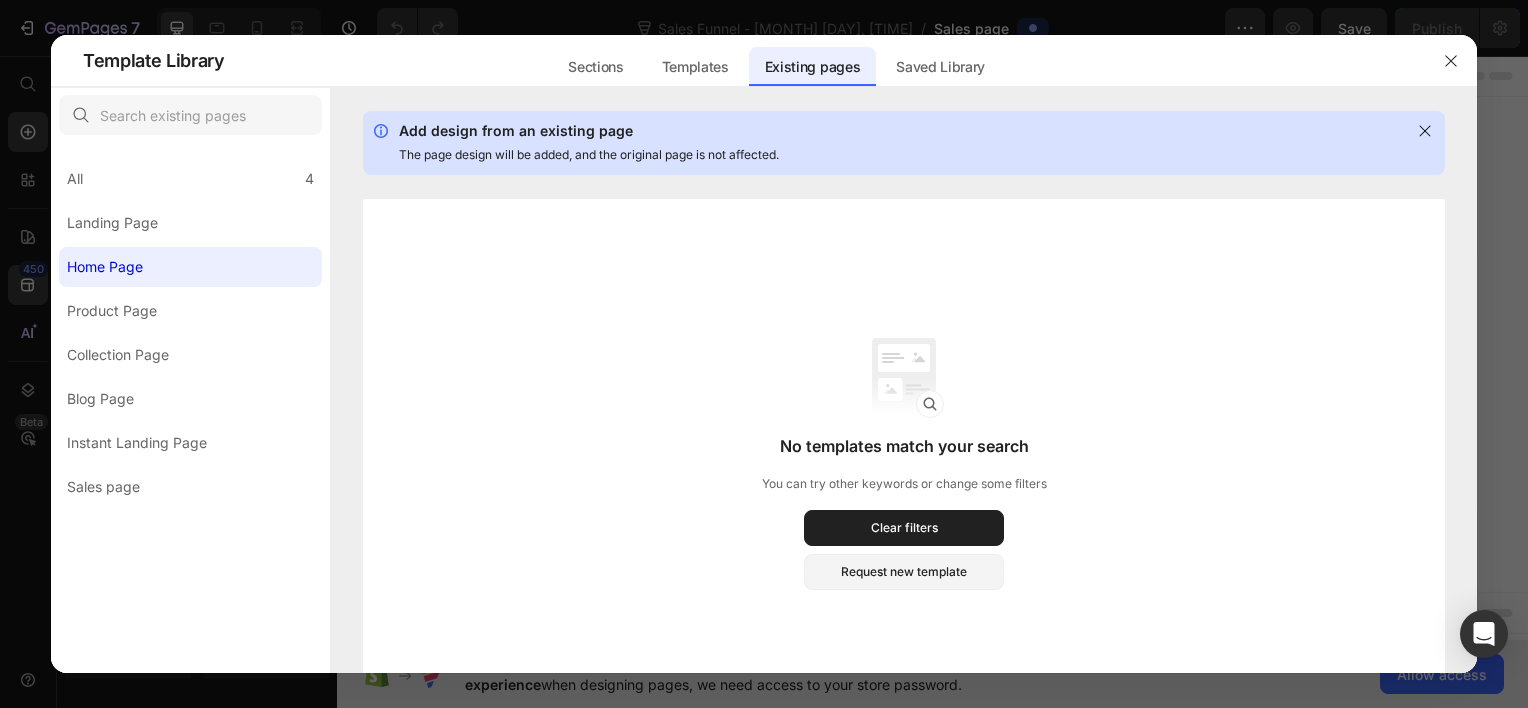 click on "Home Page" at bounding box center (105, 267) 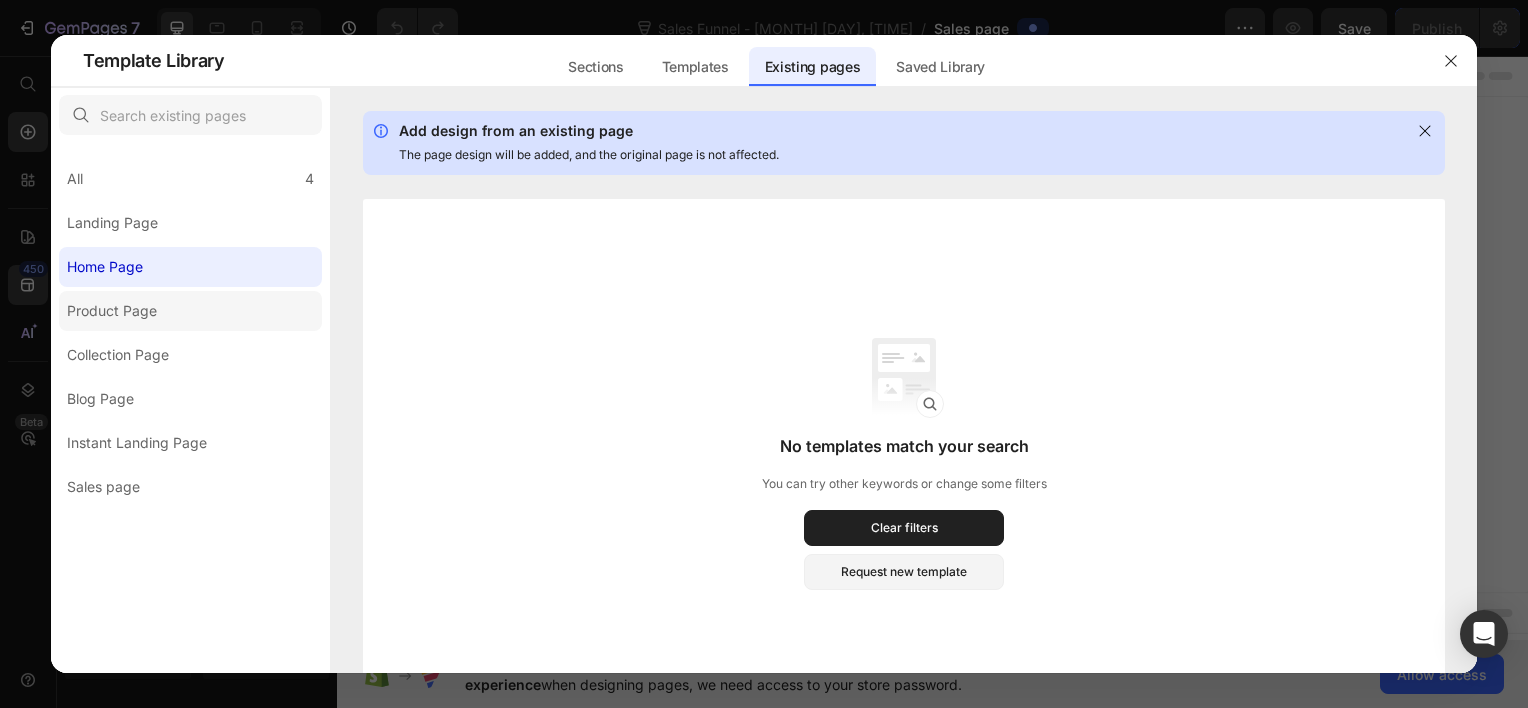click on "Product Page" at bounding box center (112, 311) 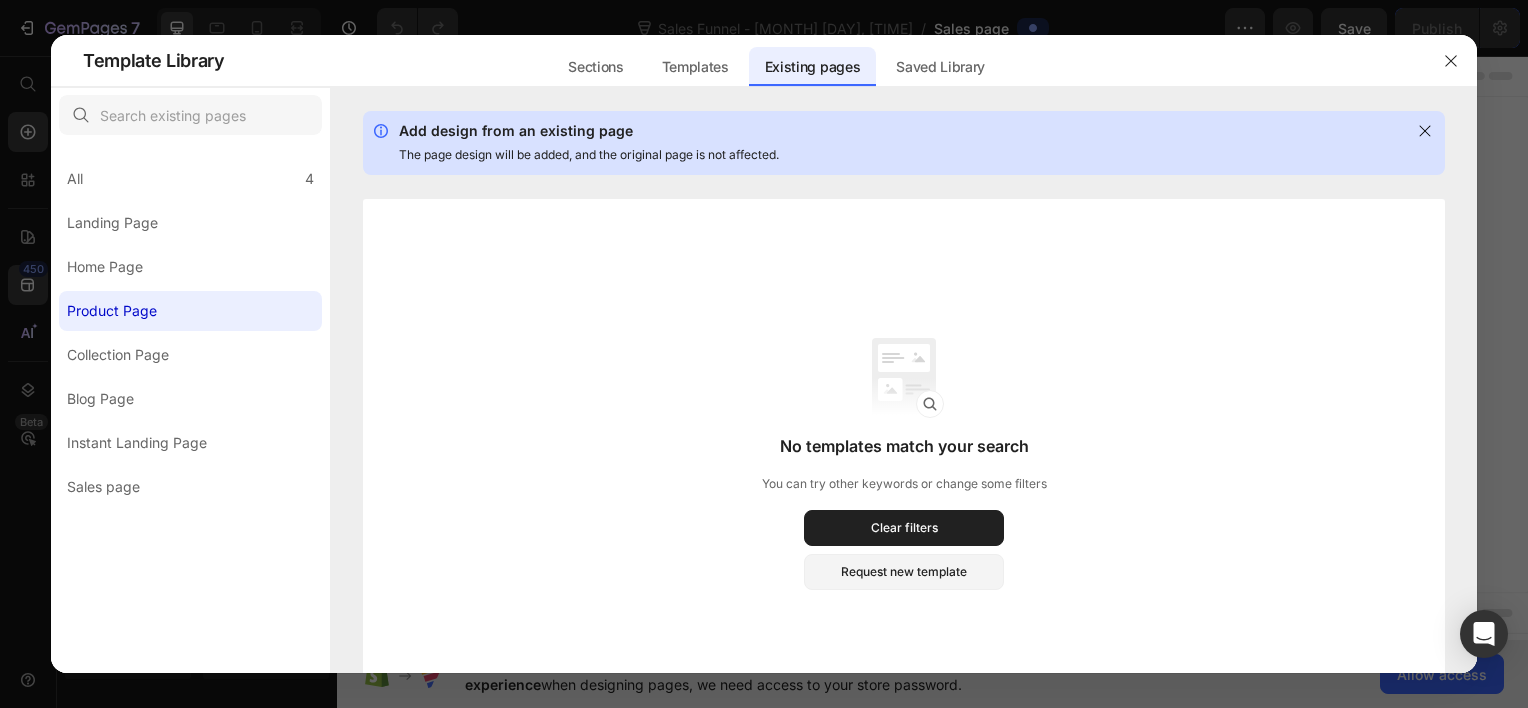 click on "Product Page" at bounding box center (112, 311) 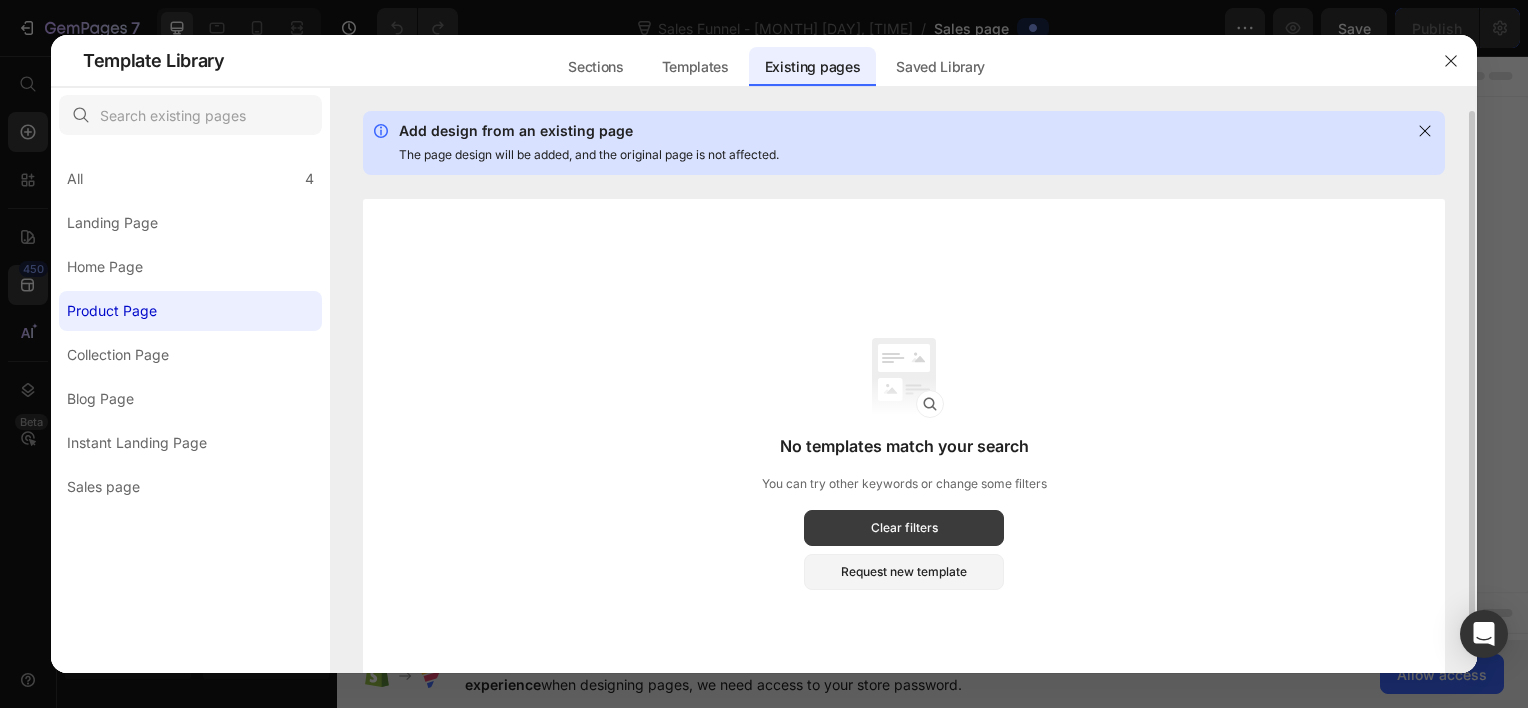 click on "Clear filters" at bounding box center [904, 528] 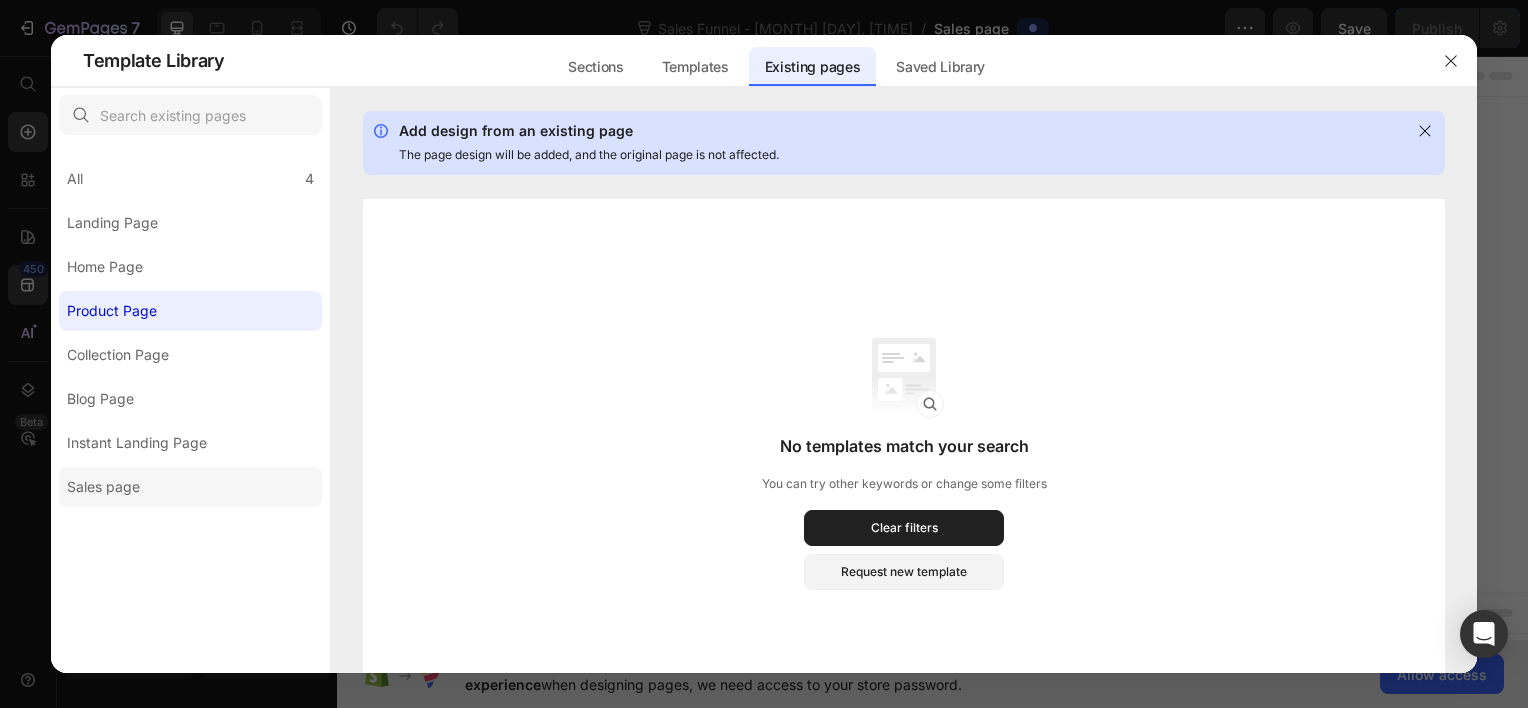click on "Sales page" at bounding box center [103, 487] 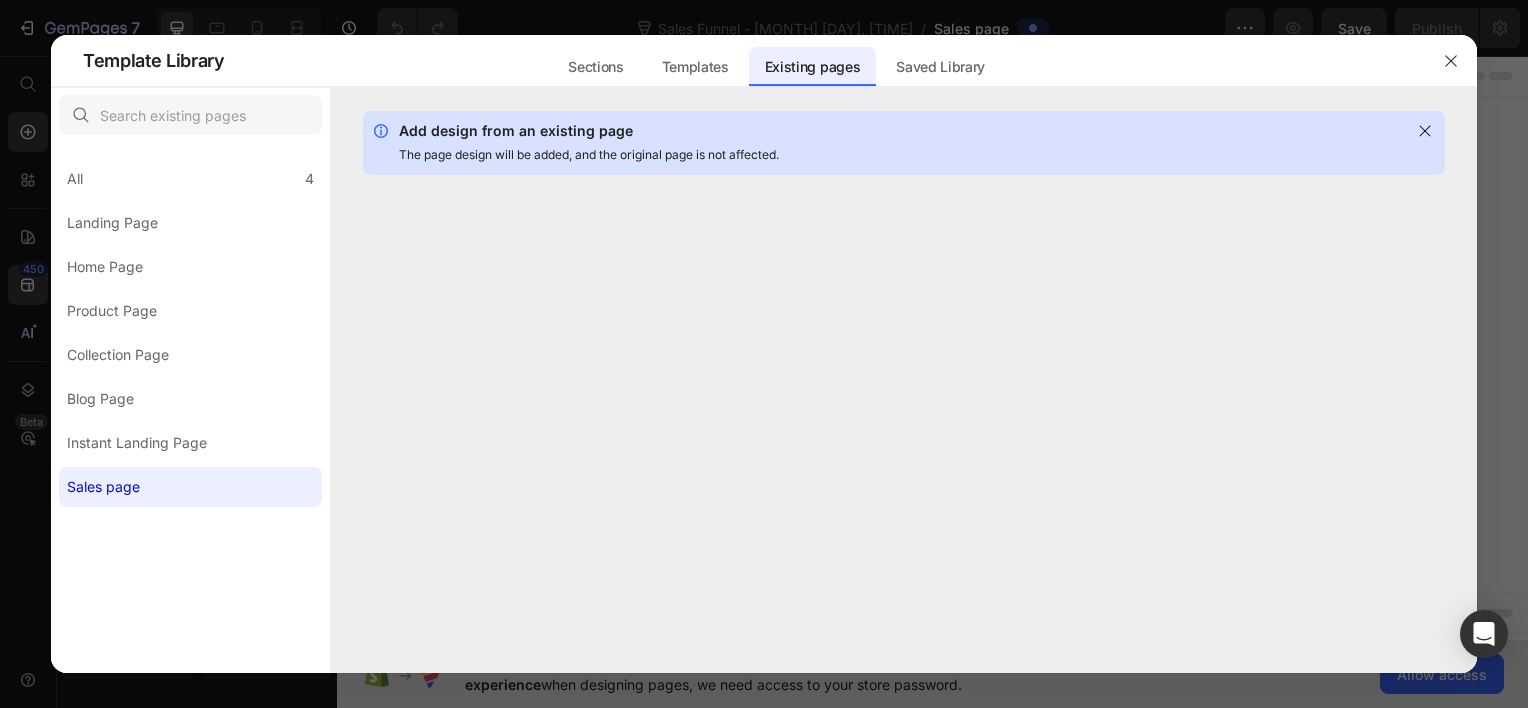 click on "Sales page" at bounding box center [103, 487] 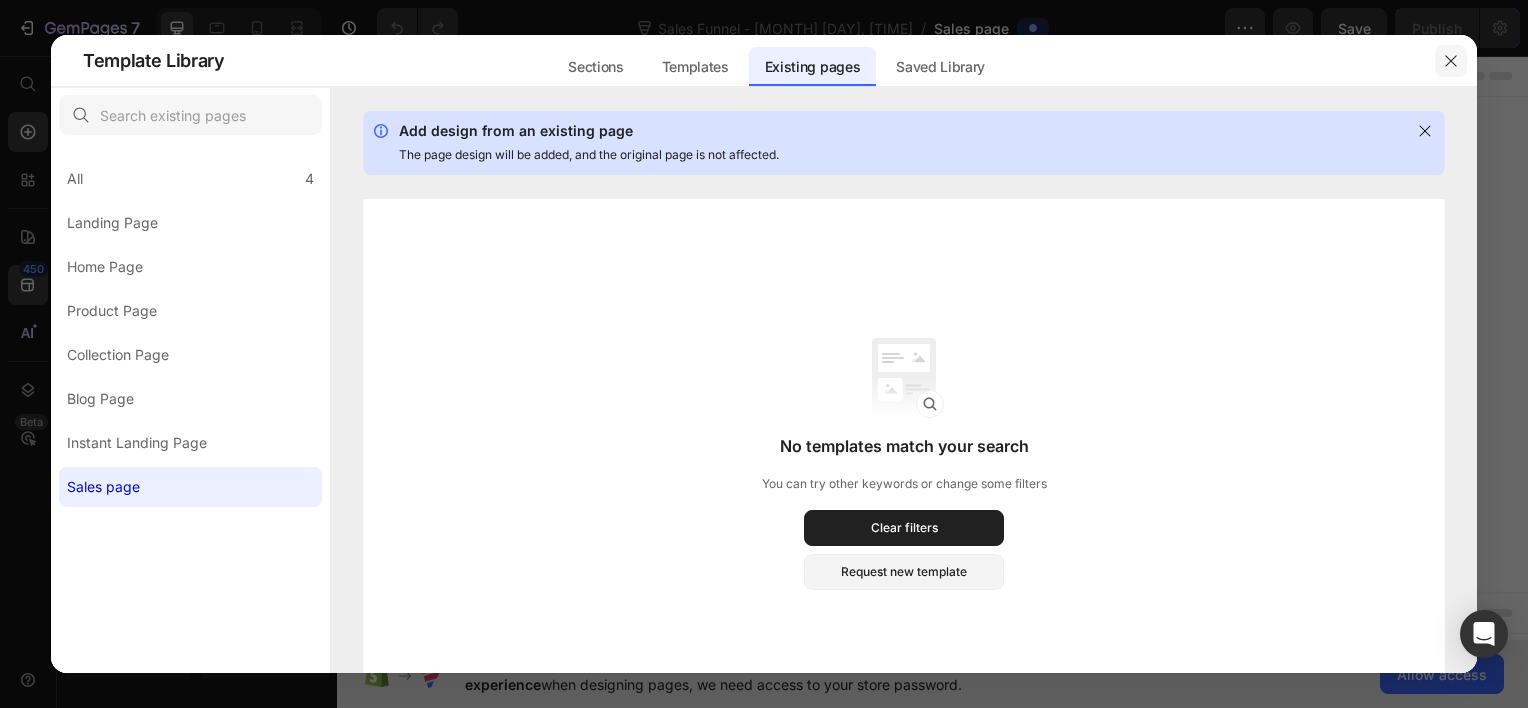 click 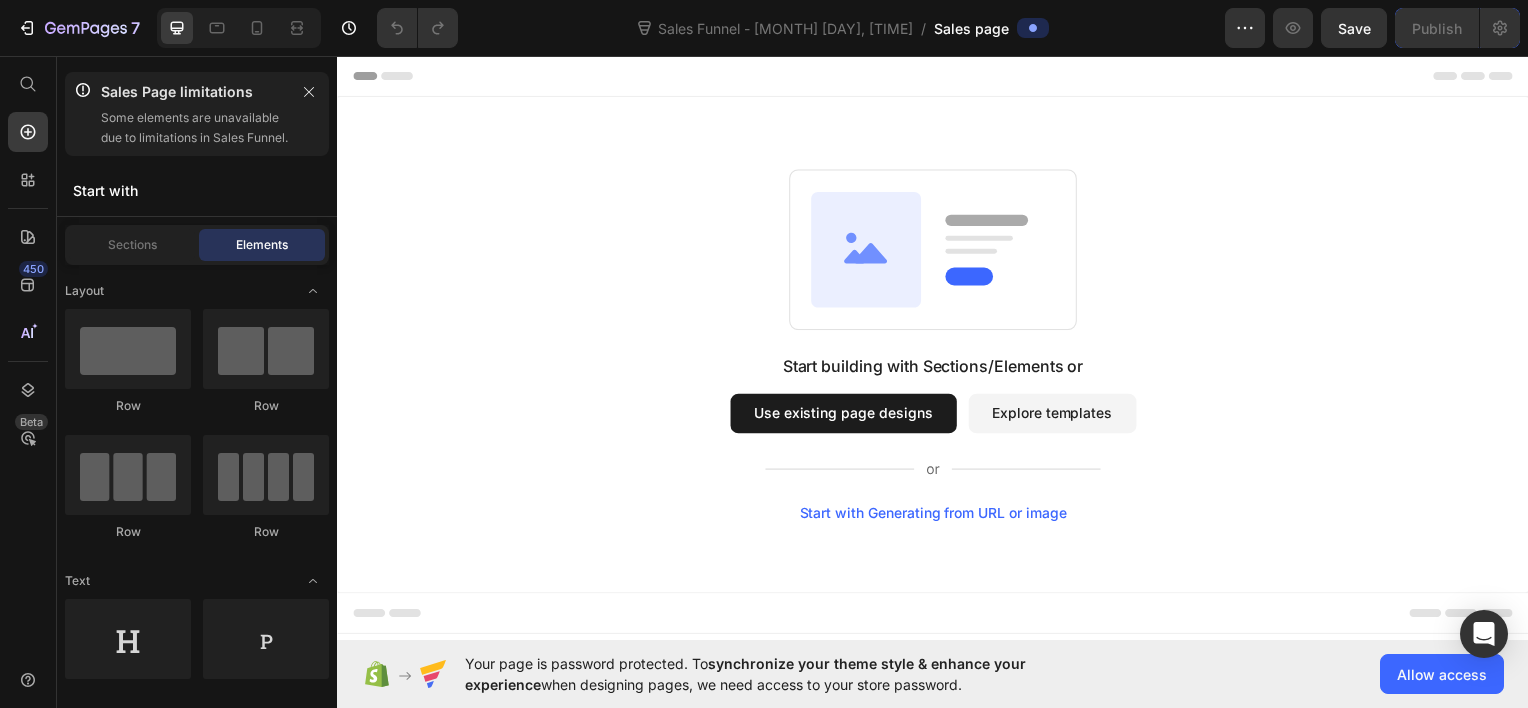 click on "Explore templates" at bounding box center (1057, 415) 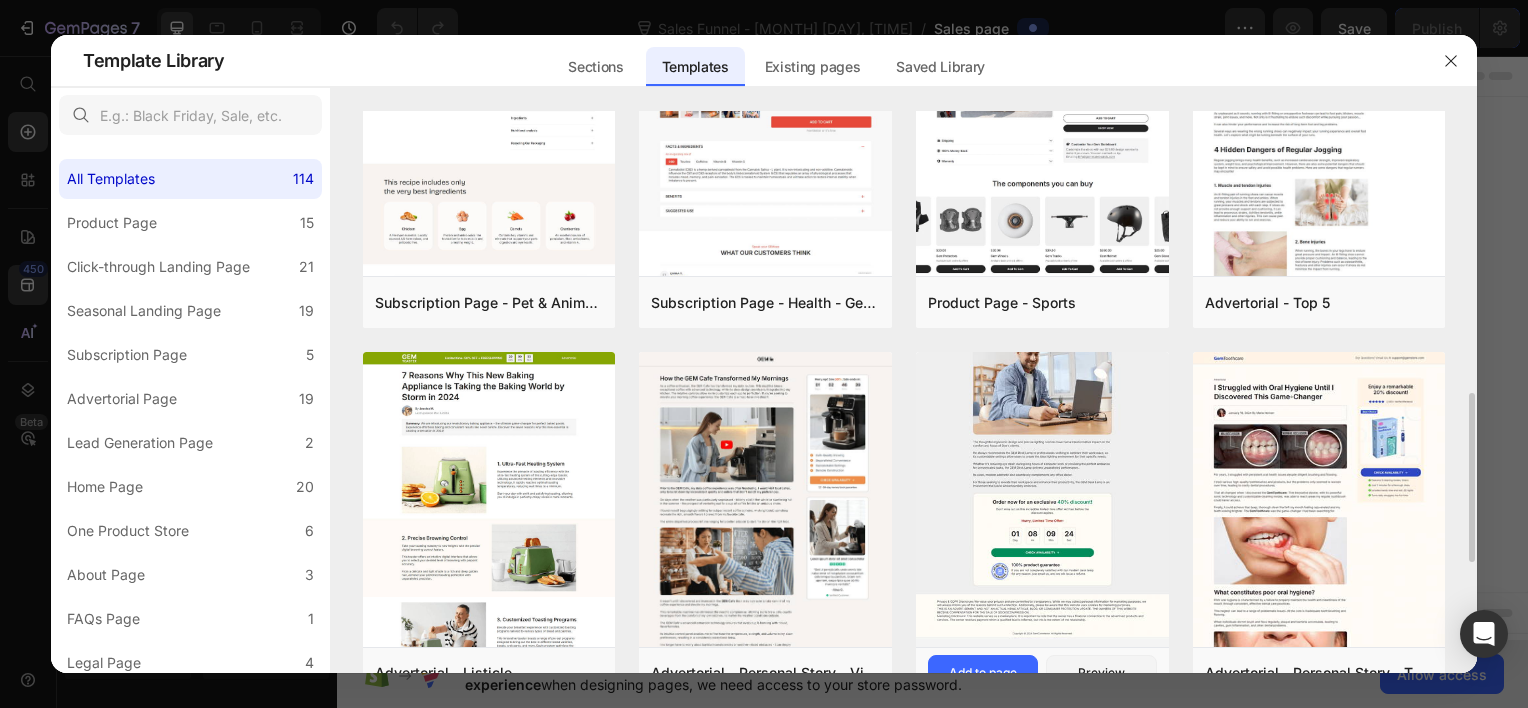 scroll, scrollTop: 800, scrollLeft: 0, axis: vertical 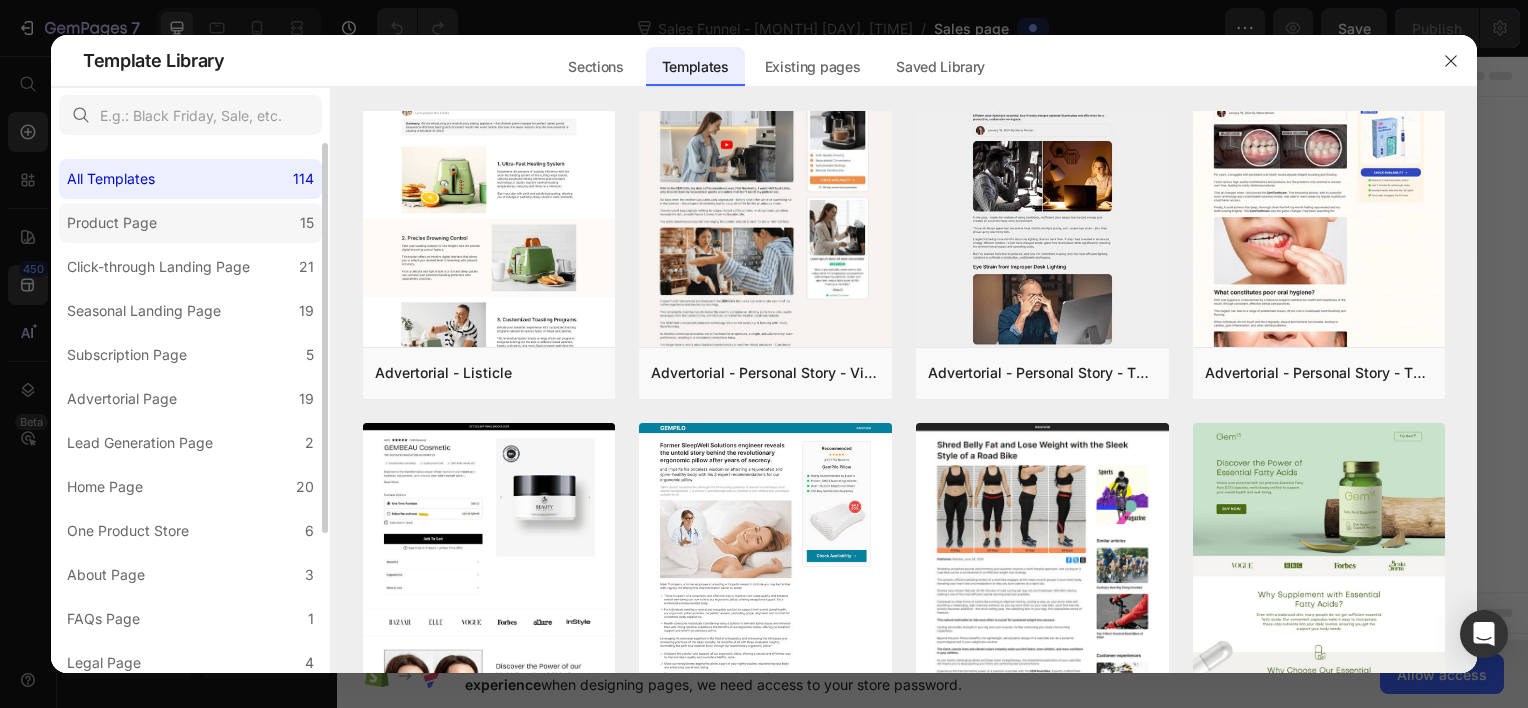 click on "Product Page 15" 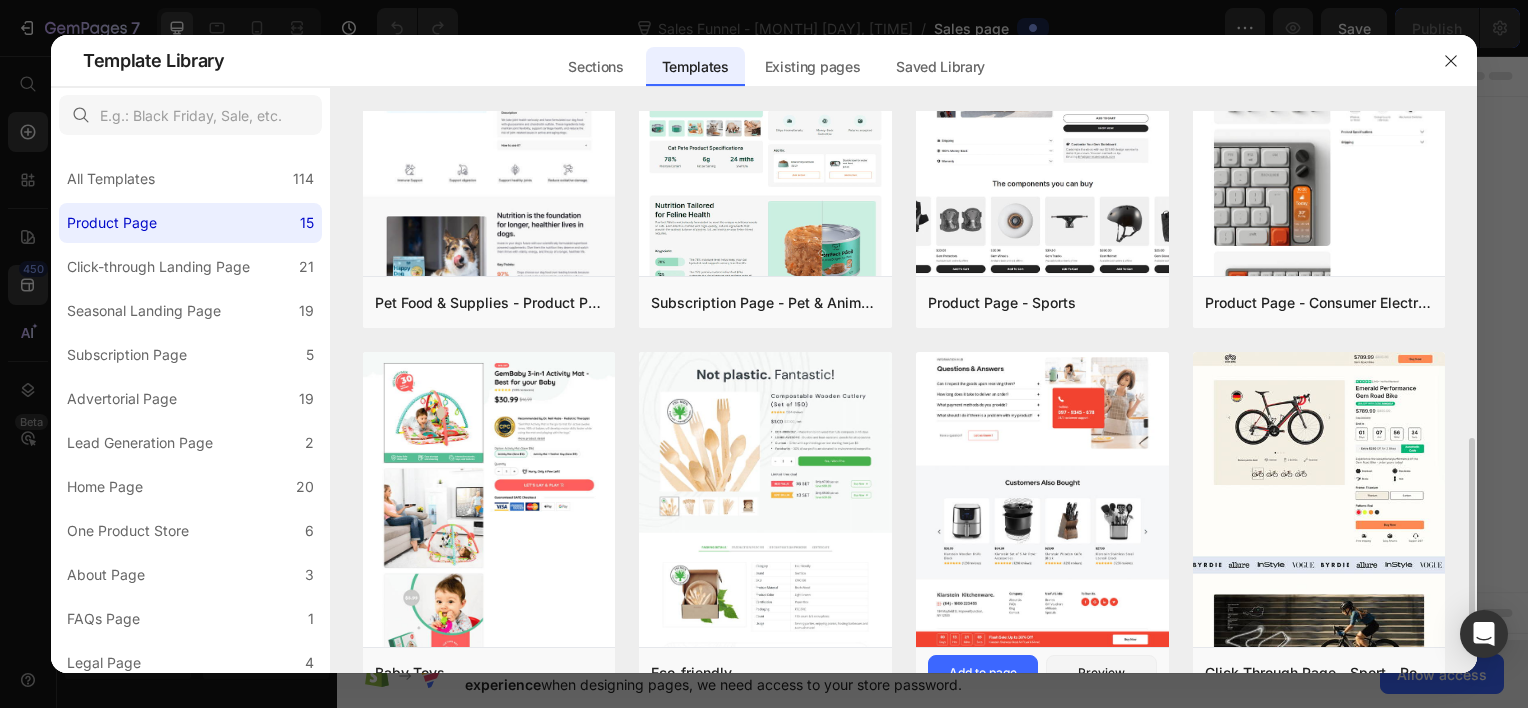 scroll, scrollTop: 600, scrollLeft: 0, axis: vertical 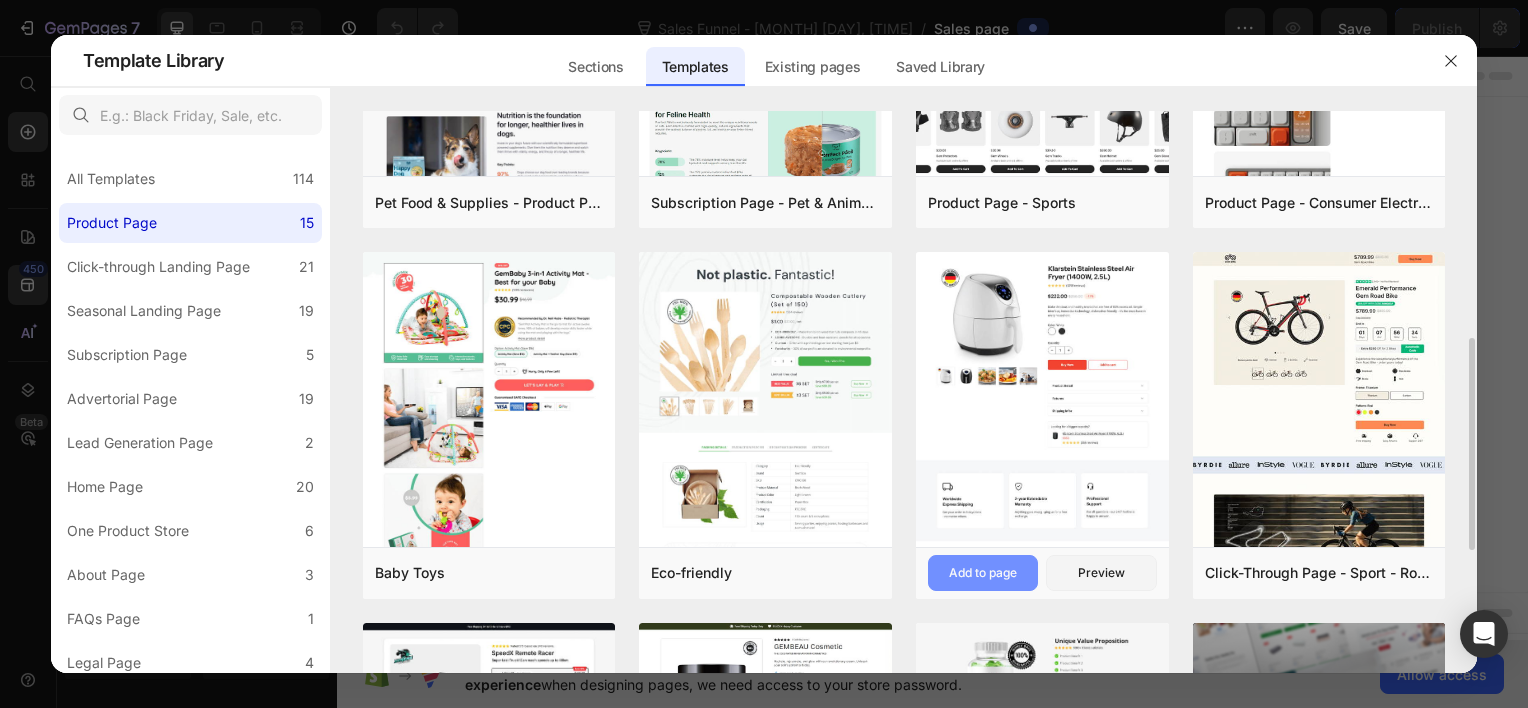 click on "Add to page" at bounding box center [983, 573] 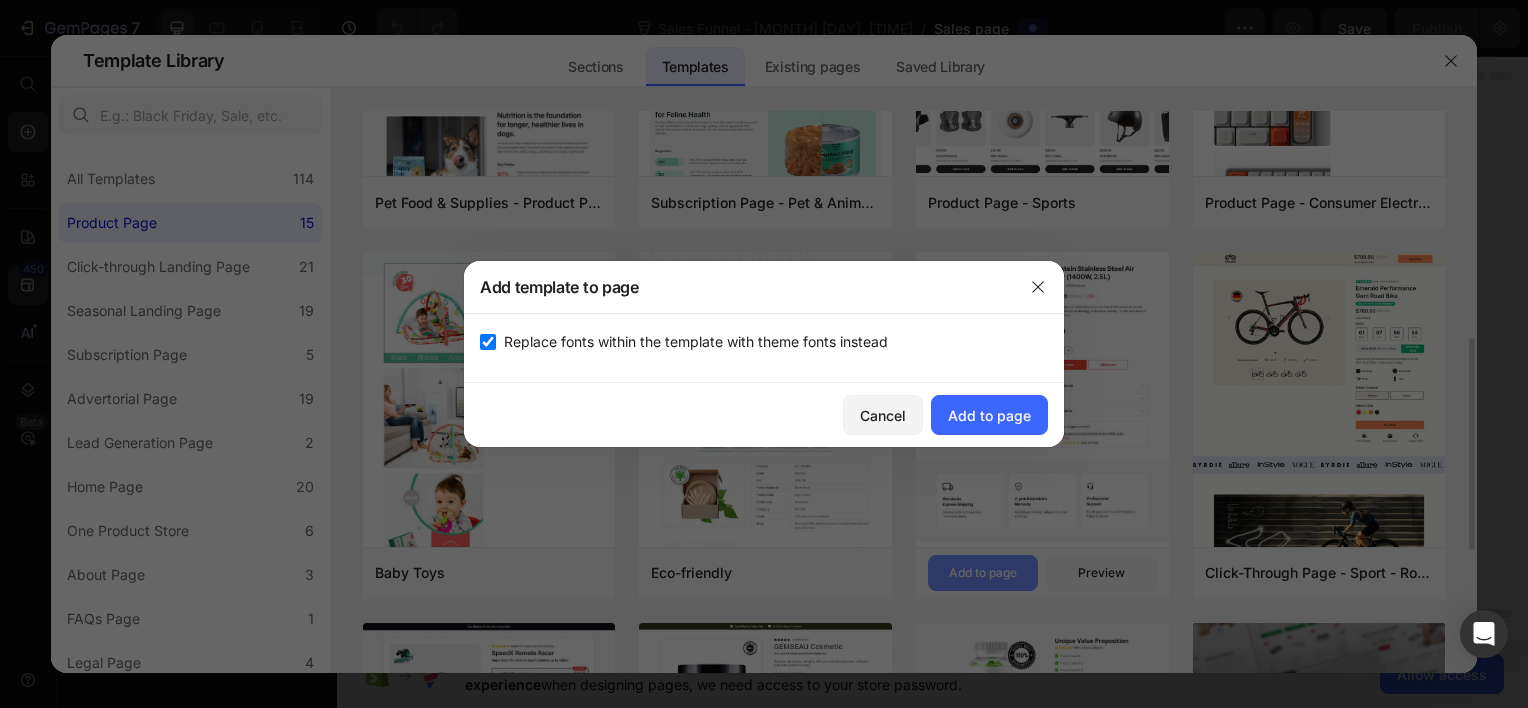 click at bounding box center (764, 354) 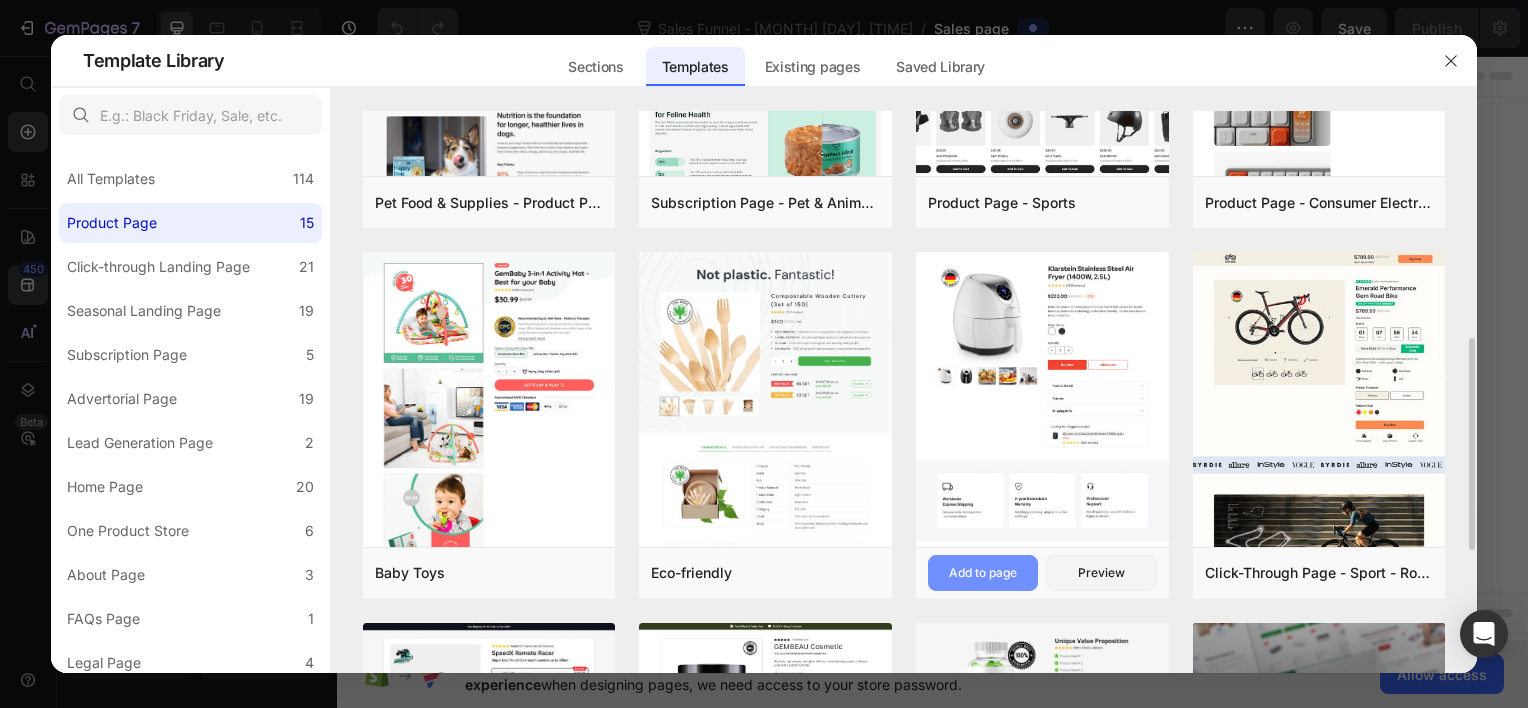 click on "Add to page" at bounding box center (983, 573) 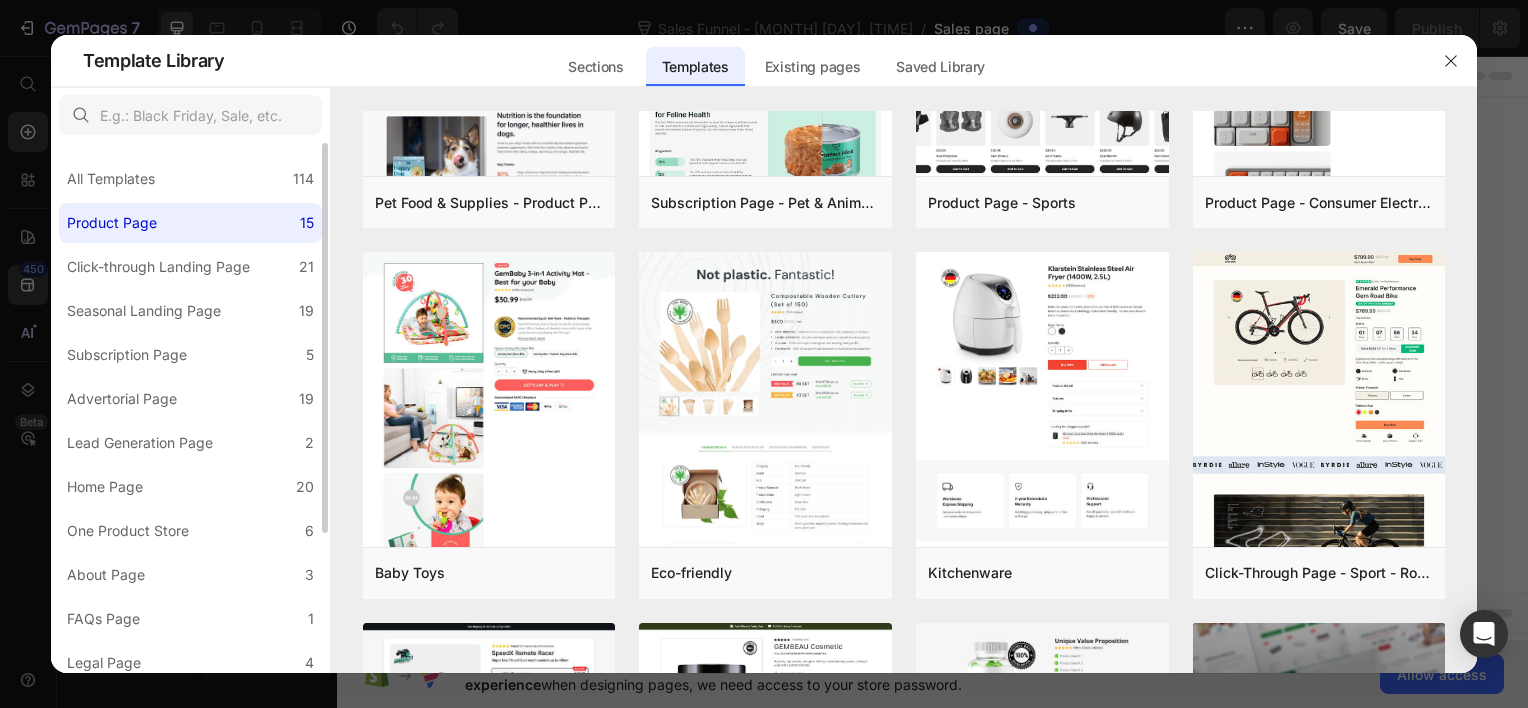 click on "Product Page 15" 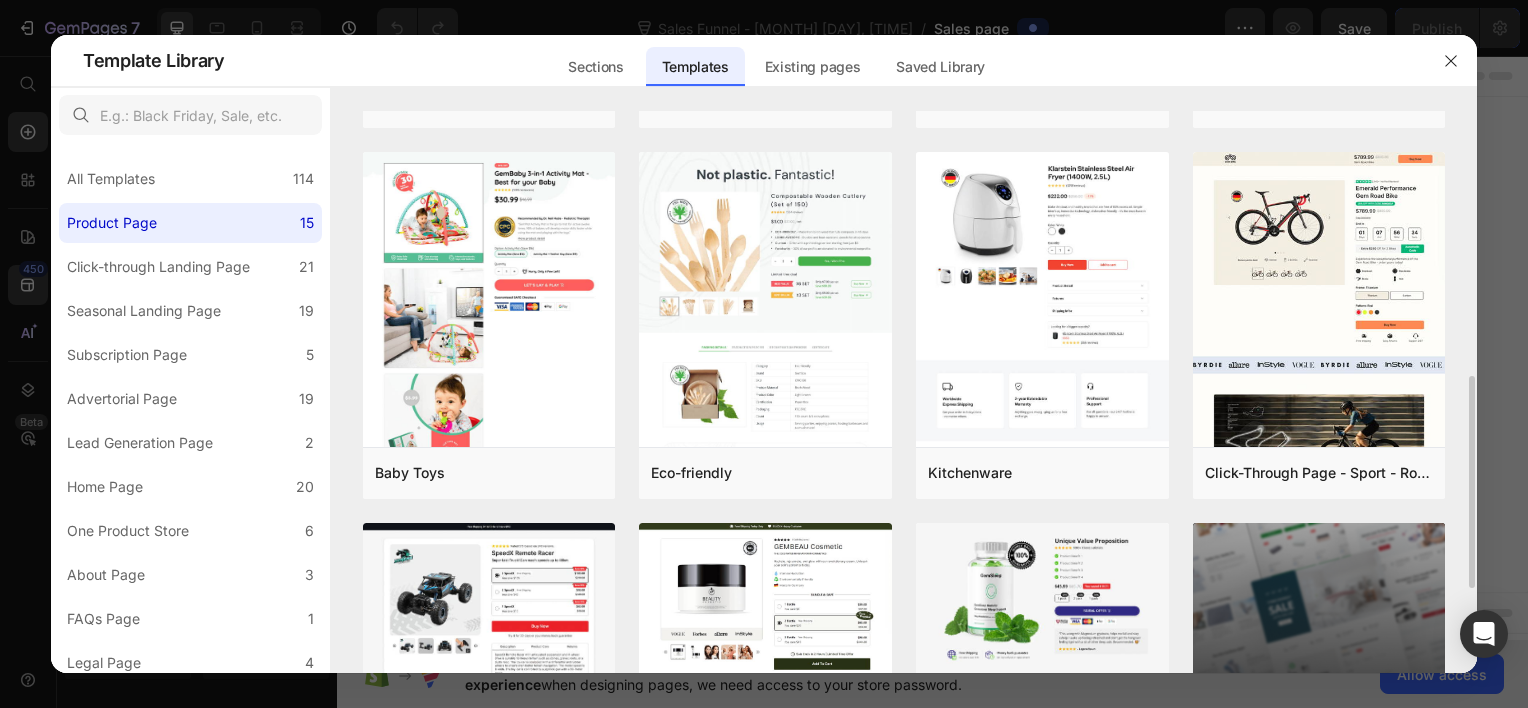 scroll, scrollTop: 600, scrollLeft: 0, axis: vertical 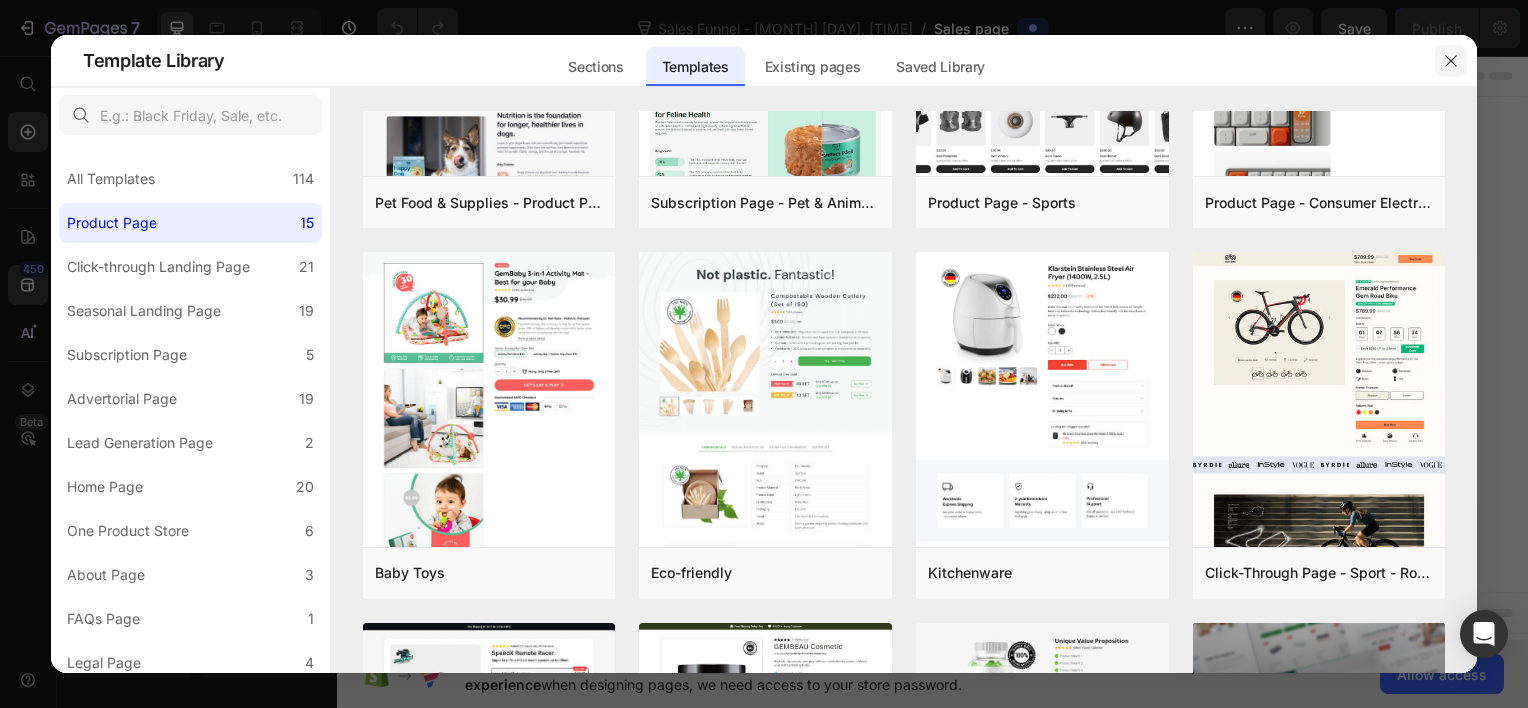 click 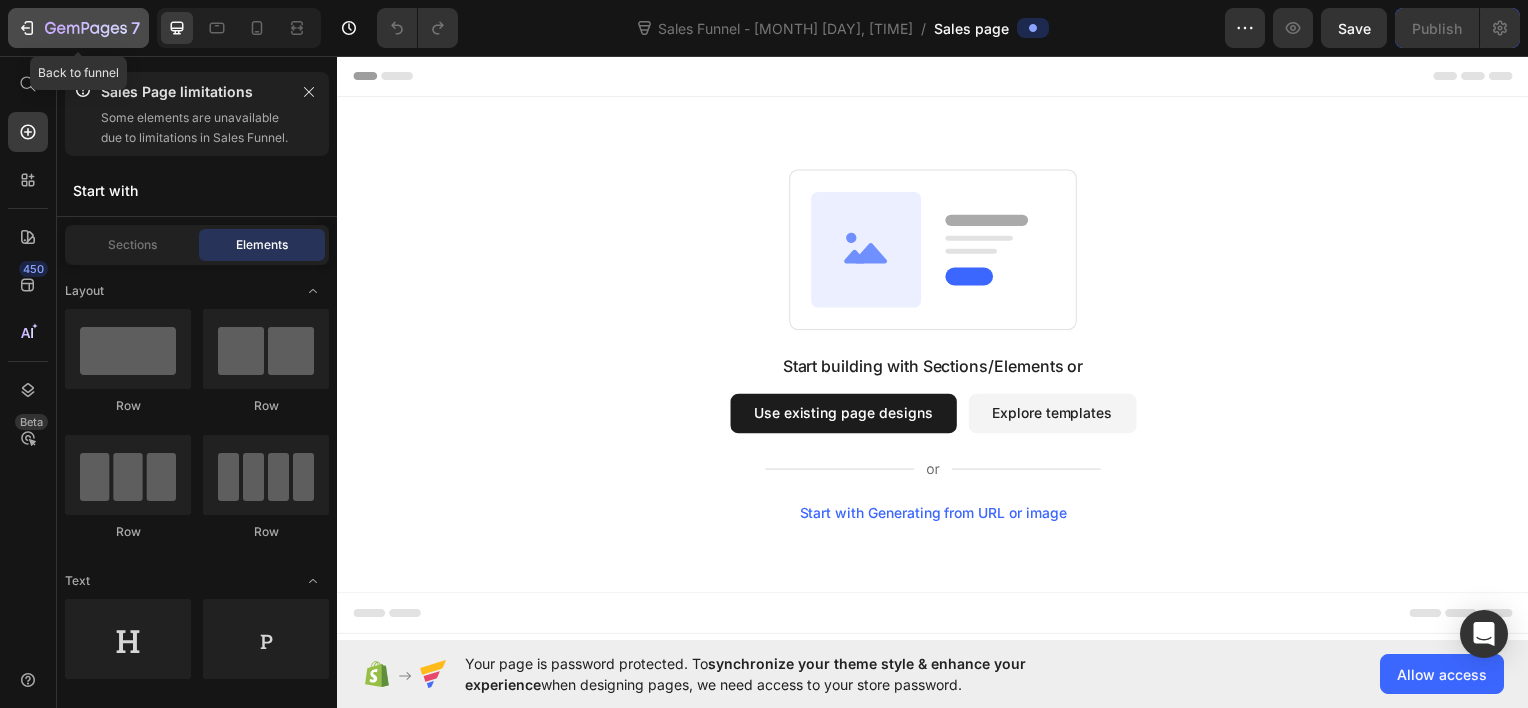 click 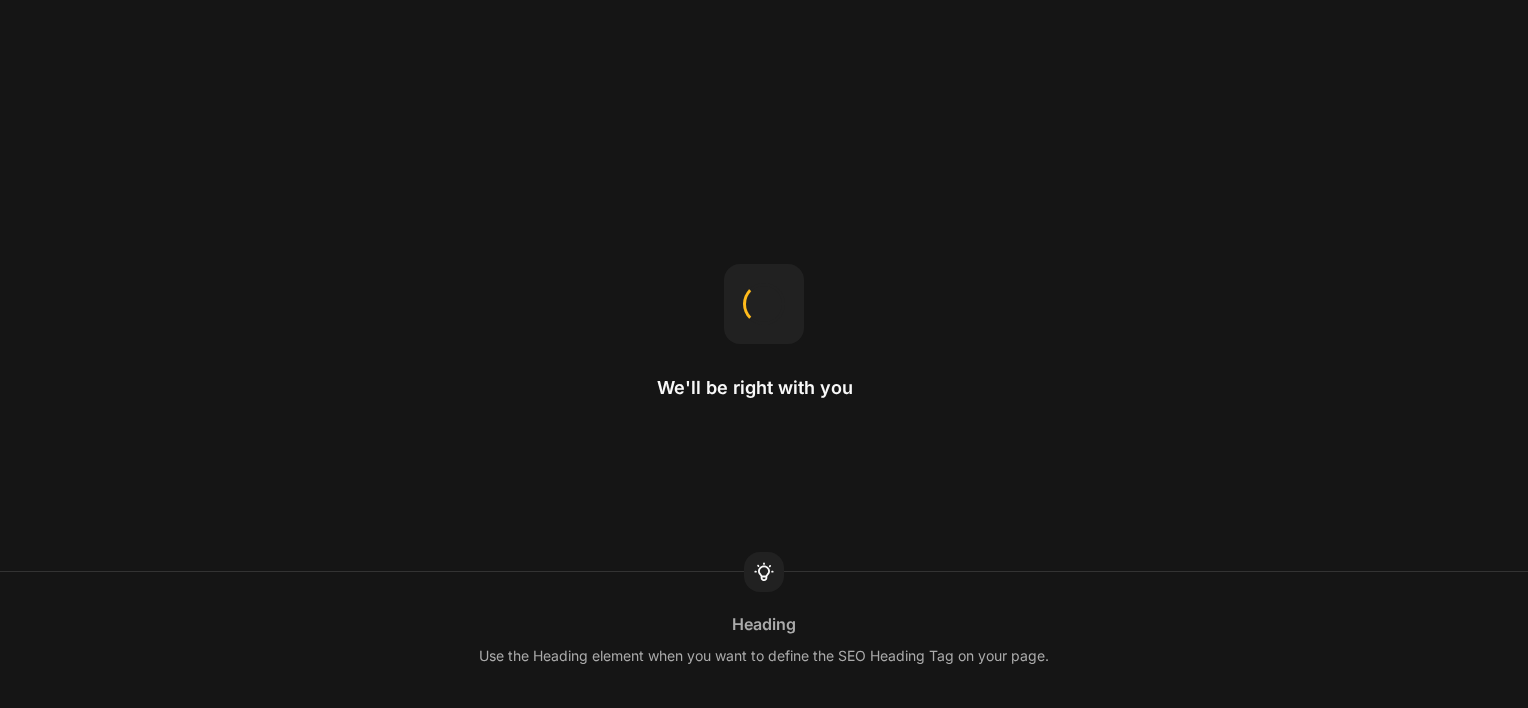scroll, scrollTop: 0, scrollLeft: 0, axis: both 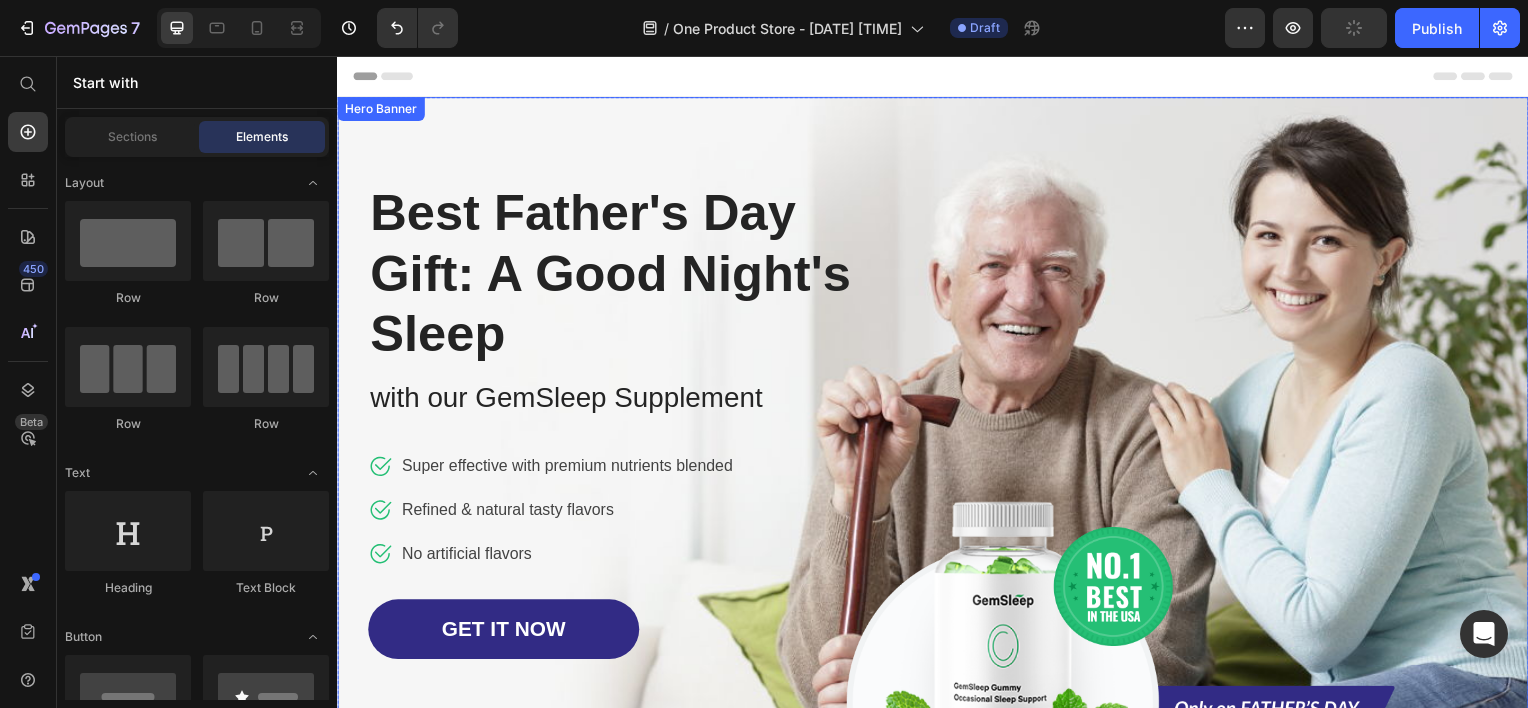 click on "Image Row Best Father's Day Gift: A Good Night's Sleep Heading with our GemSleep Supplement Text block       Icon Super effective with premium nutrients blended Text block       Icon Refined & natural tasty flavors Text block       Icon No artificial flavors Text block Icon List GET IT NOW Button Row Image" at bounding box center [937, 437] 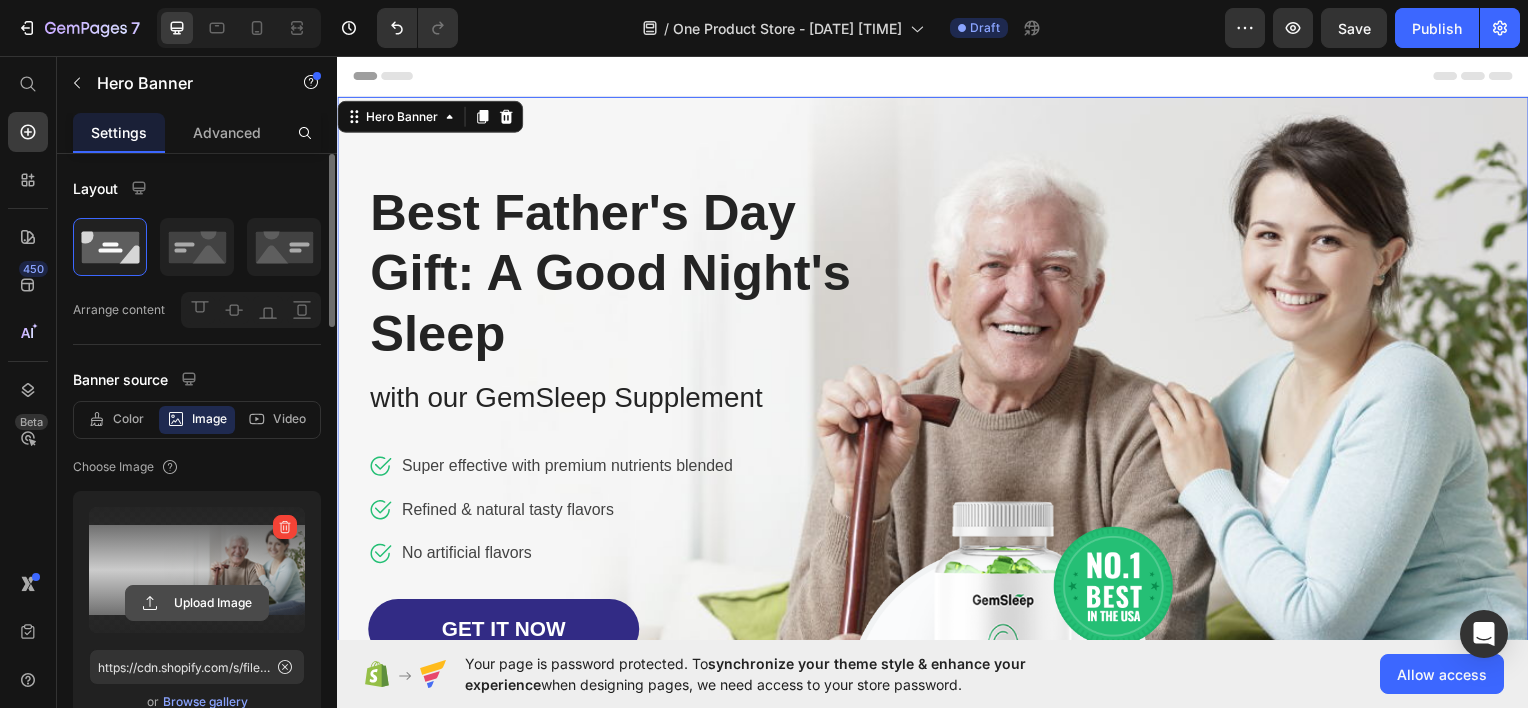 click 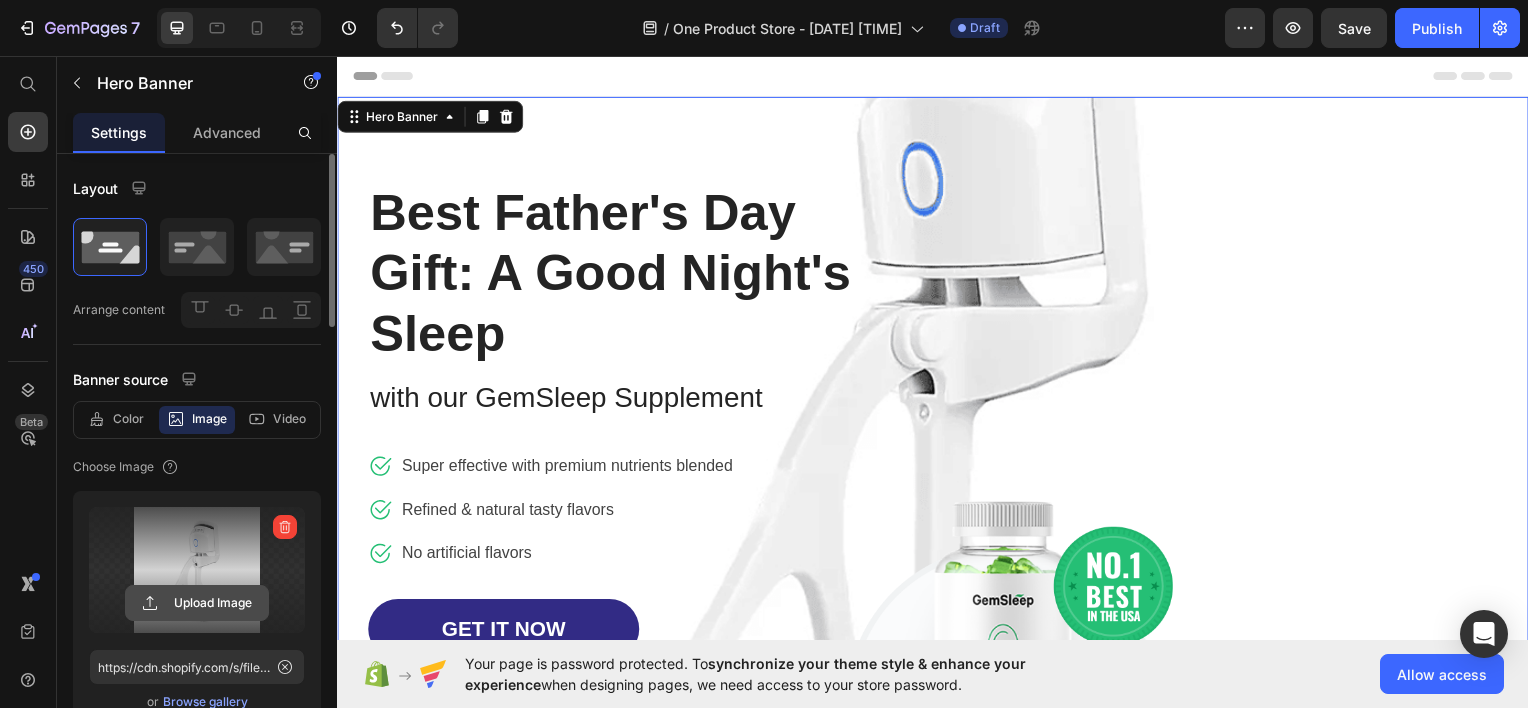click 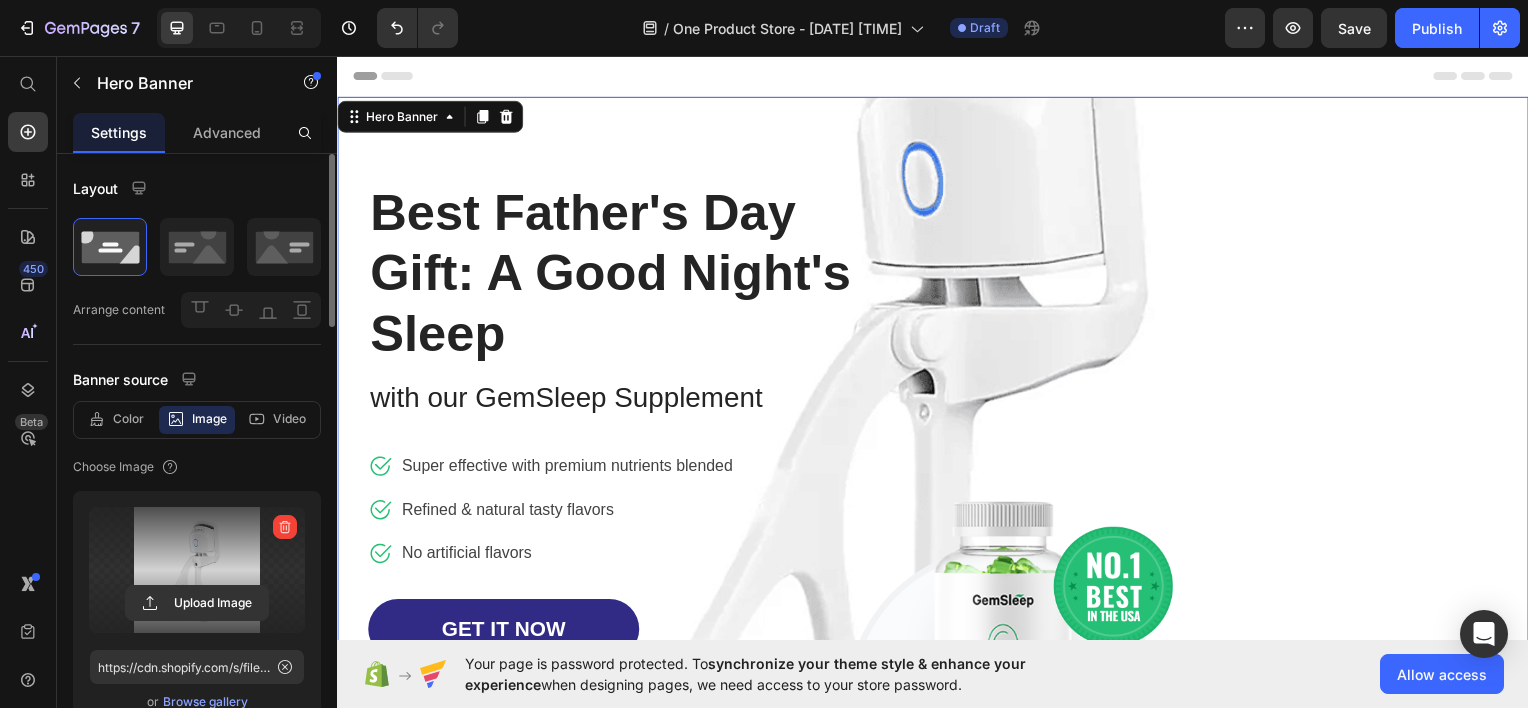 click on "Image" 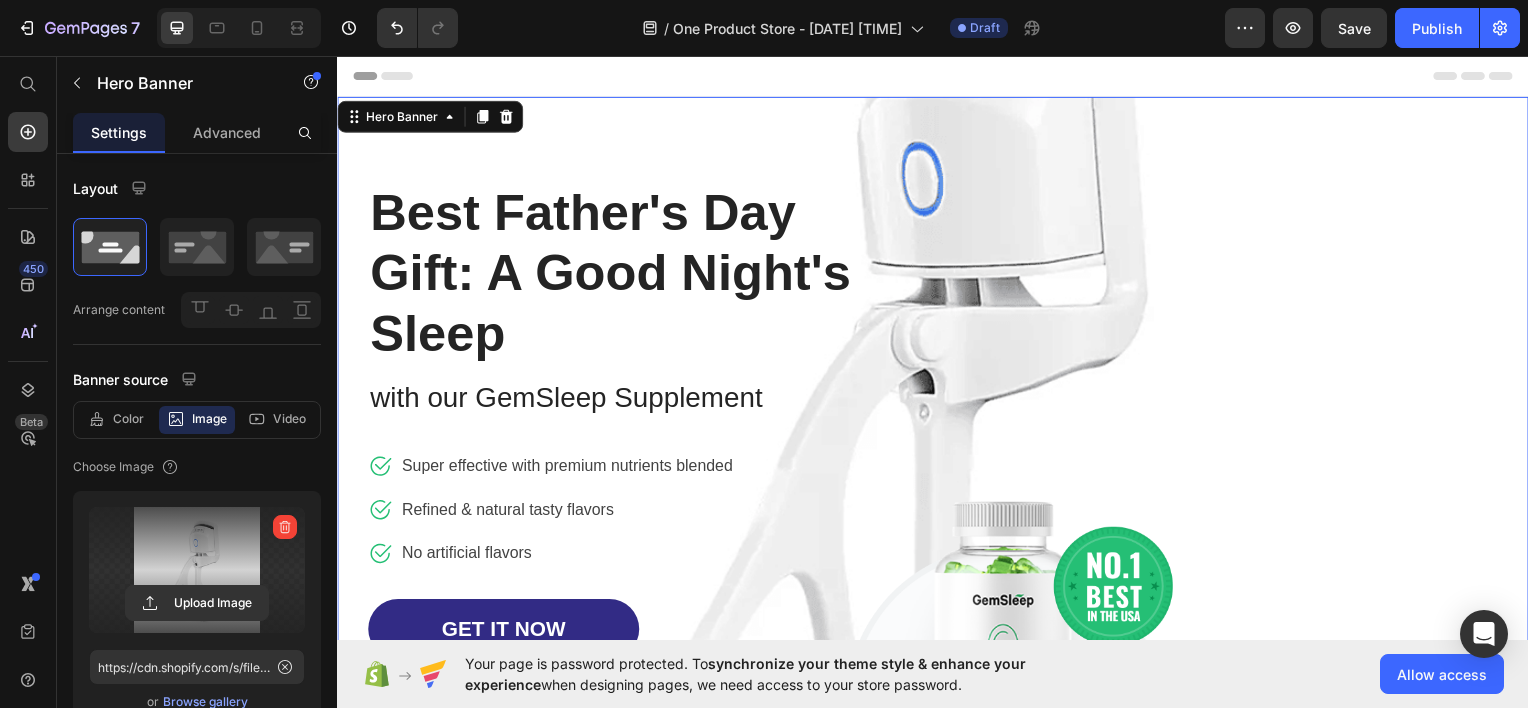 click at bounding box center (197, 570) 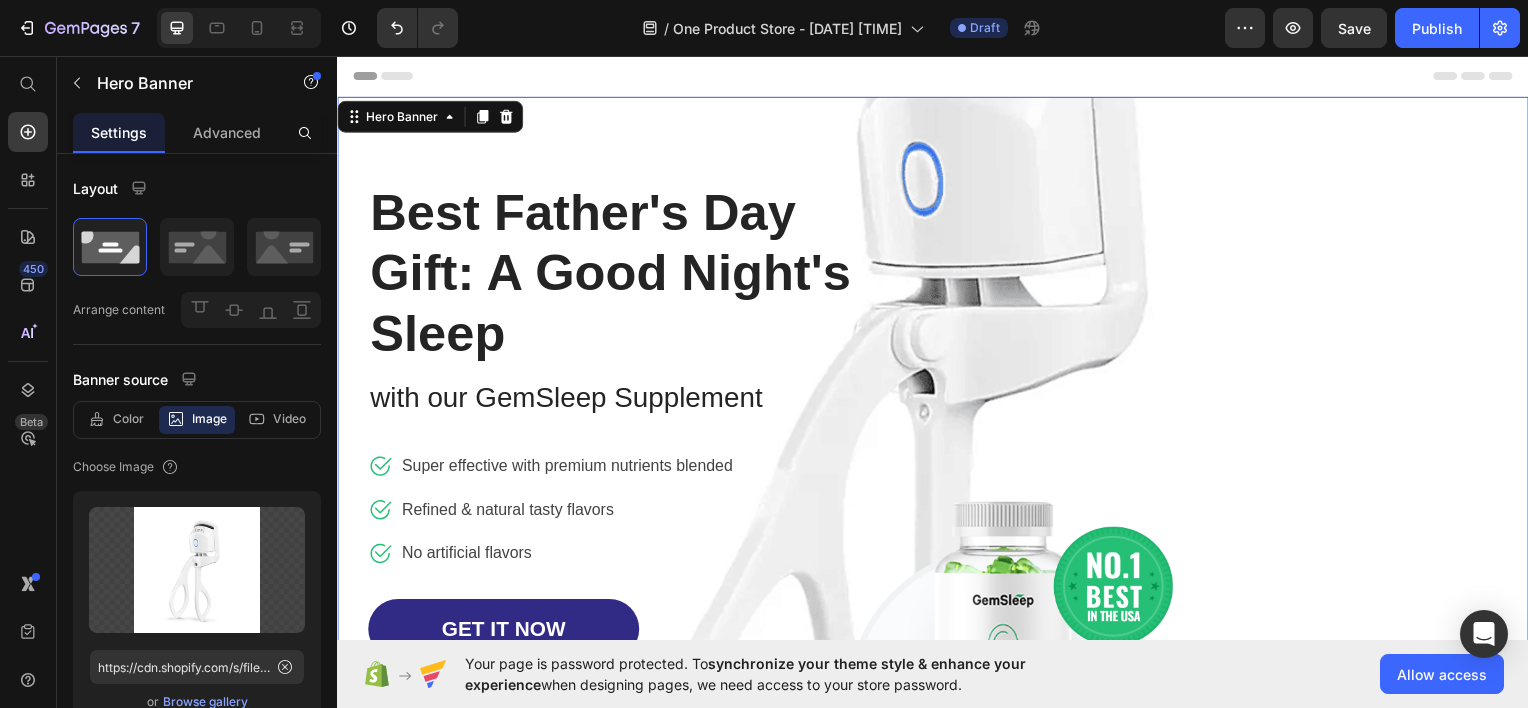type on "https://cdn.shopify.com/s/files/1/0948/9639/0466/files/gempages_575265126488212042-5244dcc2-70db-4447-b73d-a18d968f1e82.jpg" 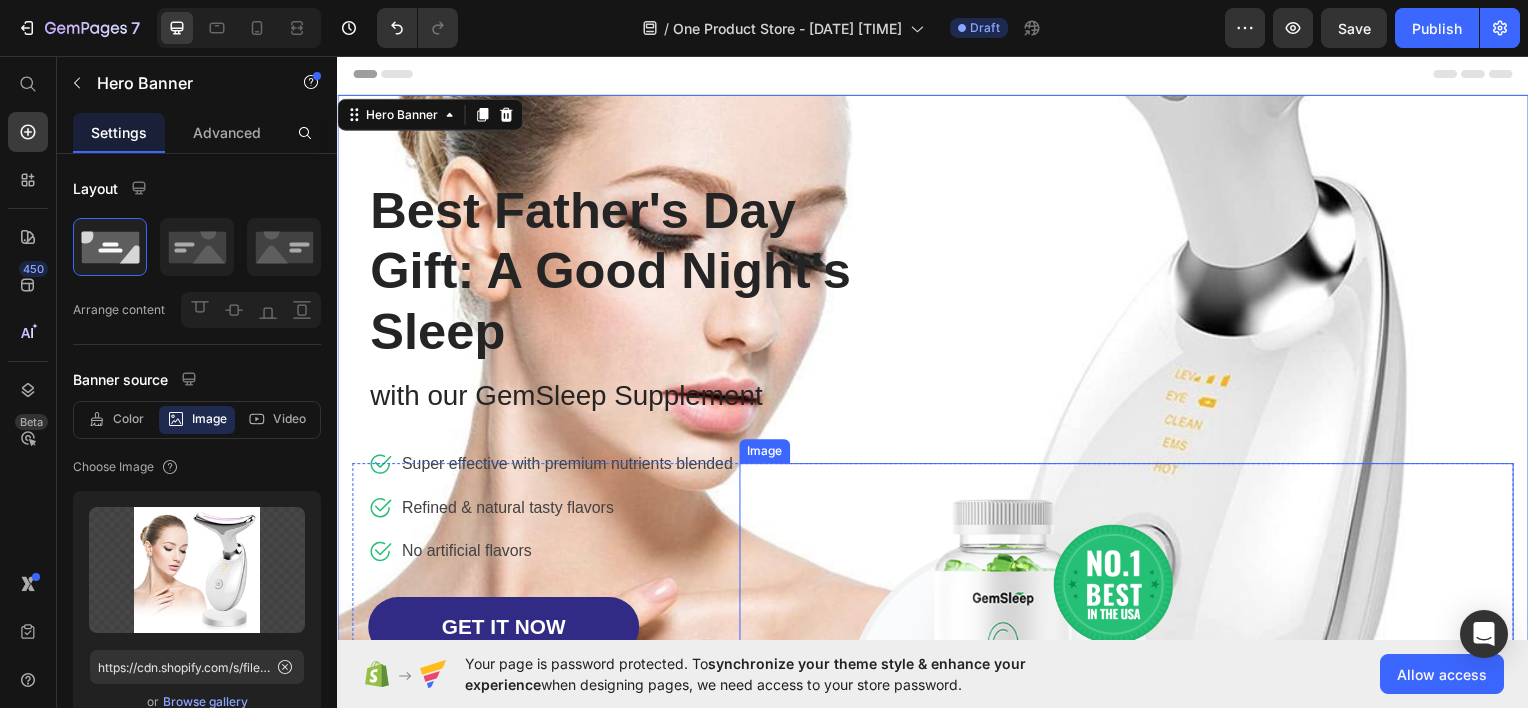 scroll, scrollTop: 0, scrollLeft: 0, axis: both 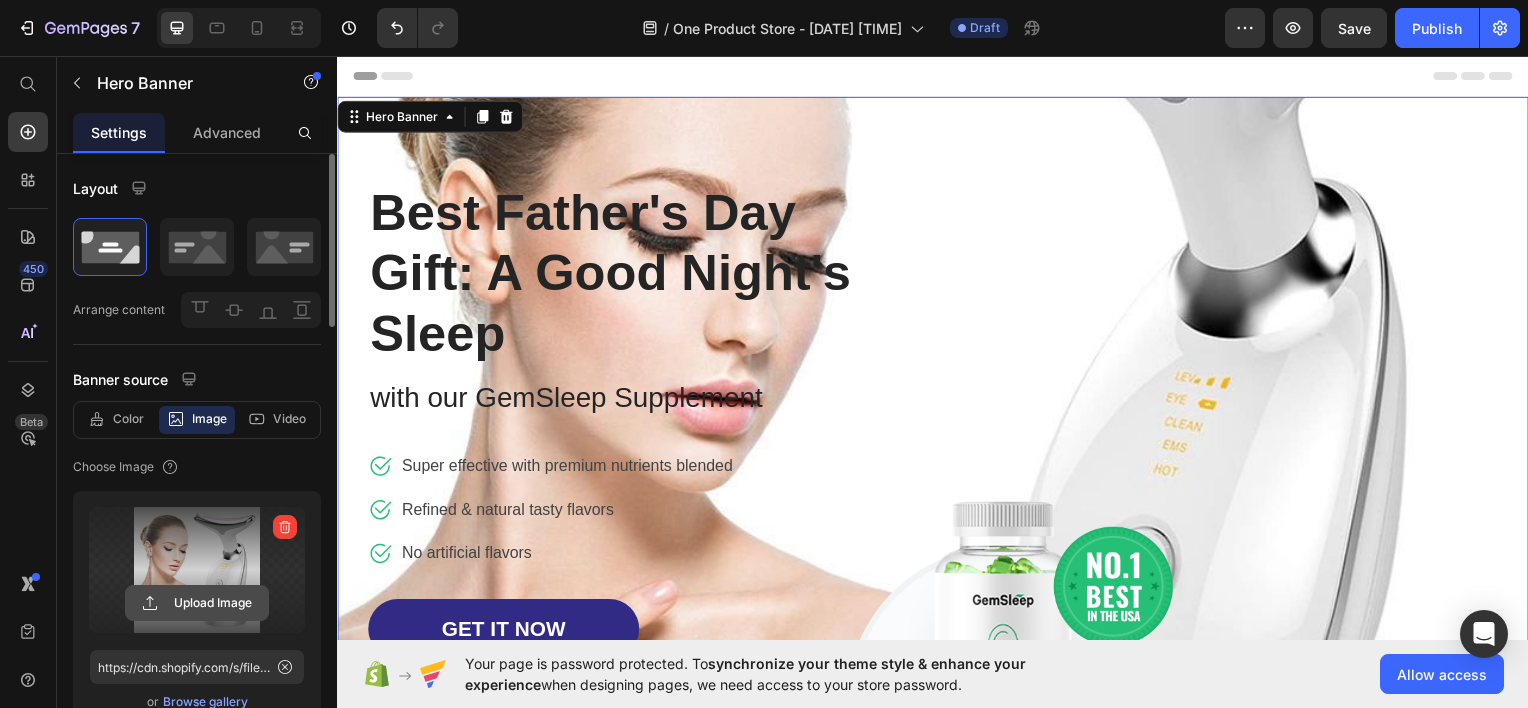 click 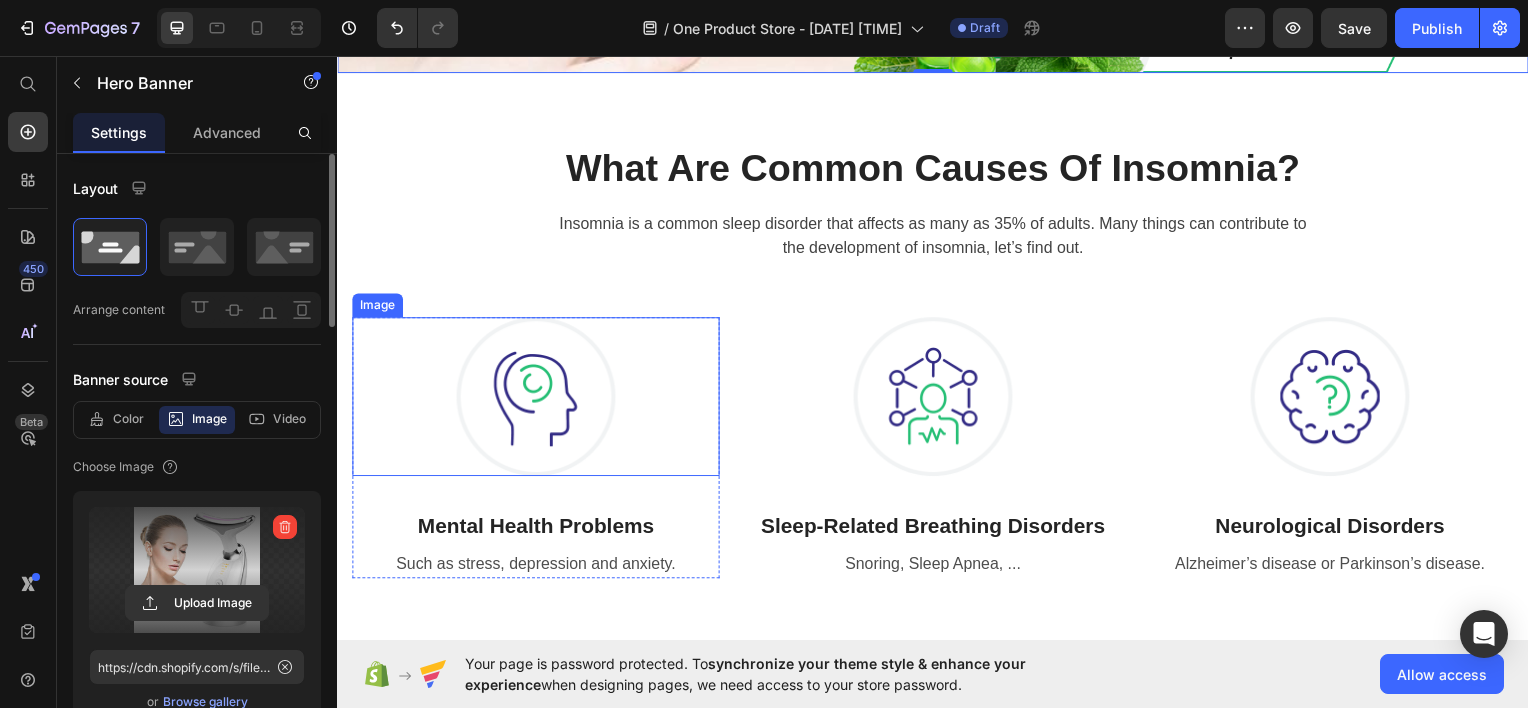 scroll, scrollTop: 900, scrollLeft: 0, axis: vertical 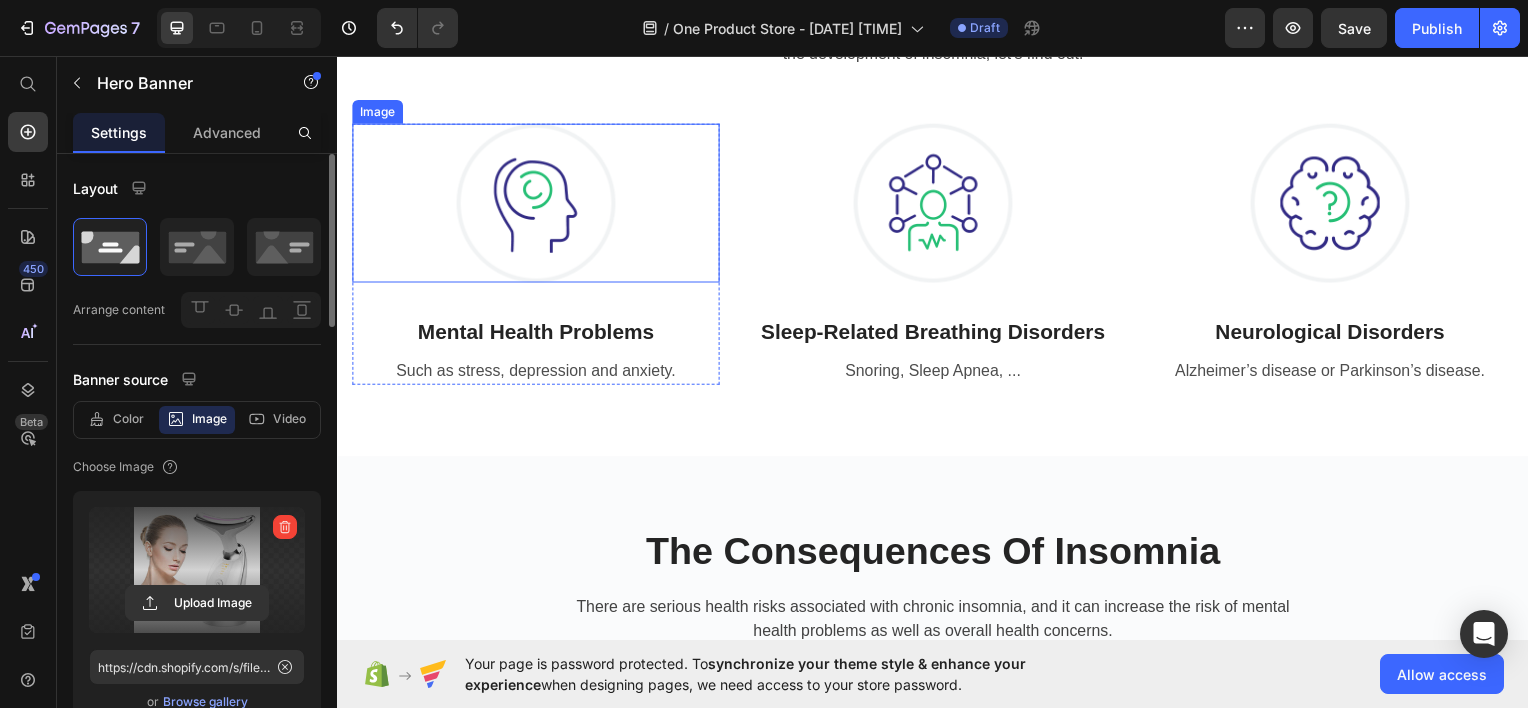 click at bounding box center (537, 203) 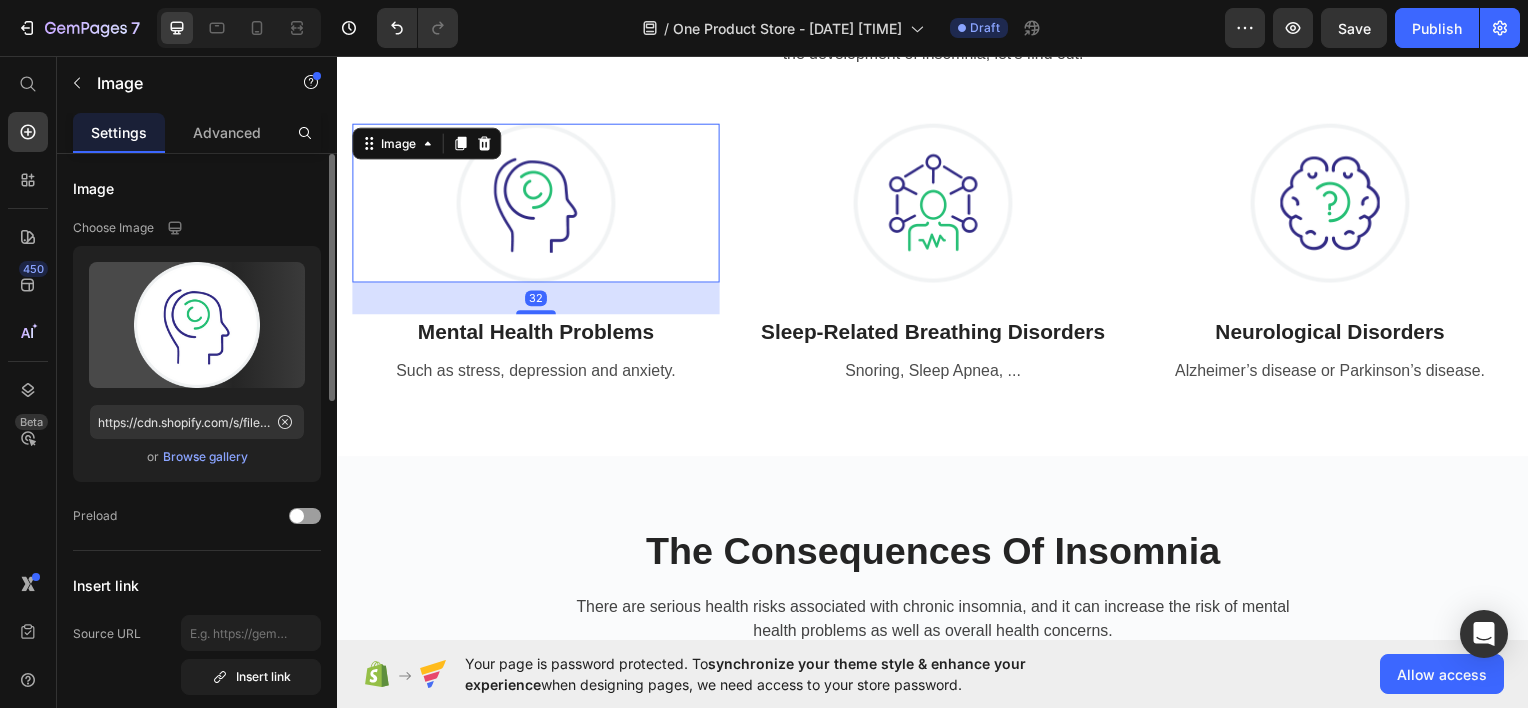 click at bounding box center (537, 203) 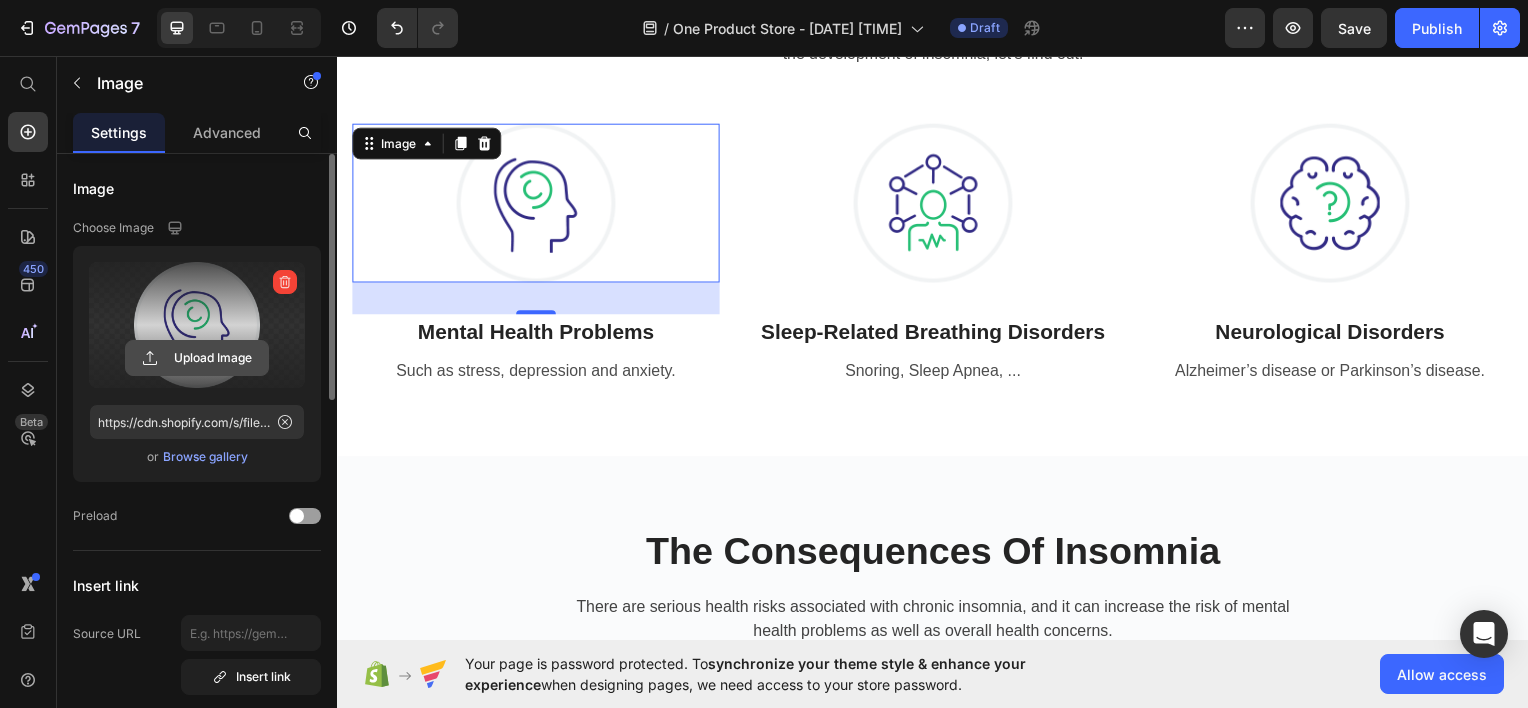 click 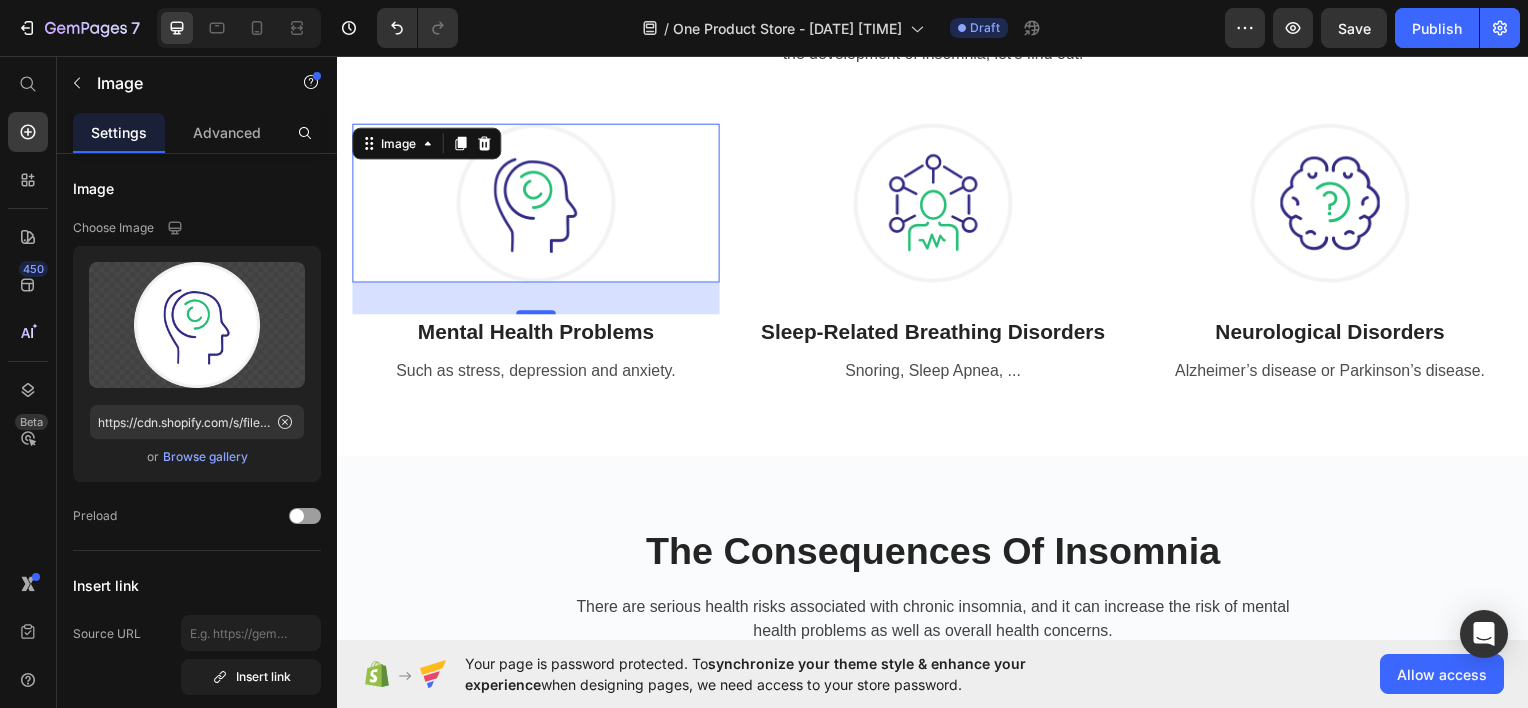 type on "https://cdn.shopify.com/s/files/1/0948/9639/0466/files/gempages_575265126488212042-5244dcc2-70db-4447-b73d-a18d968f1e82.jpg" 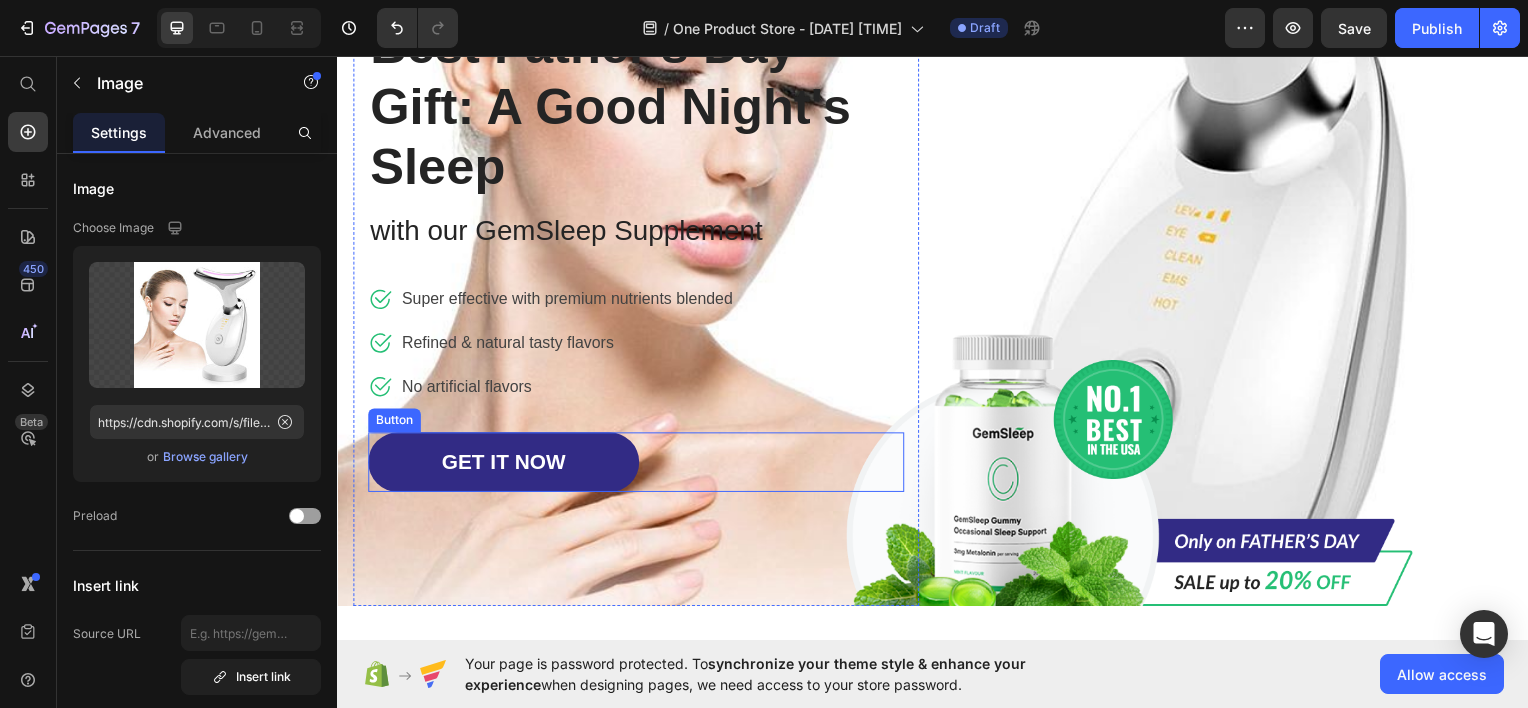 scroll, scrollTop: 0, scrollLeft: 0, axis: both 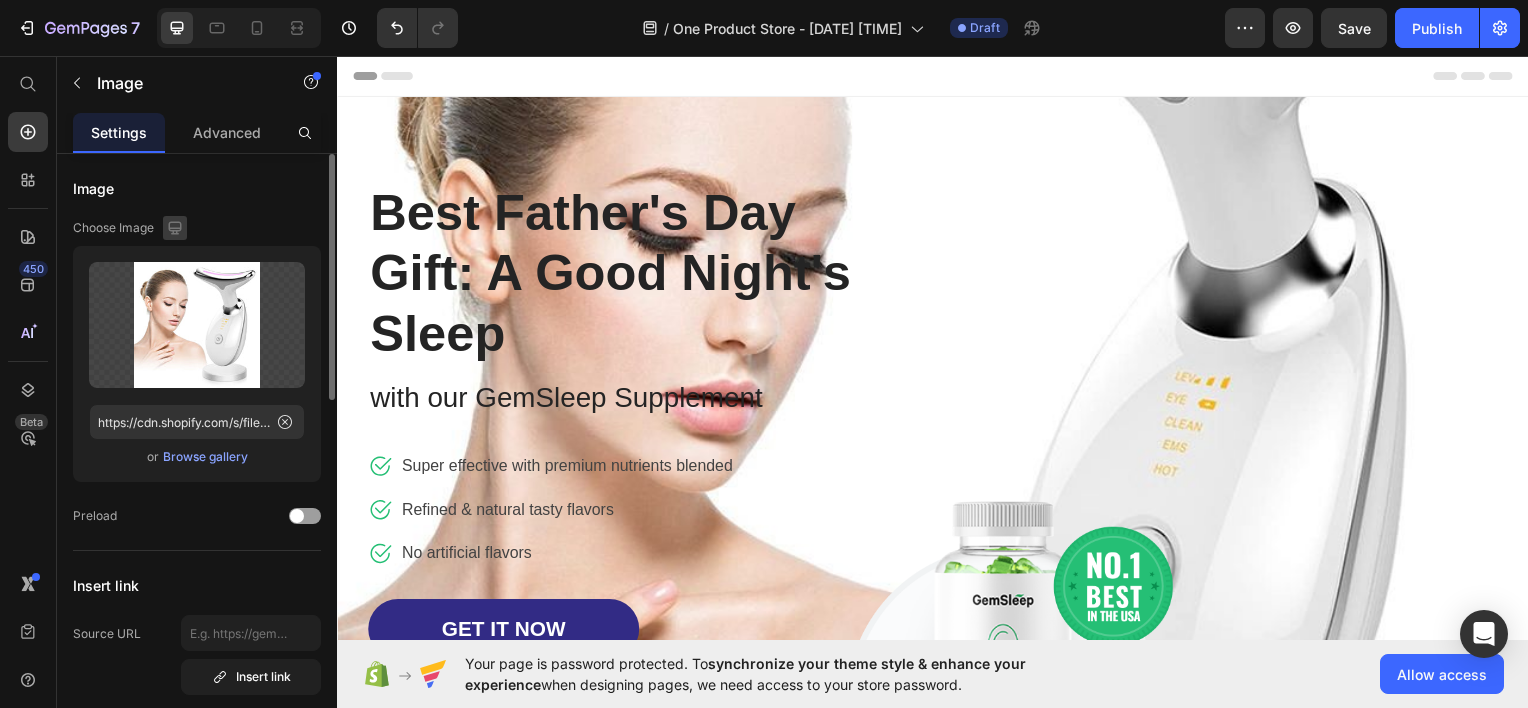 click 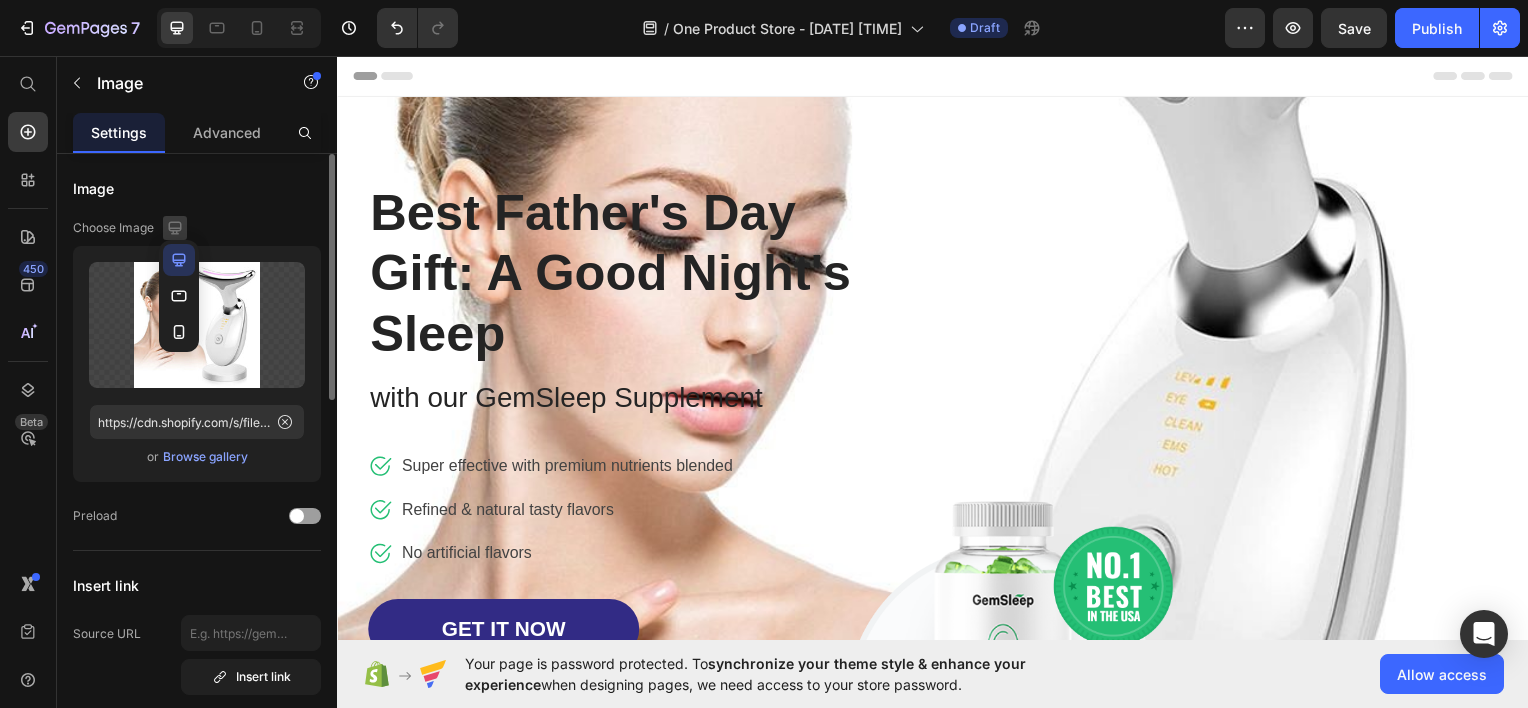 click 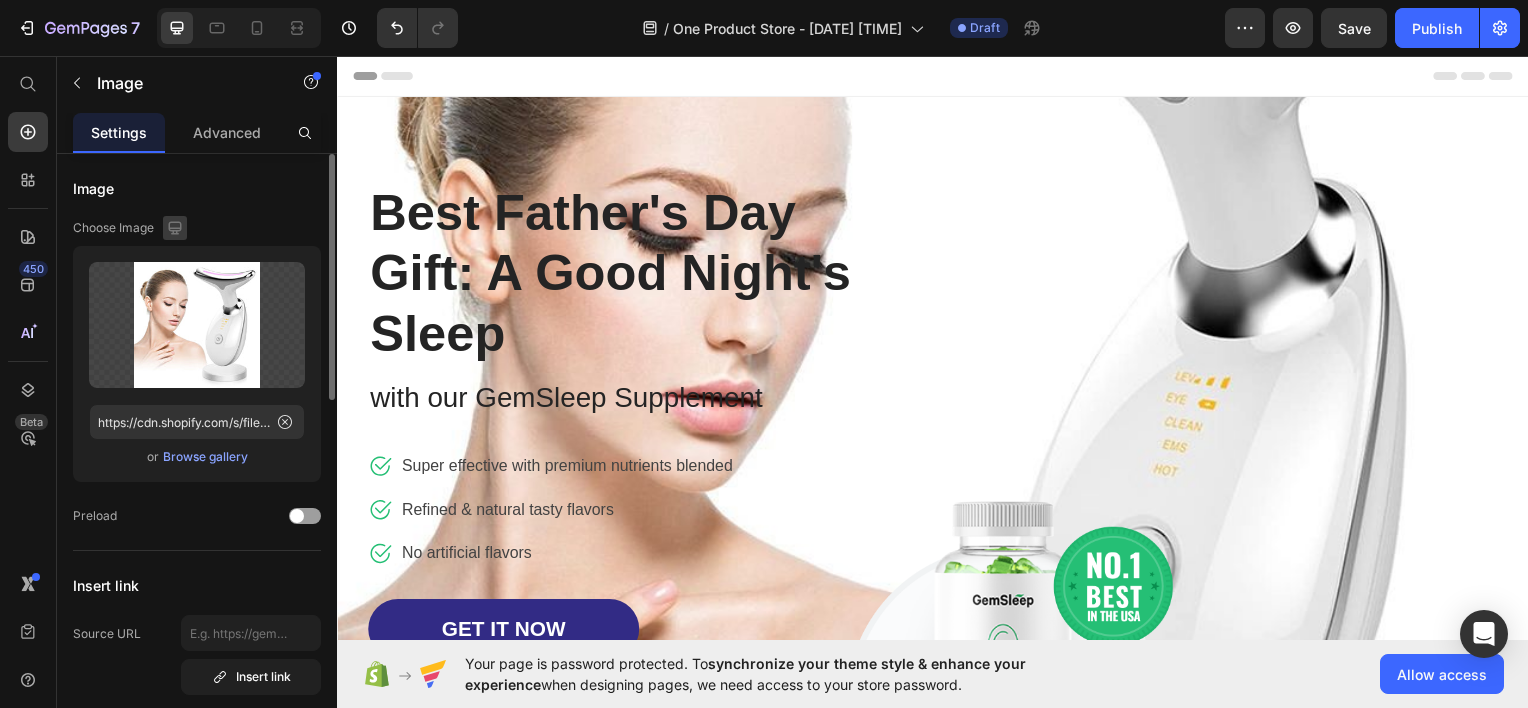 click 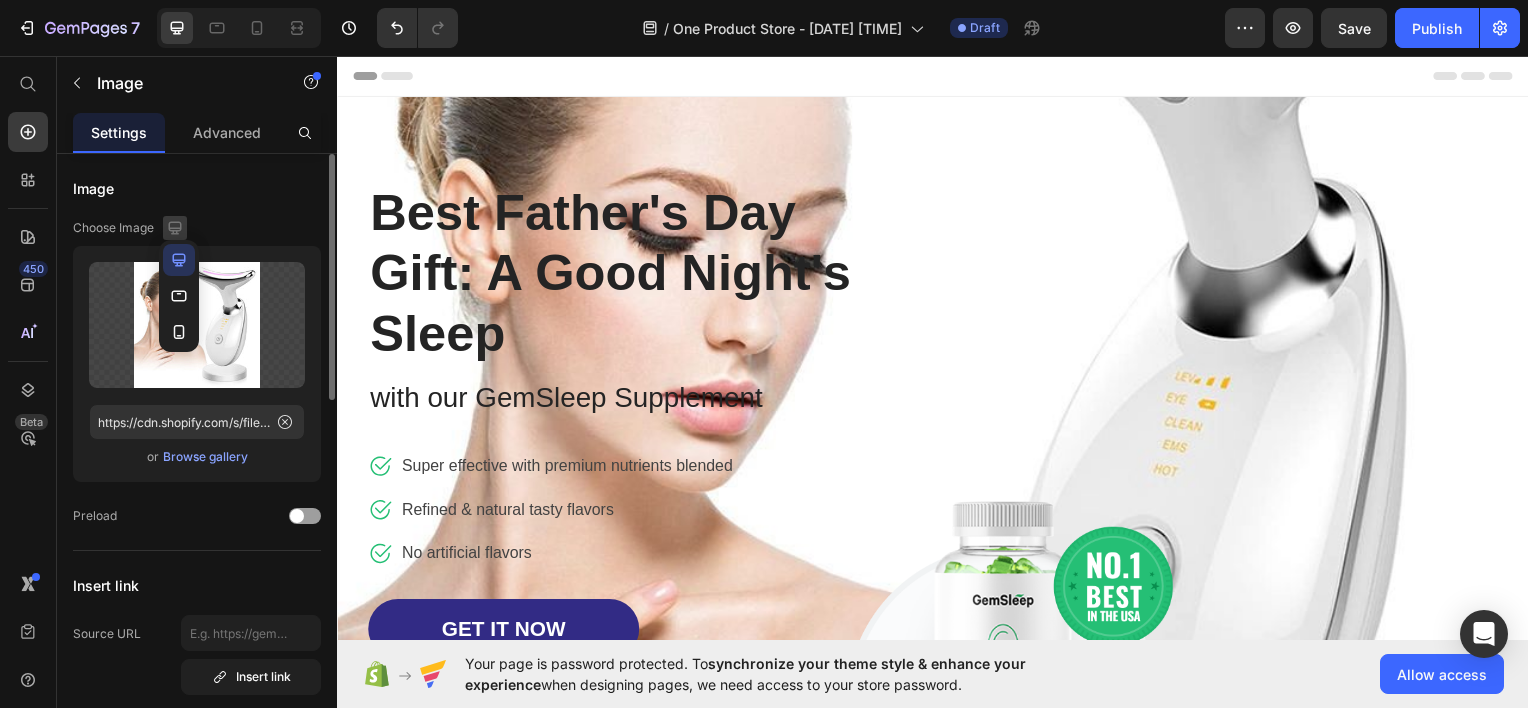 click 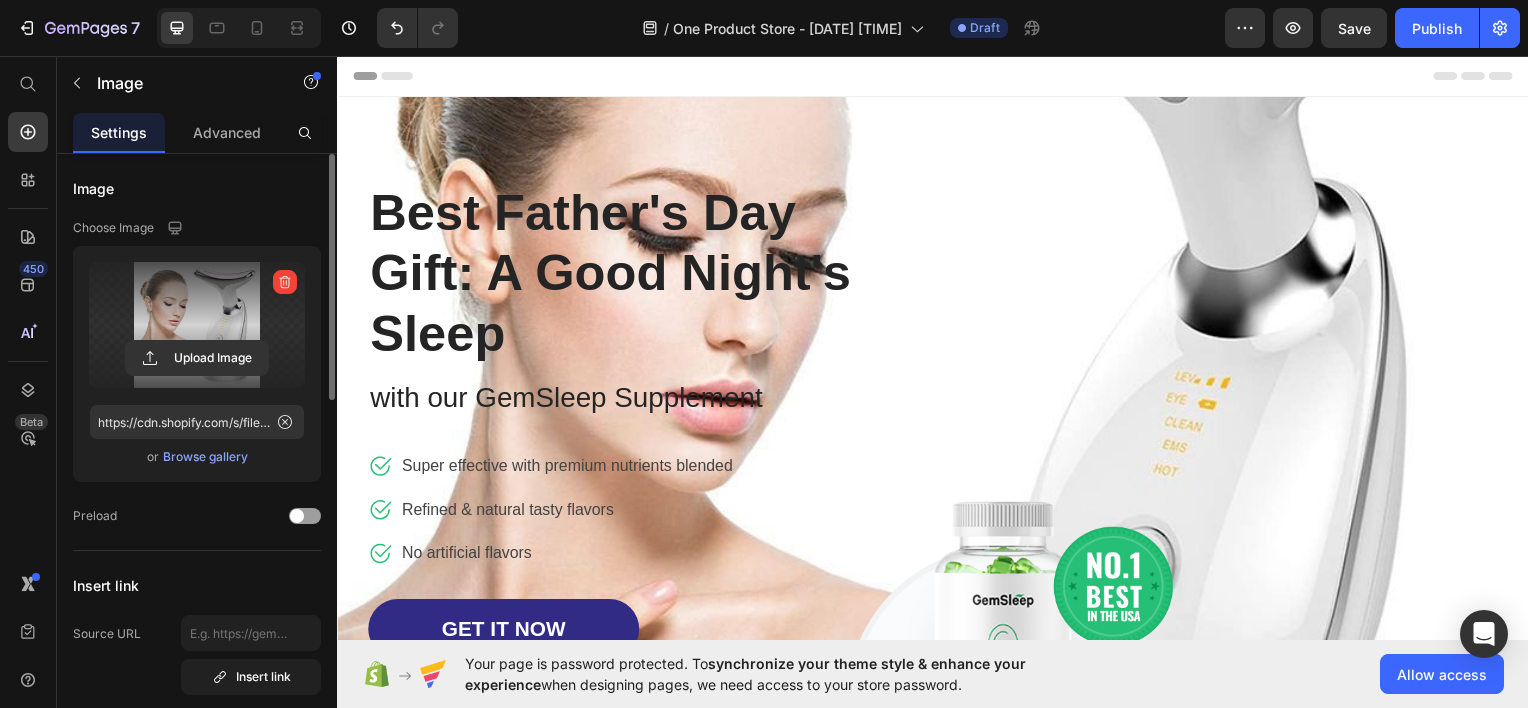 click at bounding box center (197, 325) 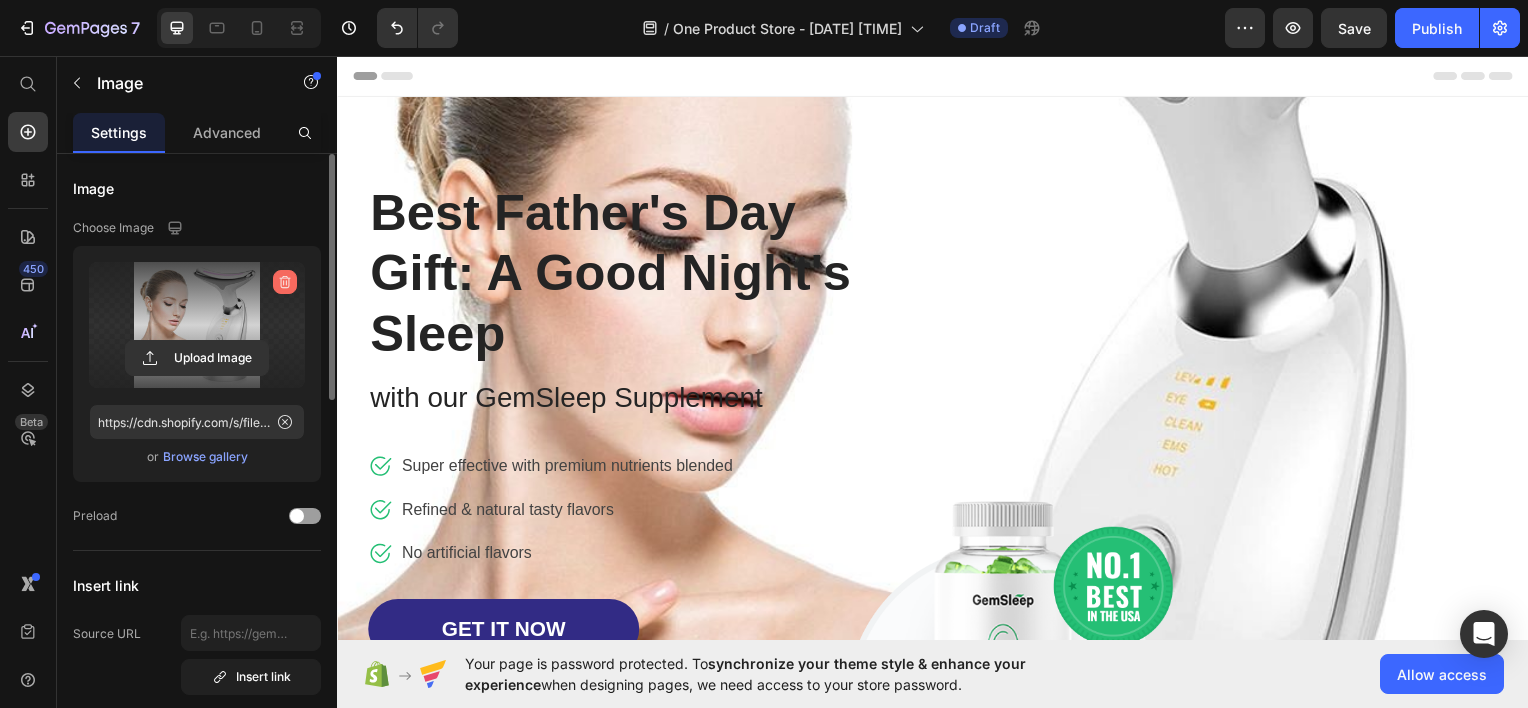 click 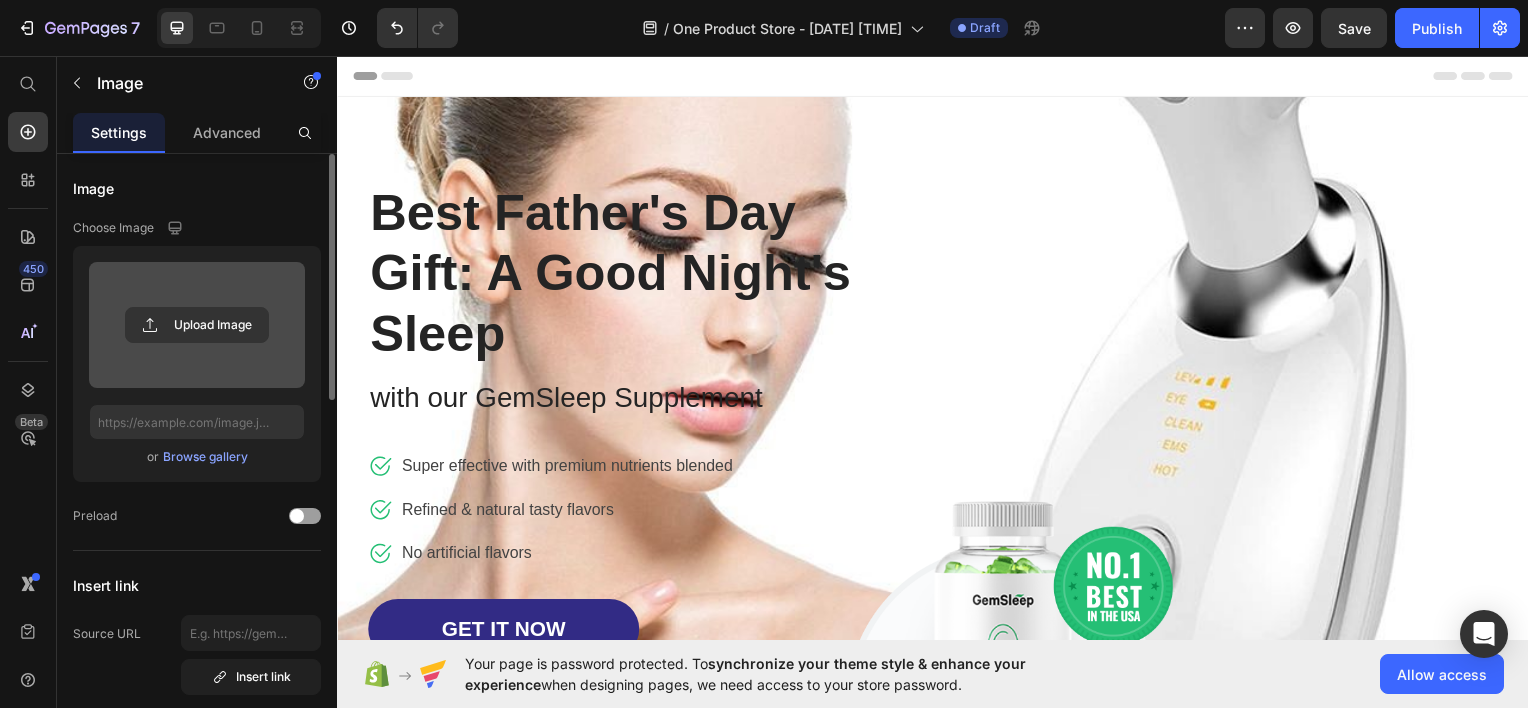 scroll, scrollTop: 0, scrollLeft: 0, axis: both 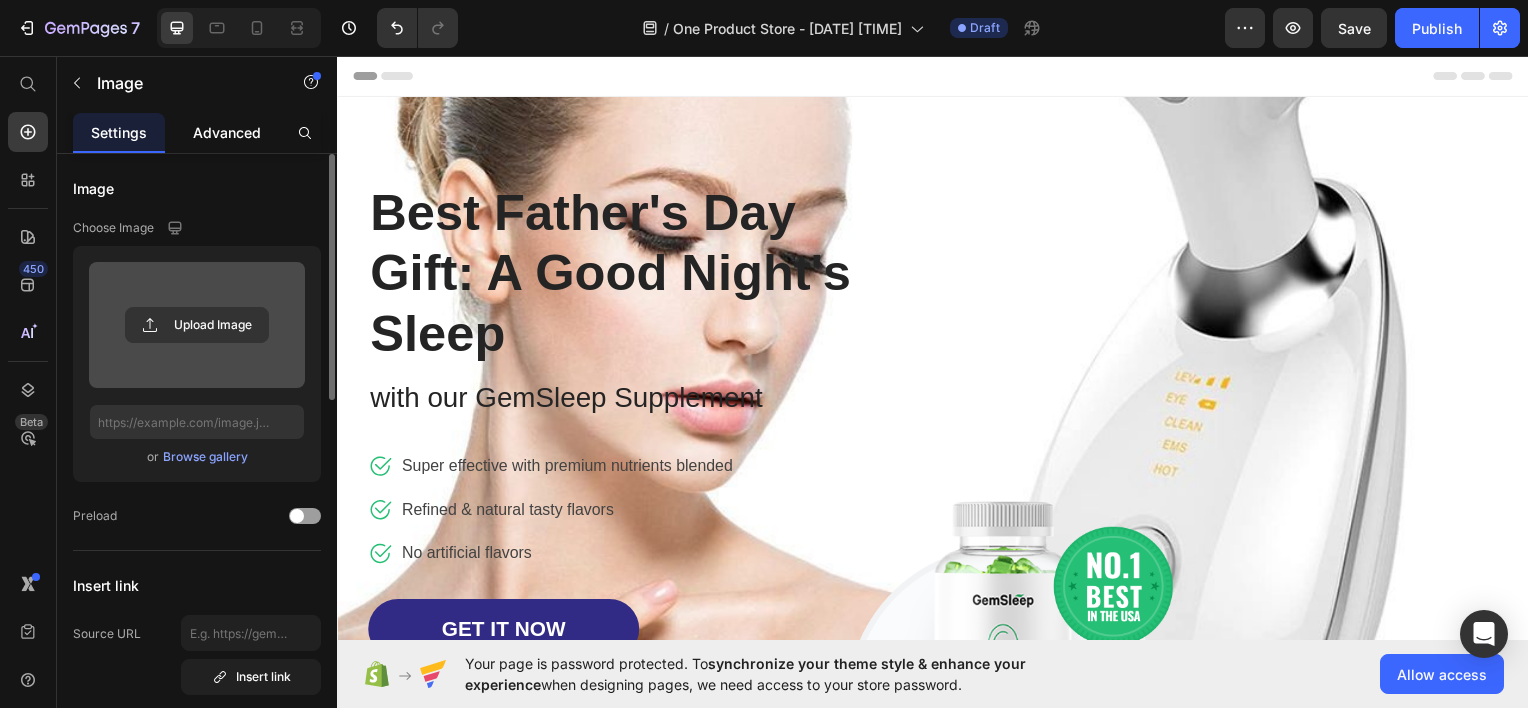 click on "Advanced" at bounding box center (227, 132) 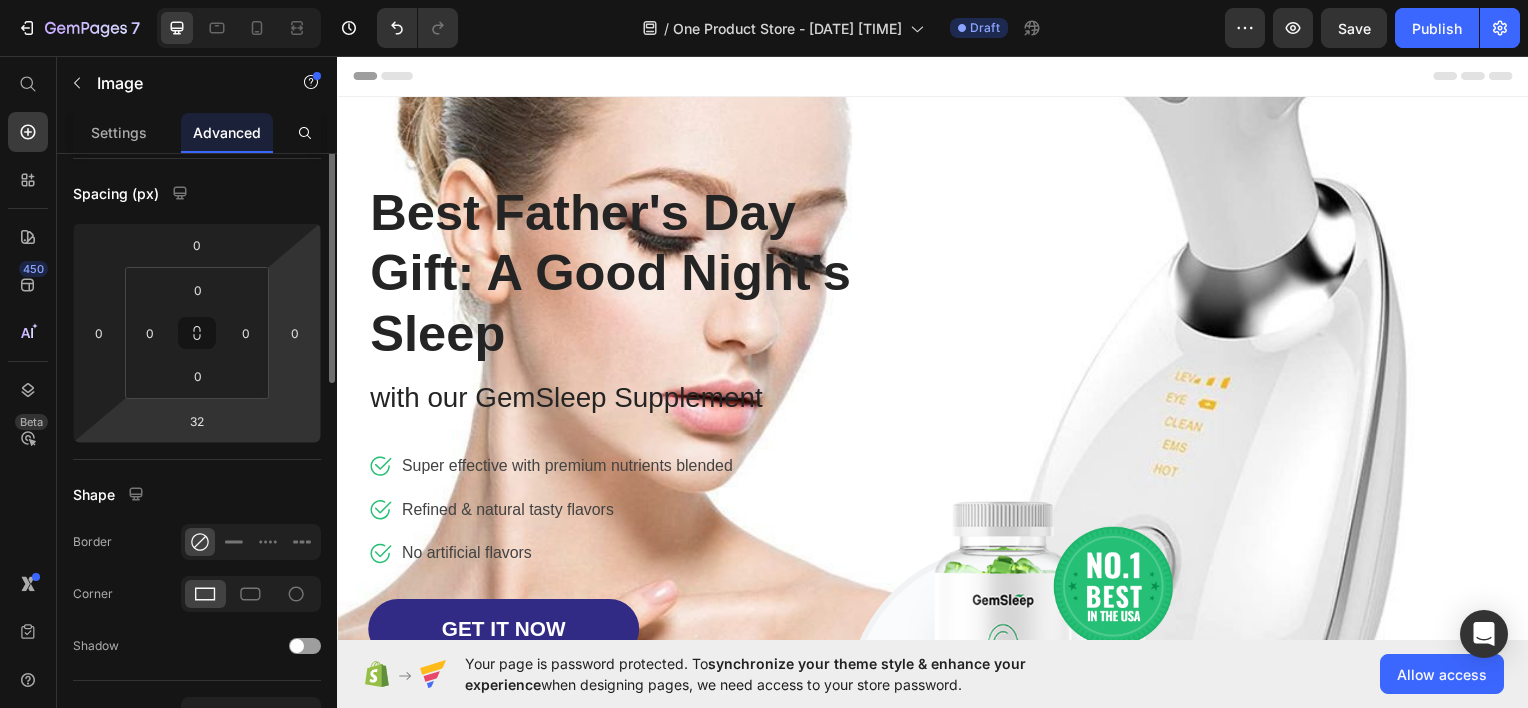 scroll, scrollTop: 0, scrollLeft: 0, axis: both 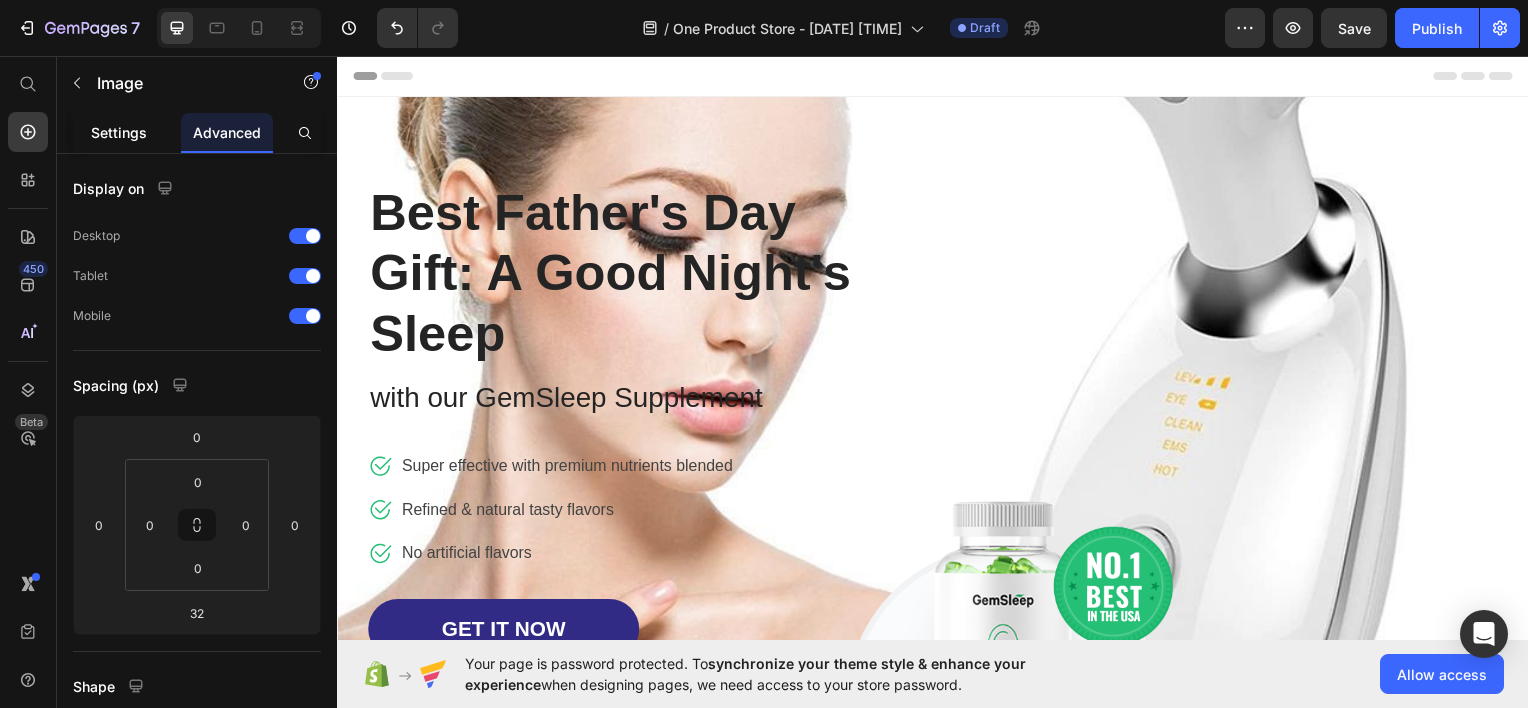 click on "Settings" at bounding box center [119, 132] 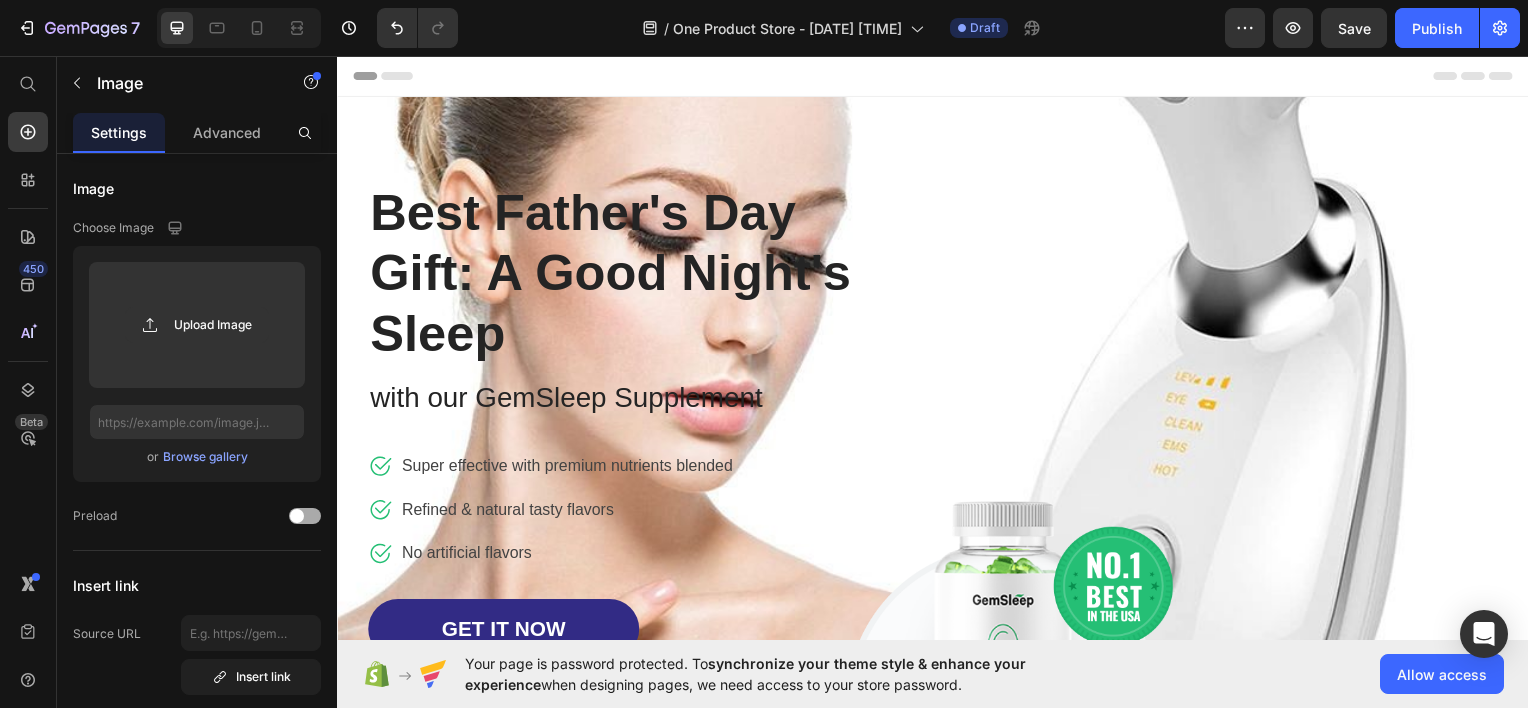 click at bounding box center (305, 516) 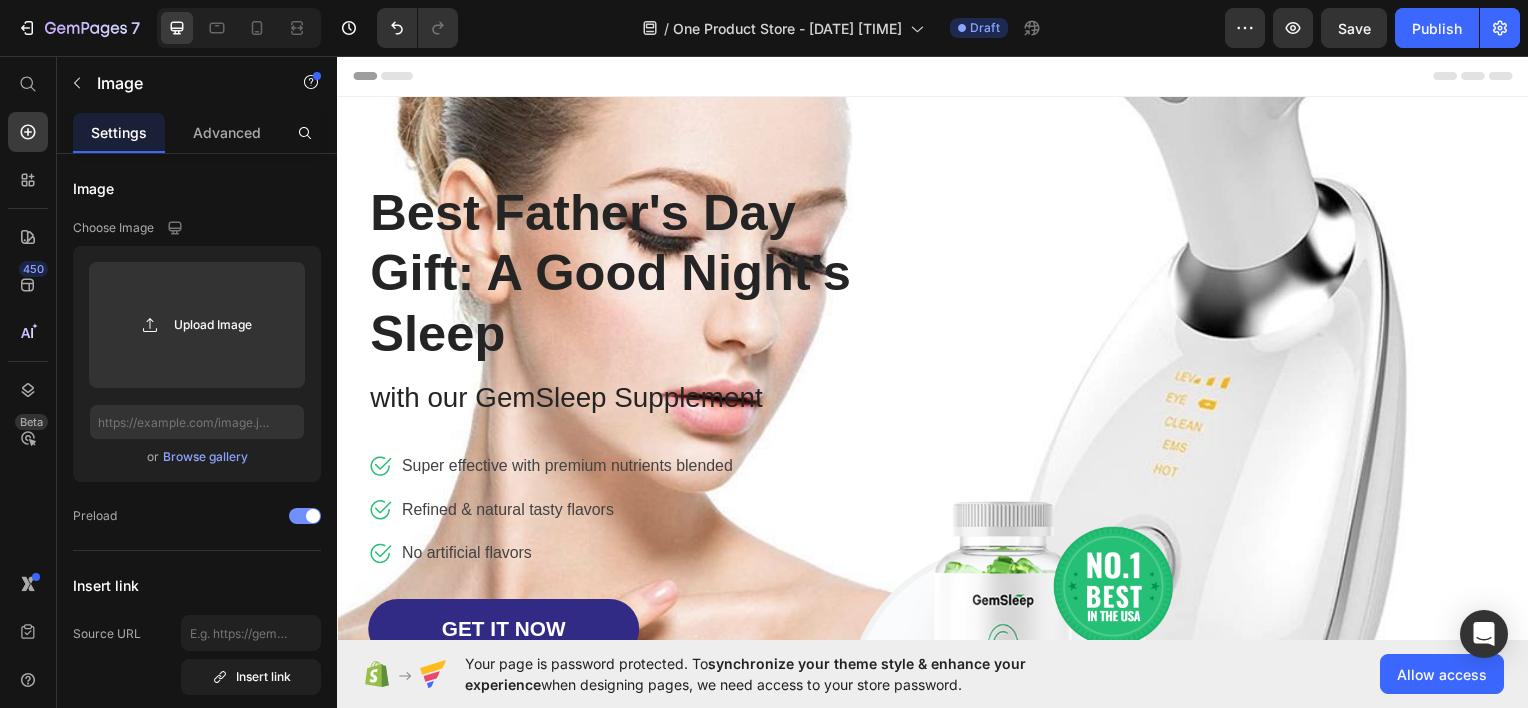 click at bounding box center (305, 516) 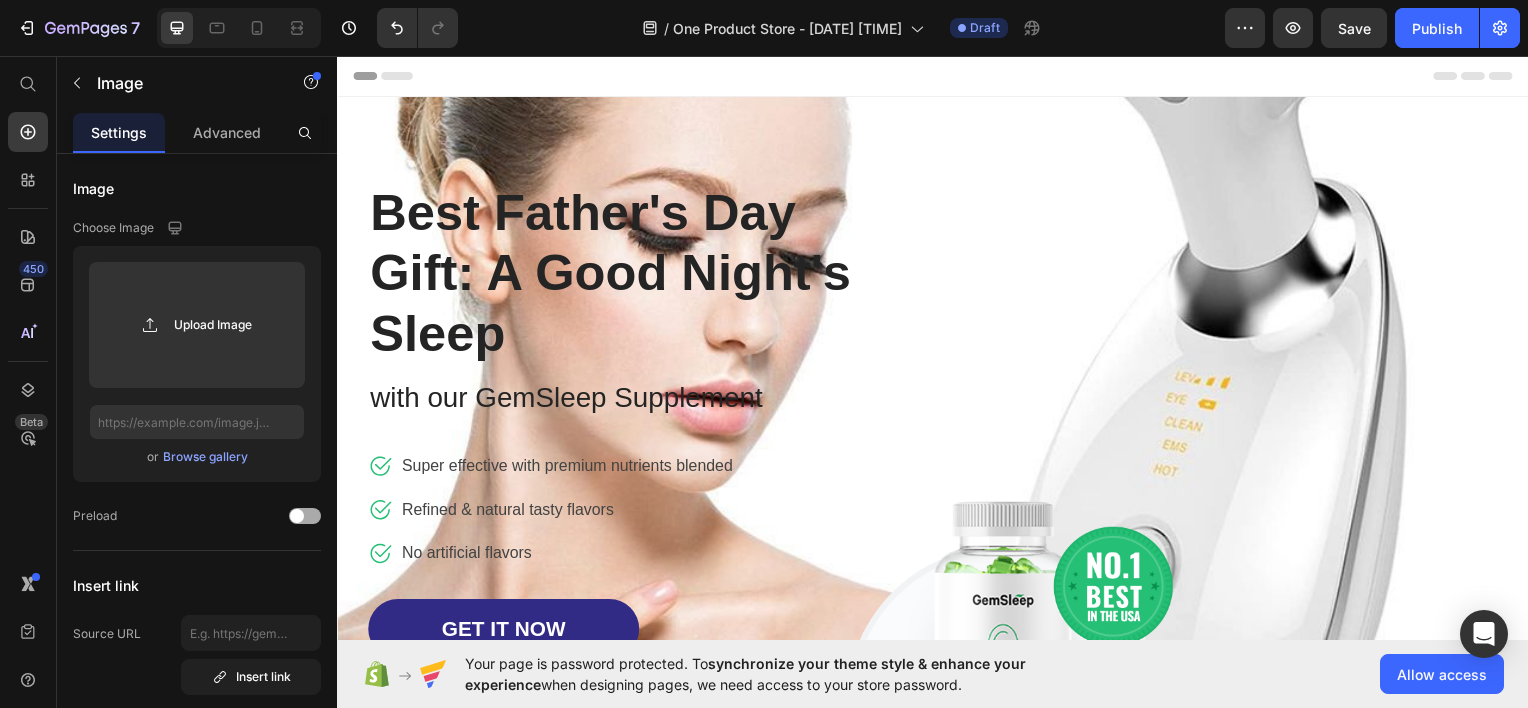 click at bounding box center (305, 516) 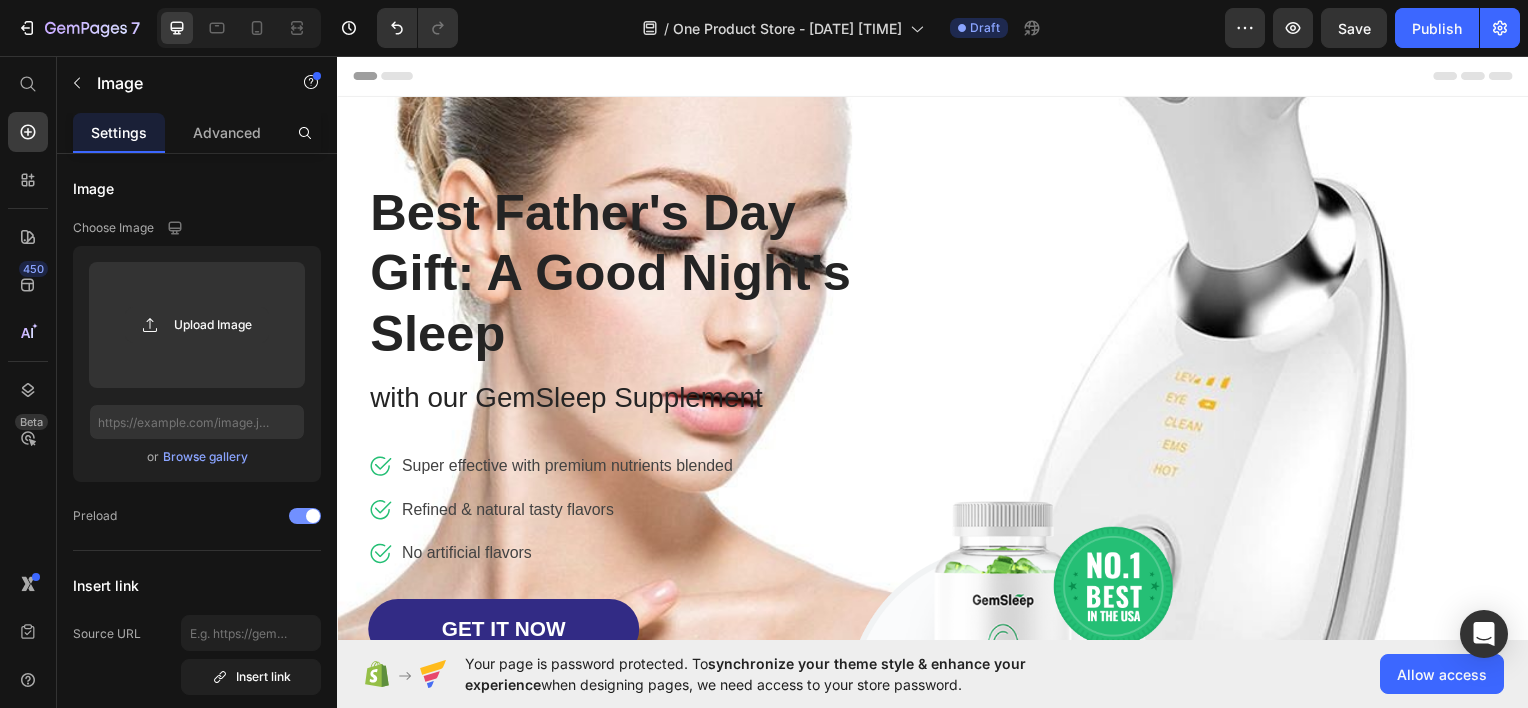 click at bounding box center (313, 516) 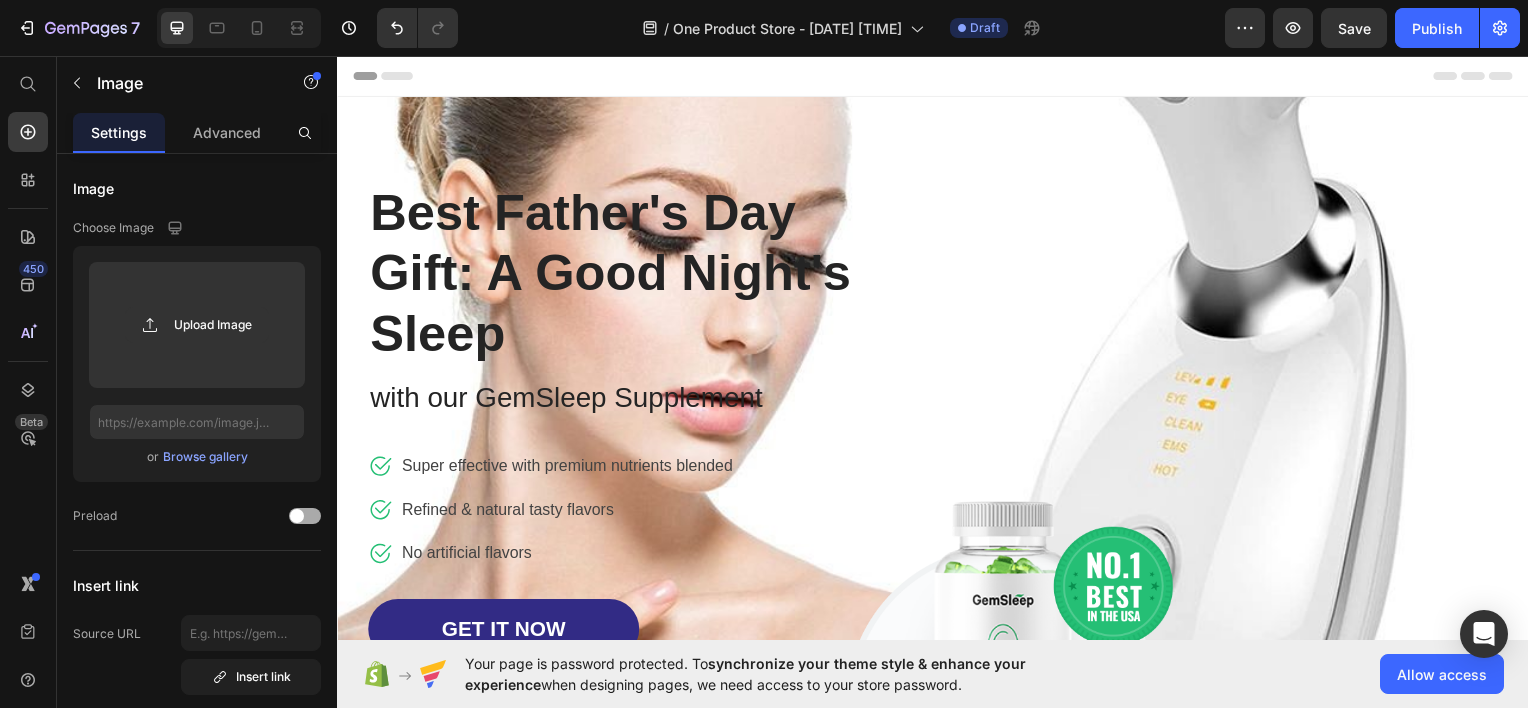 click at bounding box center (305, 516) 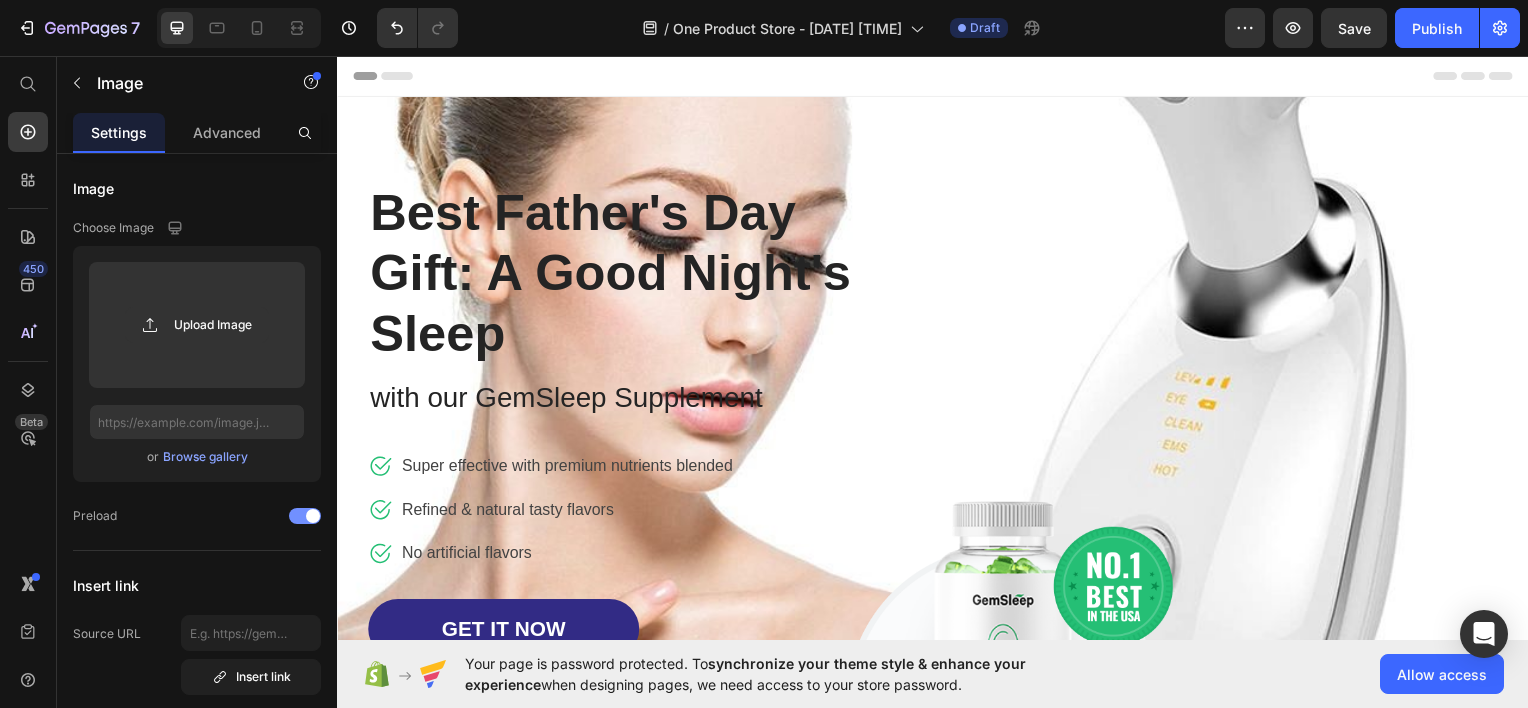 click at bounding box center [305, 516] 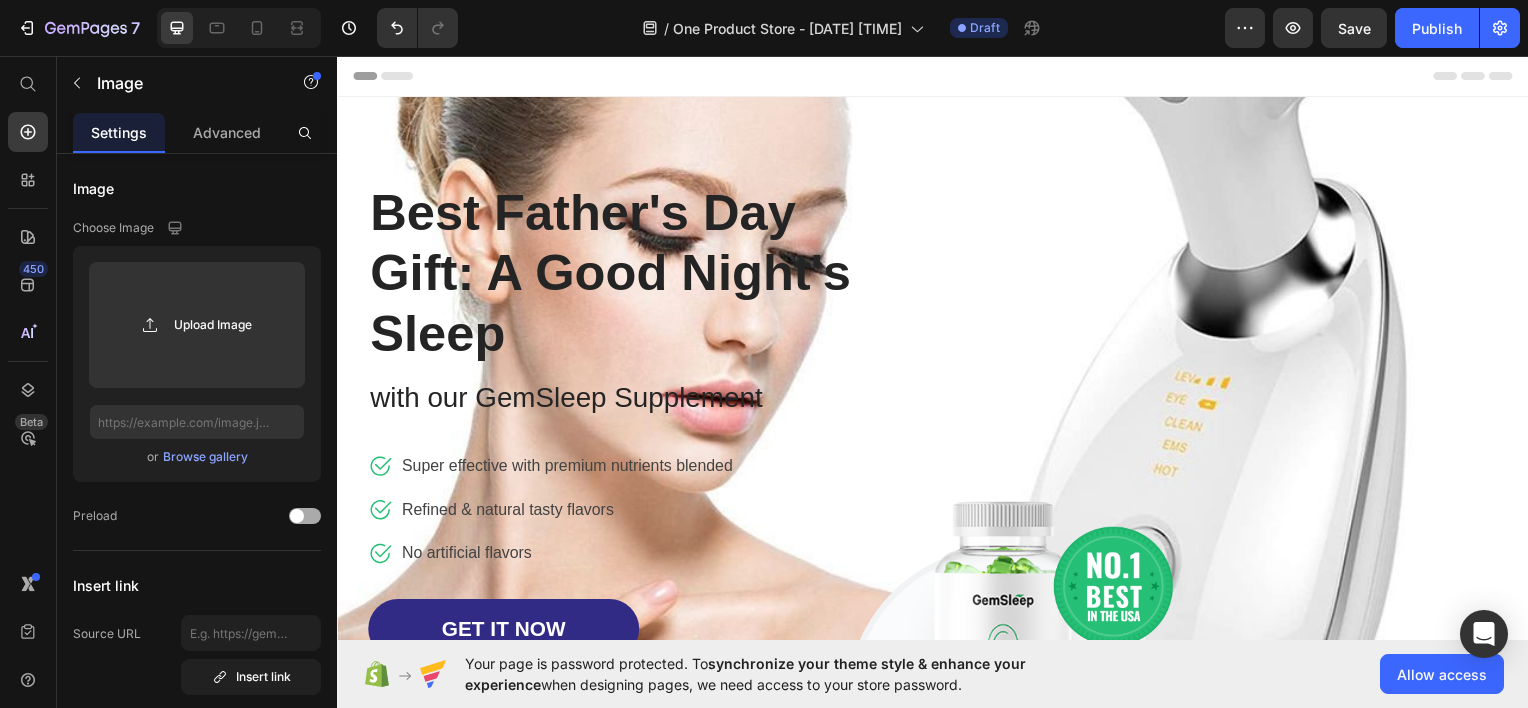 click at bounding box center (305, 516) 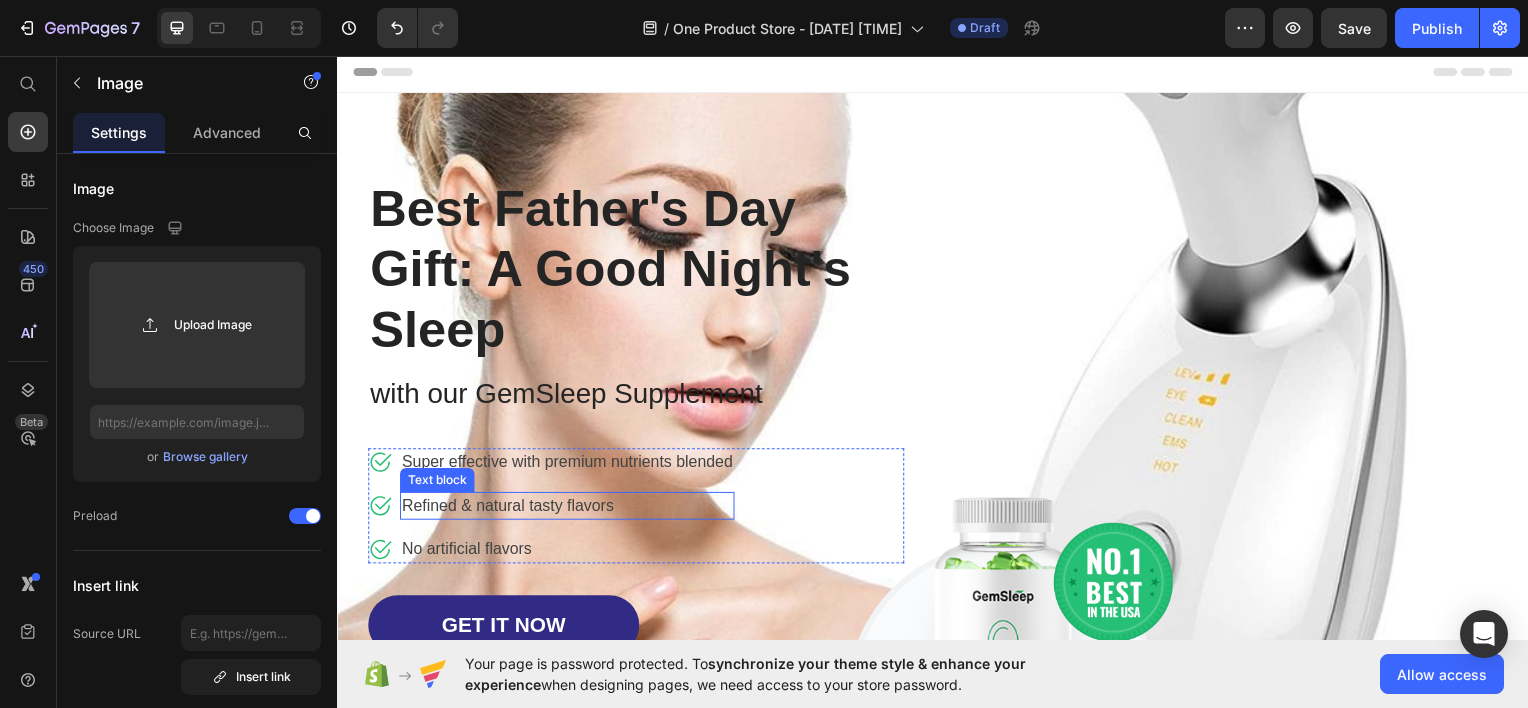 scroll, scrollTop: 0, scrollLeft: 0, axis: both 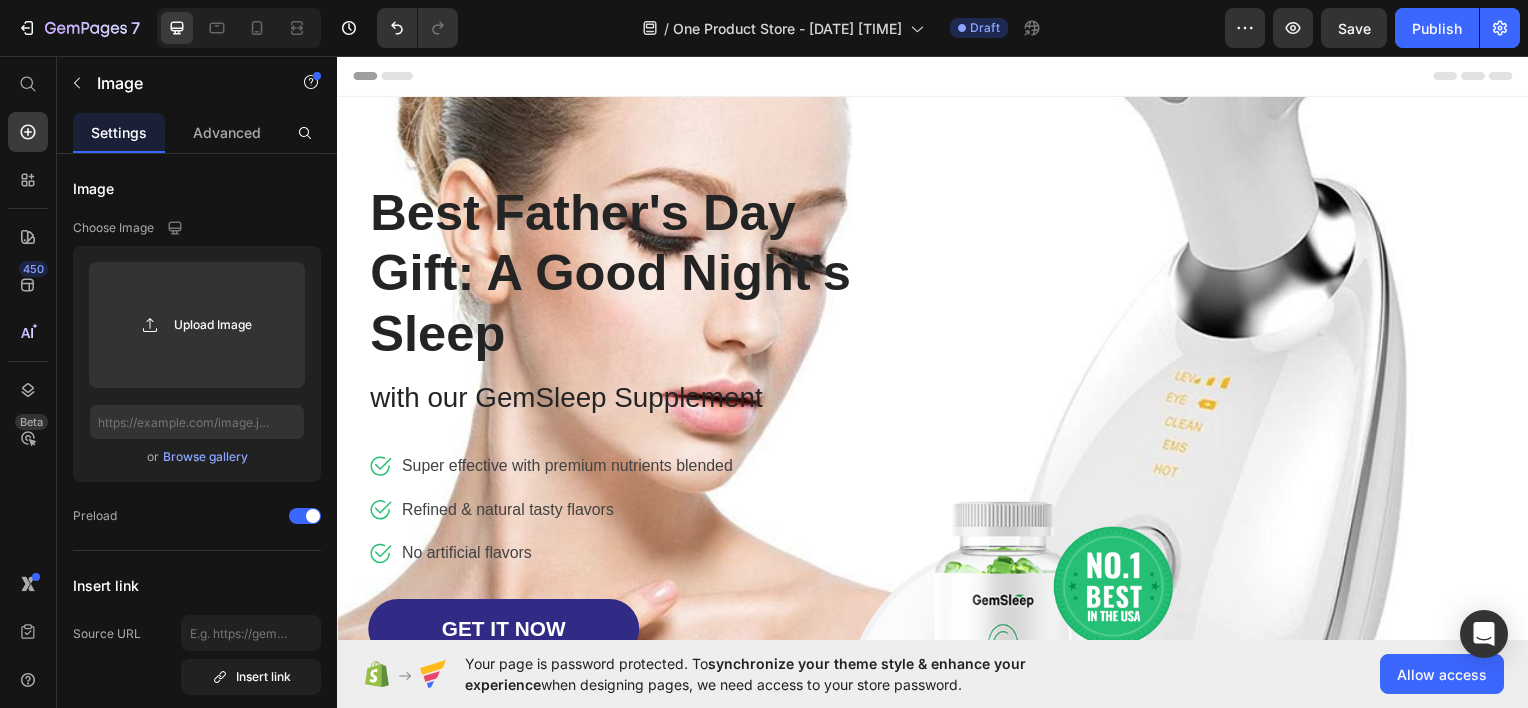 click on "Browse gallery" at bounding box center (205, 457) 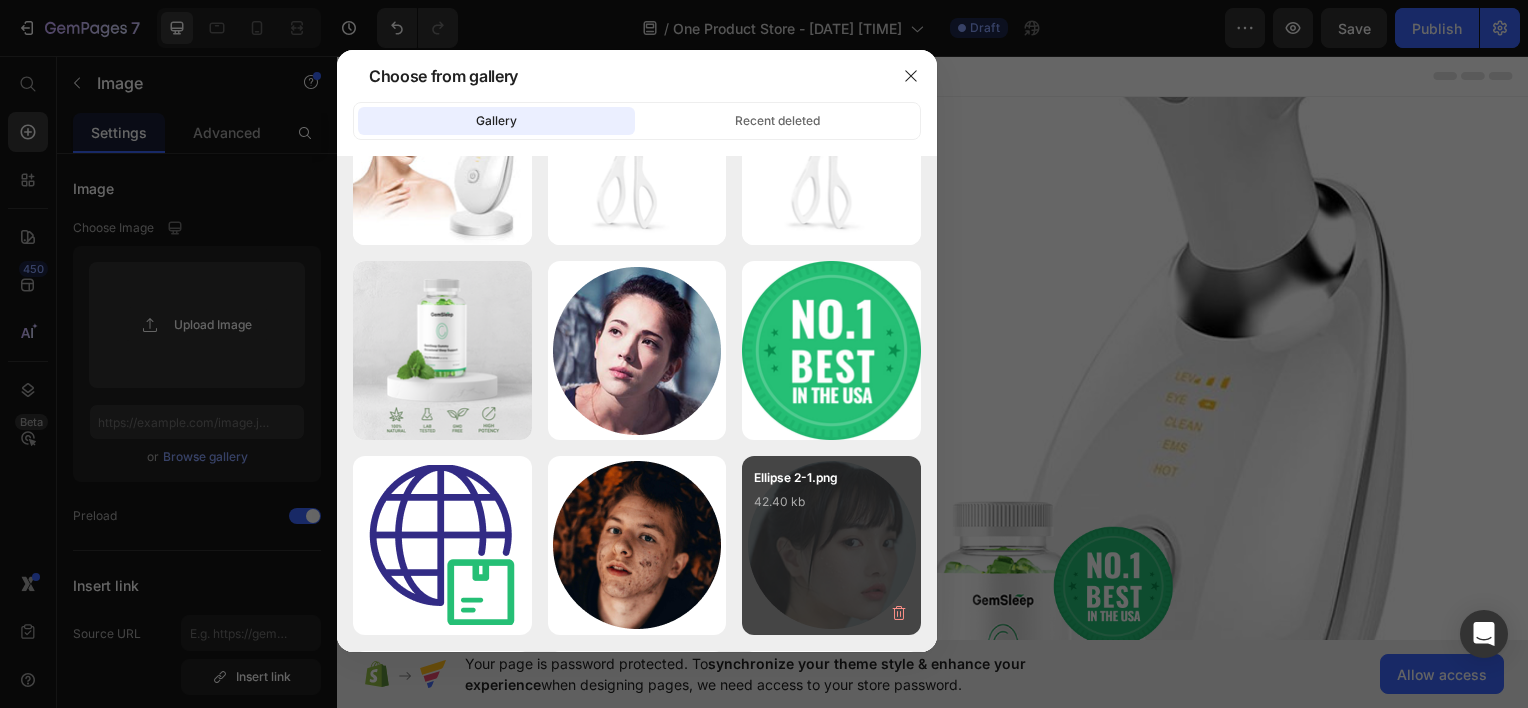 scroll, scrollTop: 0, scrollLeft: 0, axis: both 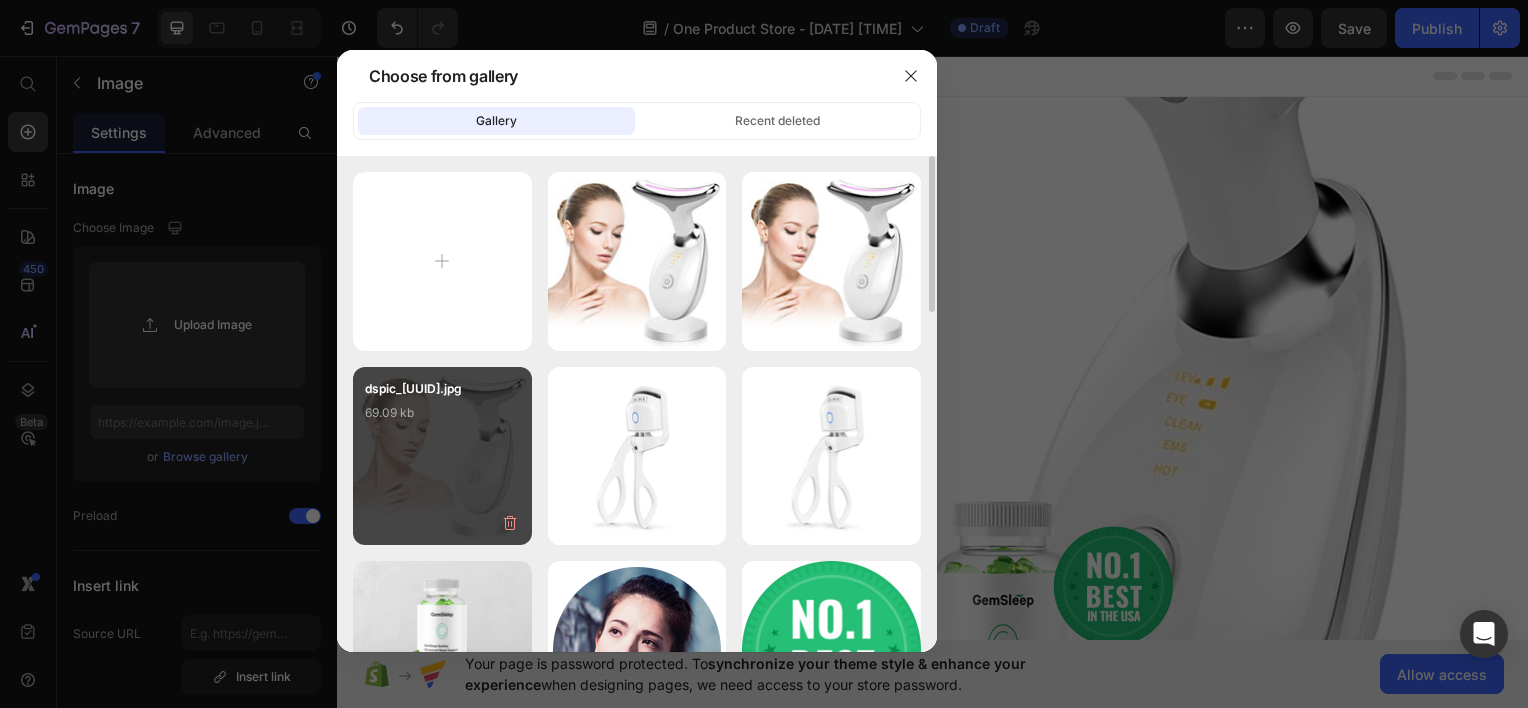 click on "dspic_6a7d0101-8...1).jpg 69.09 kb" at bounding box center (442, 419) 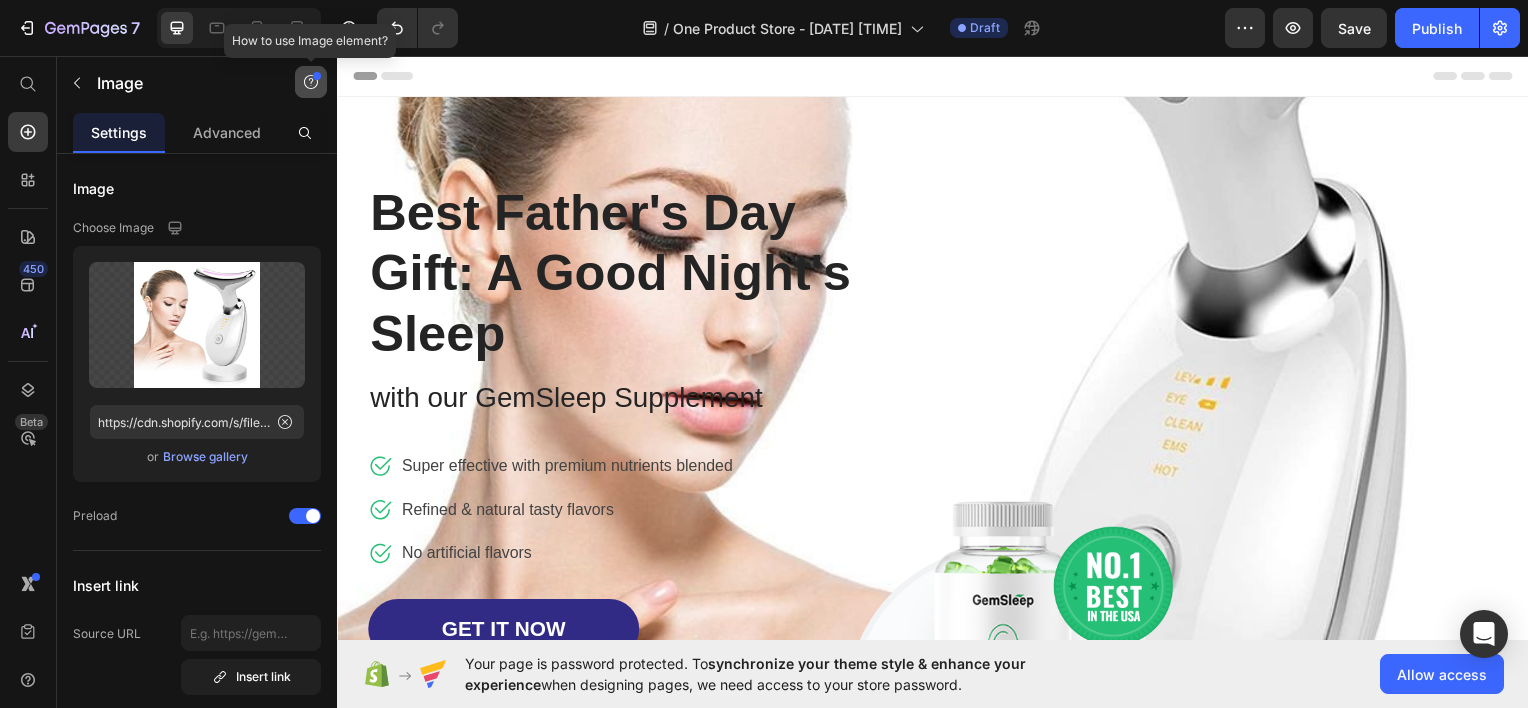 click 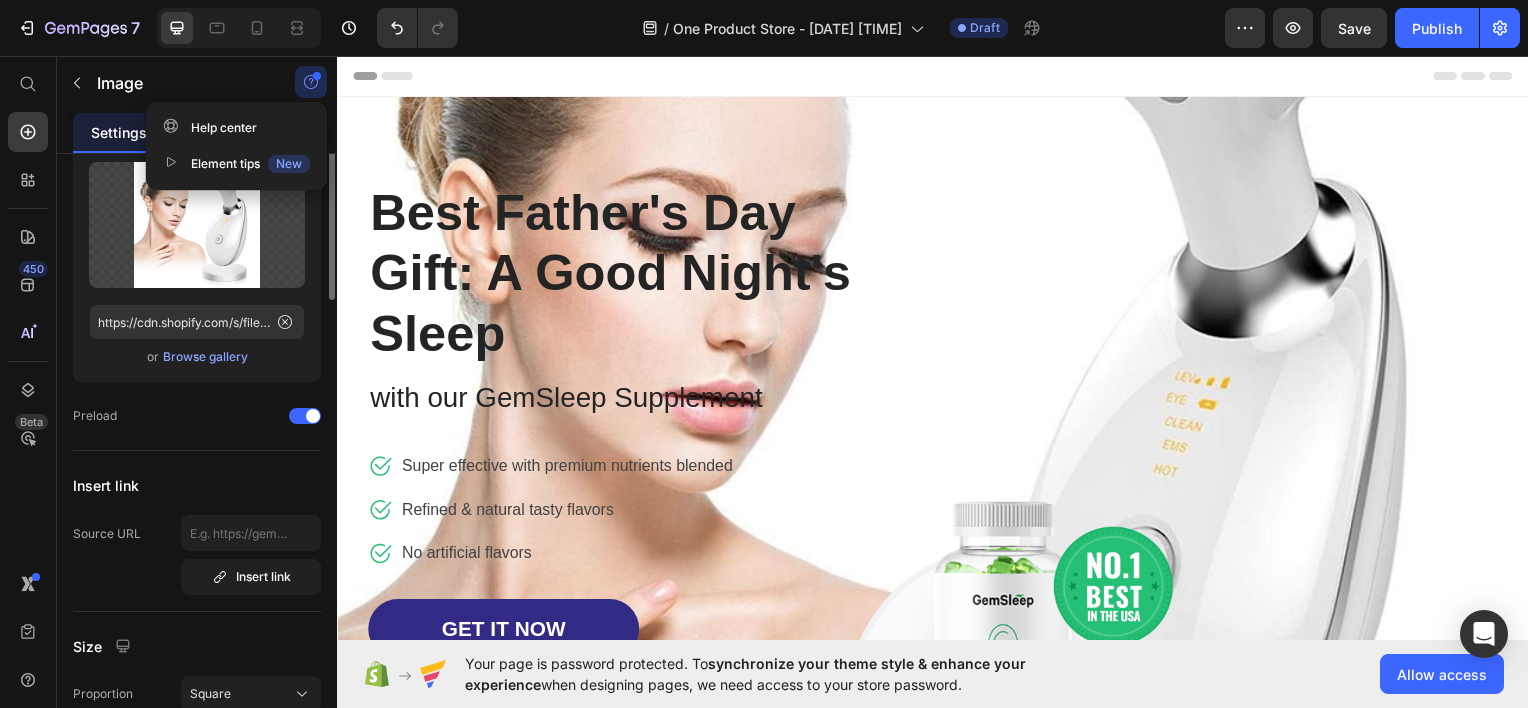 scroll, scrollTop: 0, scrollLeft: 0, axis: both 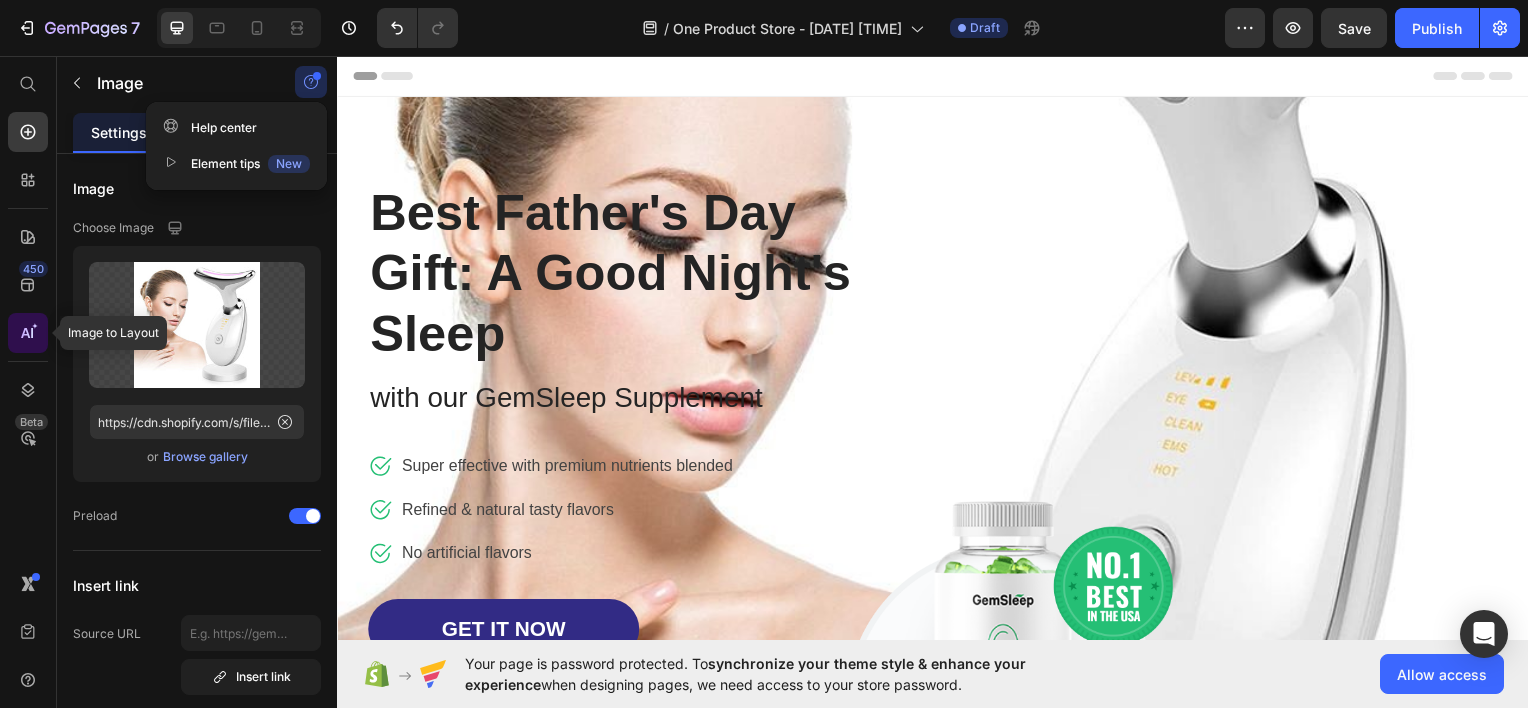 click 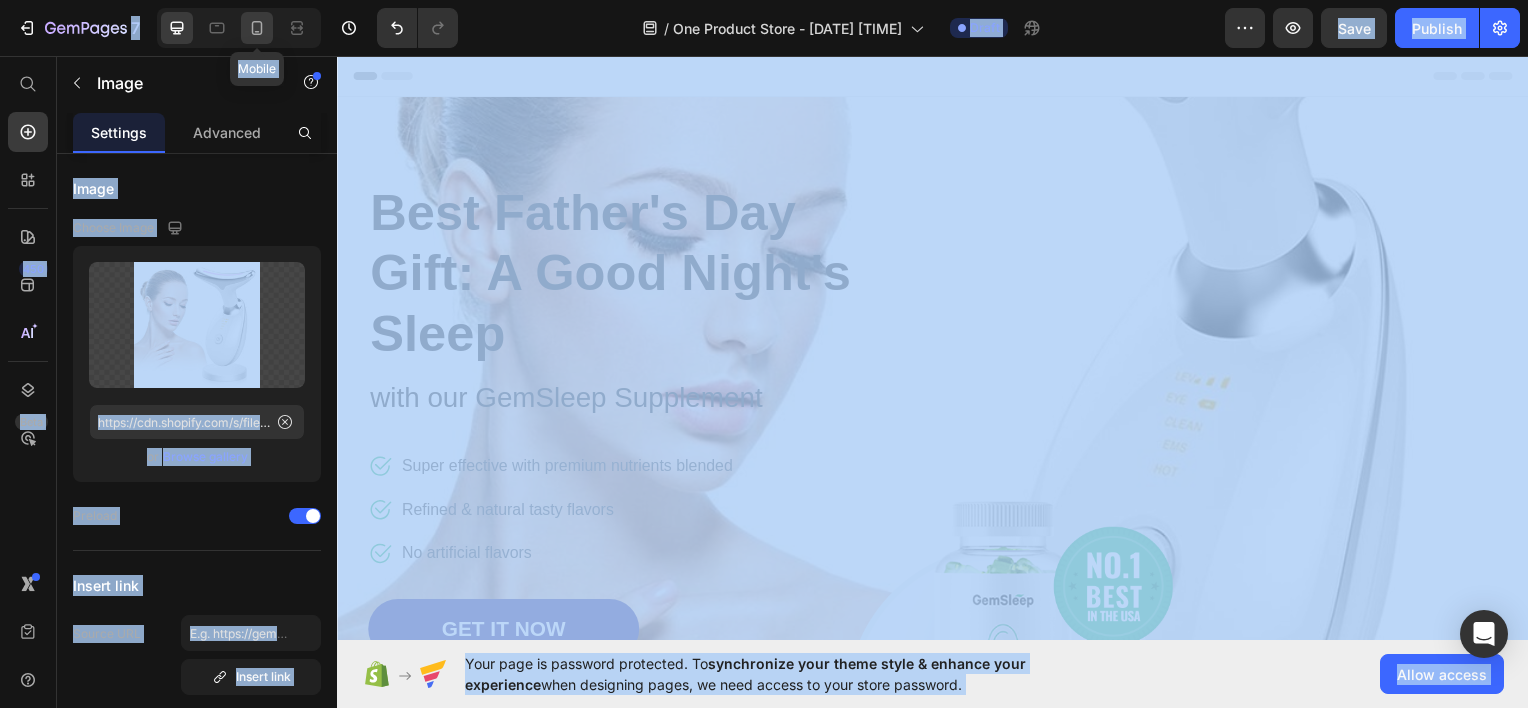 click 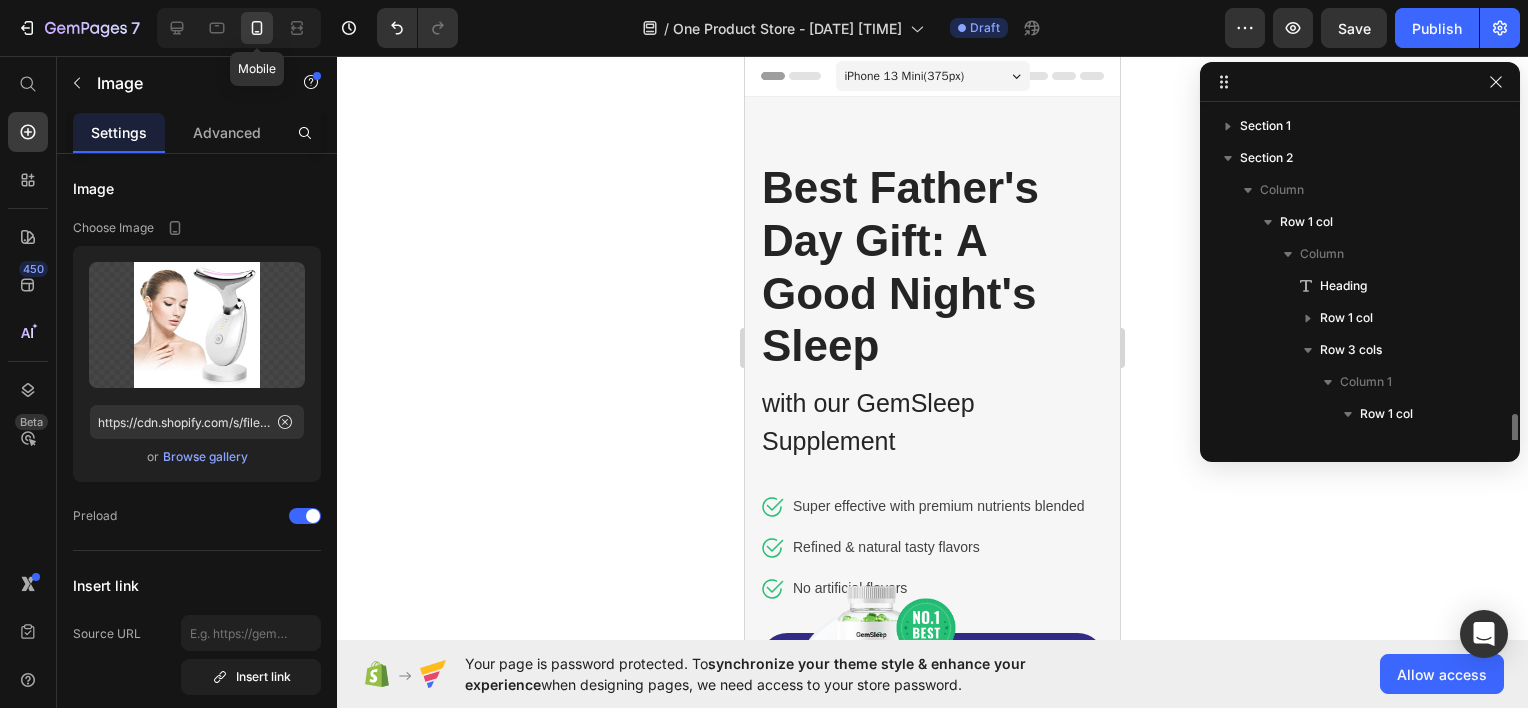 scroll, scrollTop: 218, scrollLeft: 0, axis: vertical 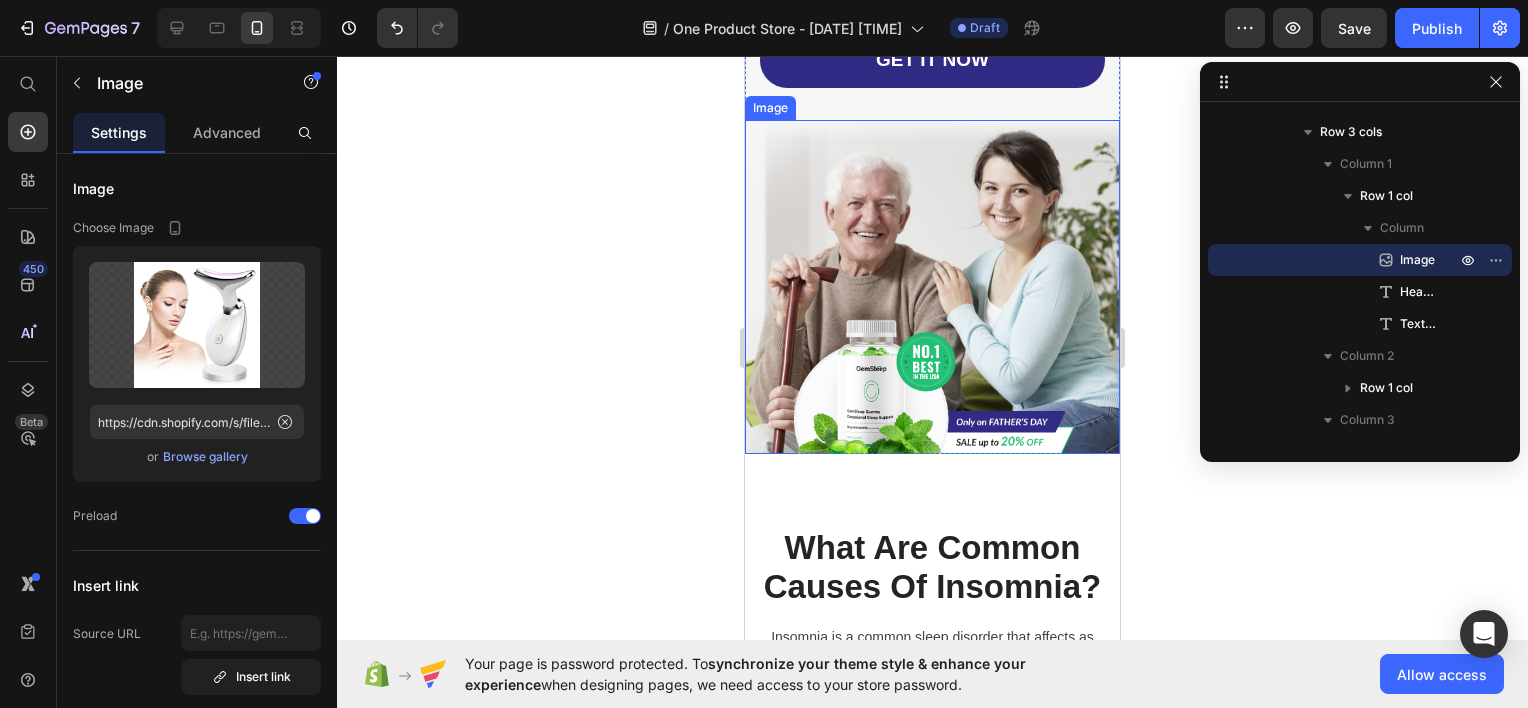 click at bounding box center (932, 287) 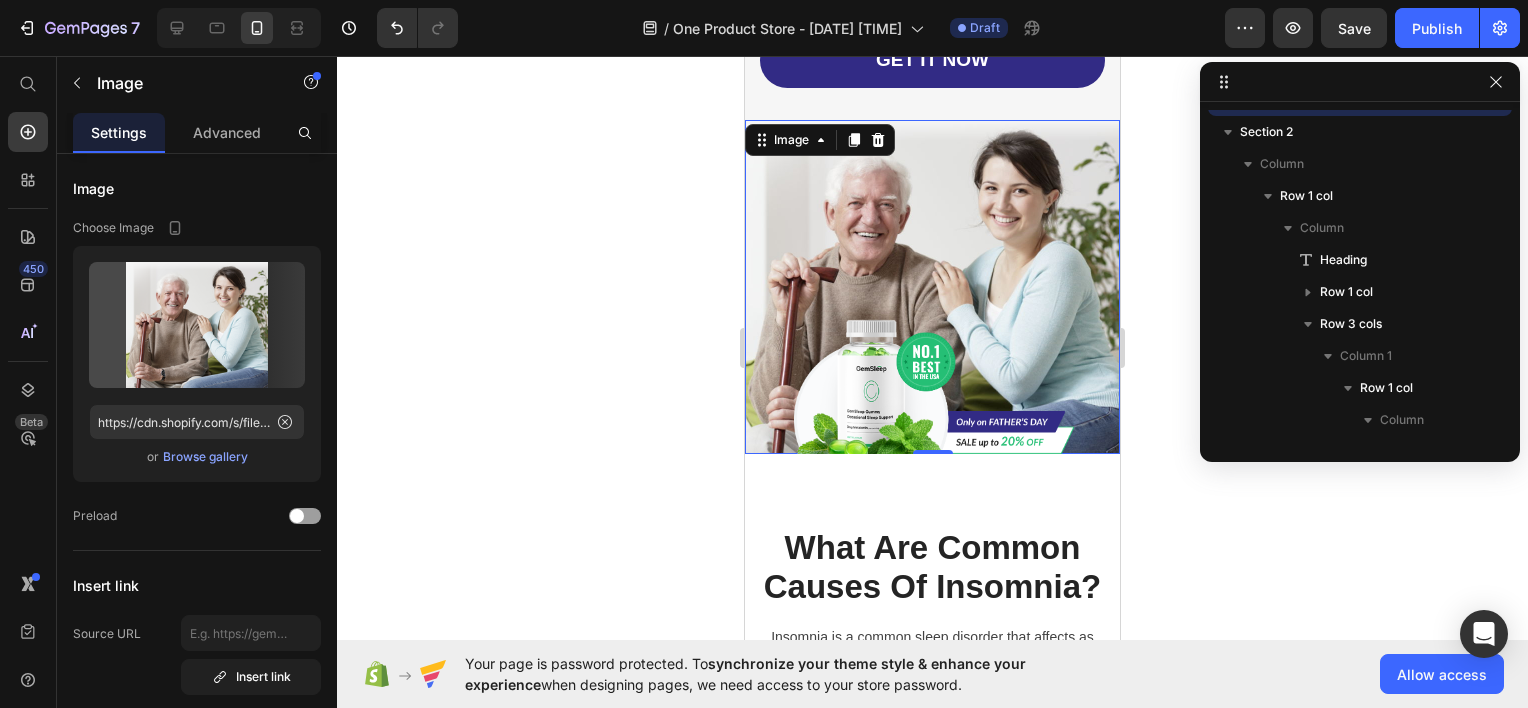 scroll, scrollTop: 58, scrollLeft: 0, axis: vertical 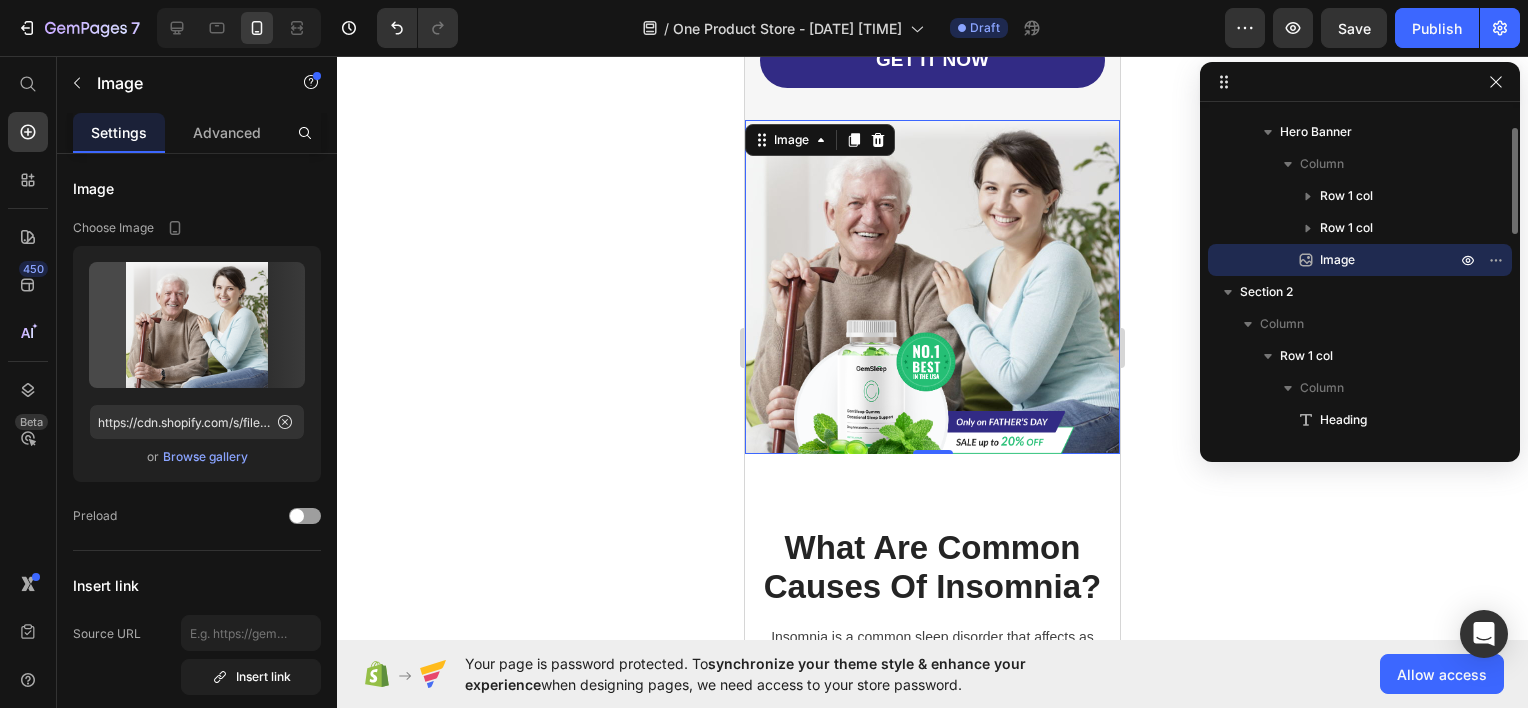 click at bounding box center (932, 287) 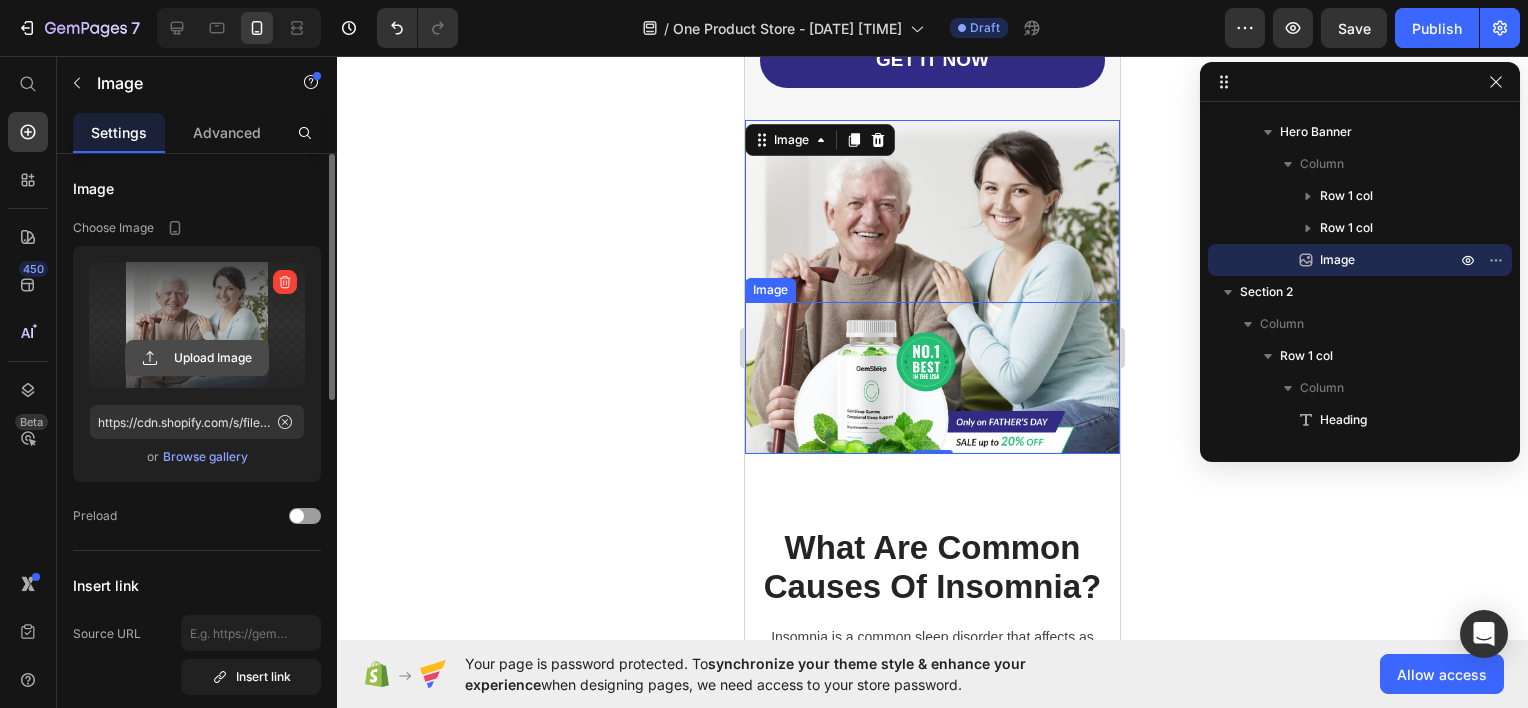 click 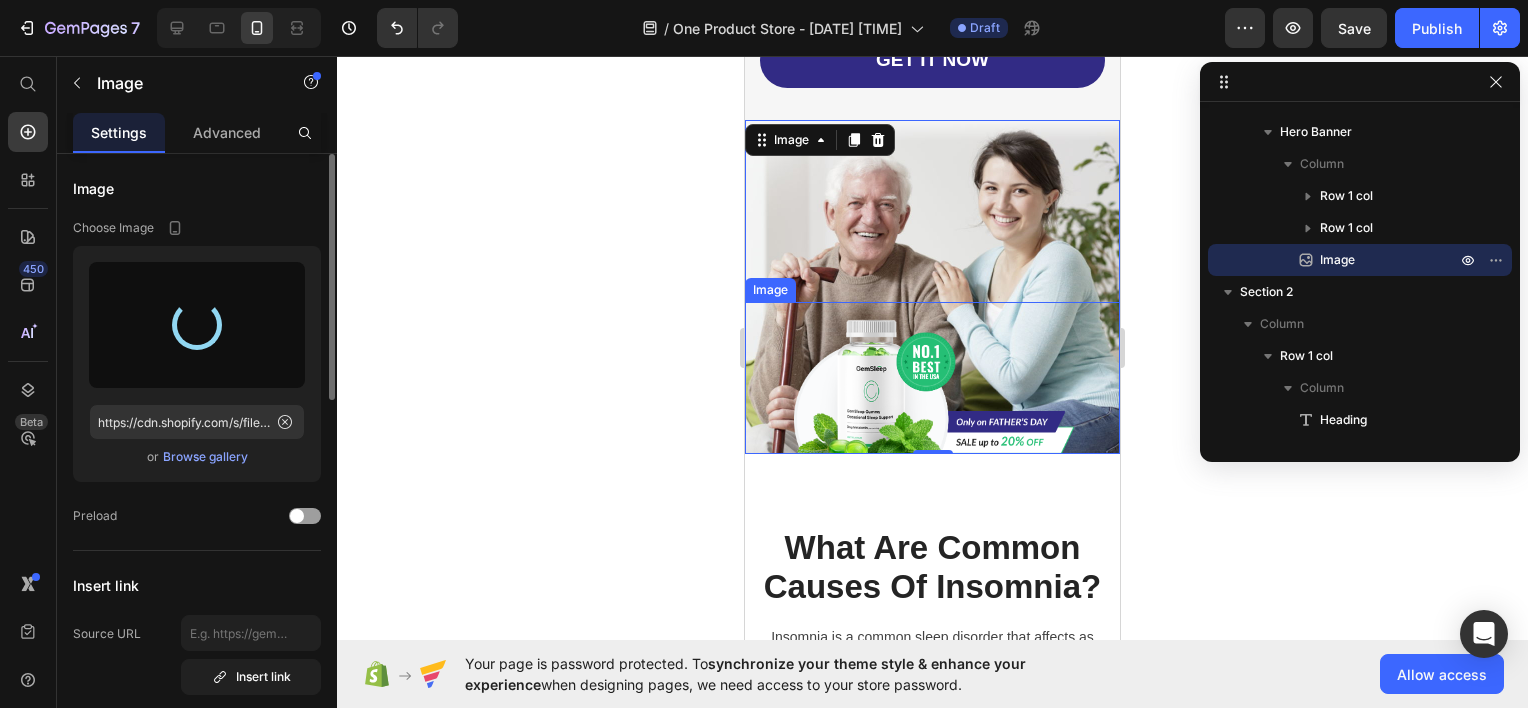 type on "https://cdn.shopify.com/s/files/1/0948/9639/0466/files/gempages_575265126488212042-5244dcc2-70db-4447-b73d-a18d968f1e82.jpg" 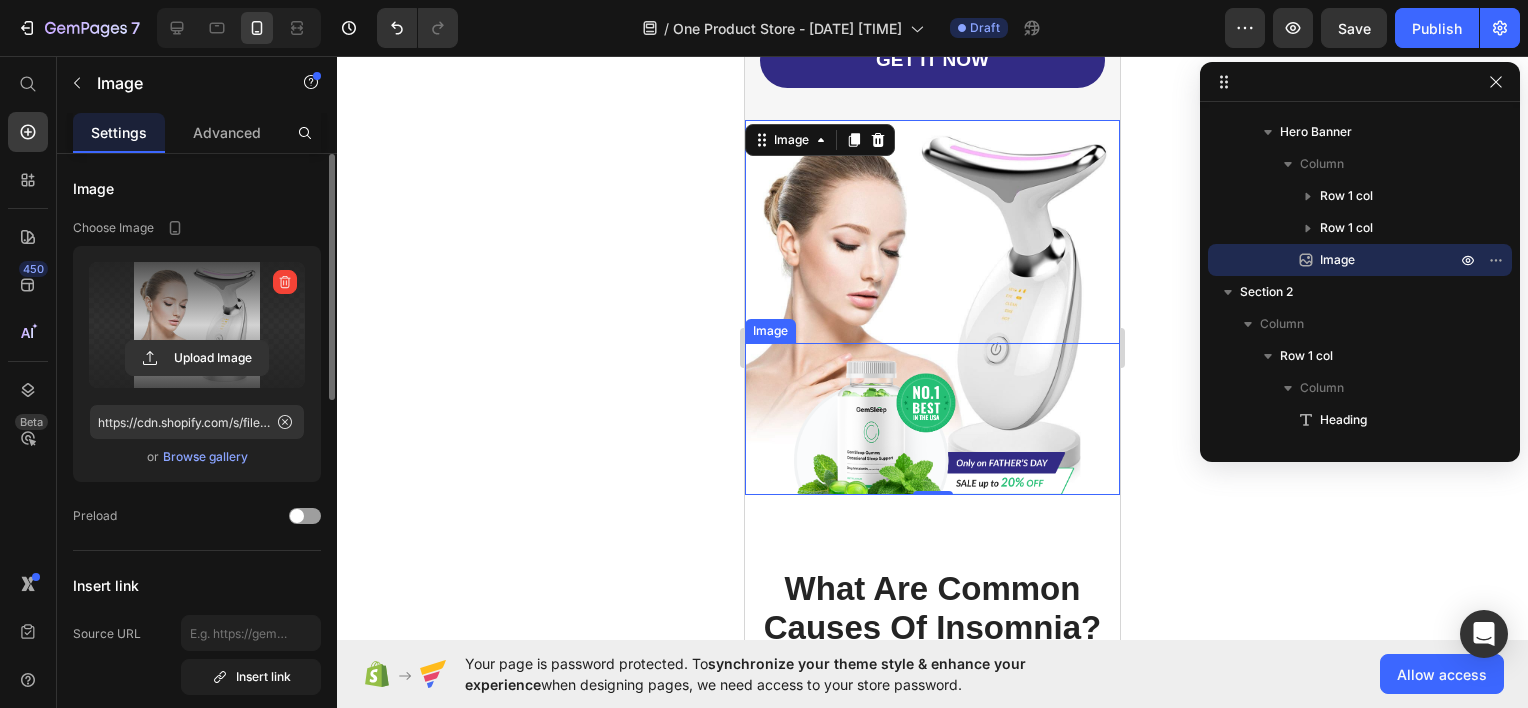 scroll, scrollTop: 500, scrollLeft: 0, axis: vertical 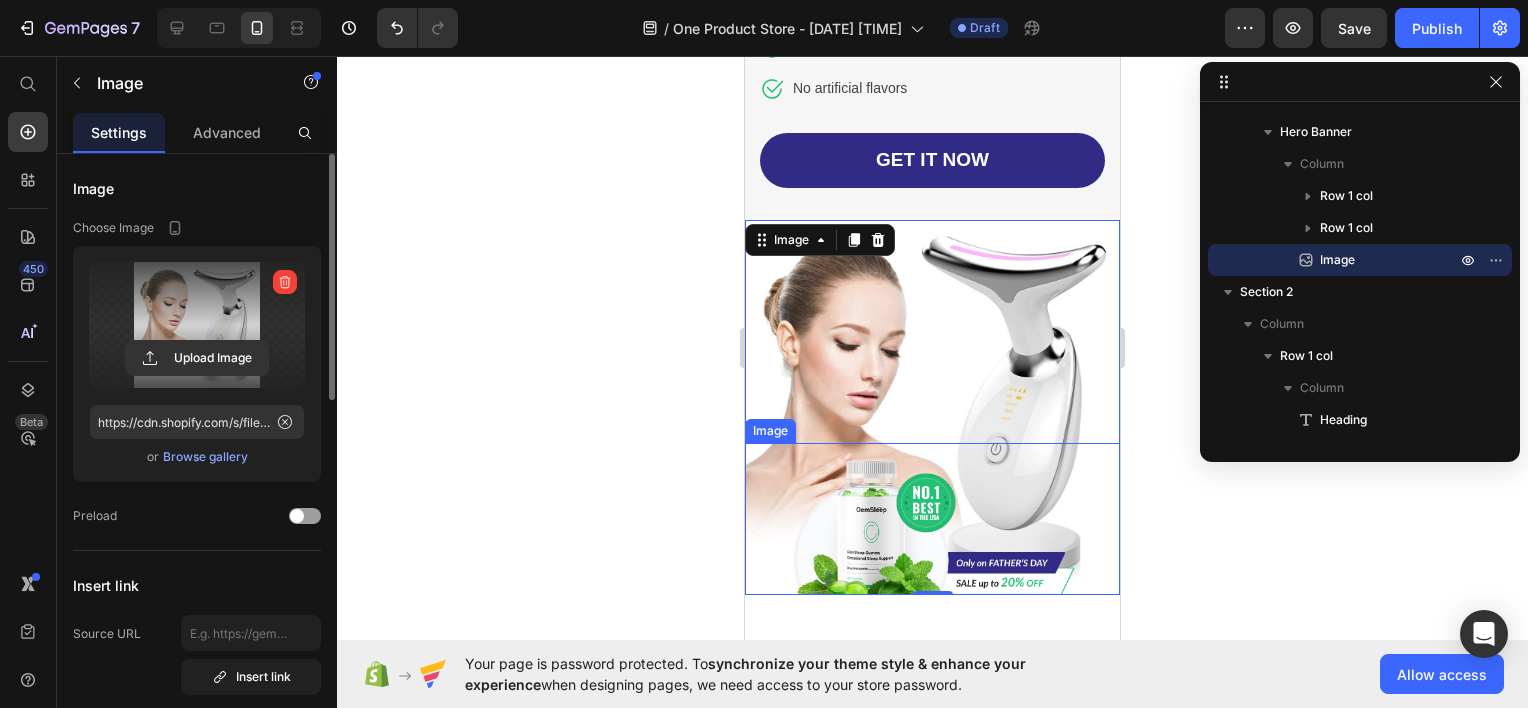 click at bounding box center (932, 519) 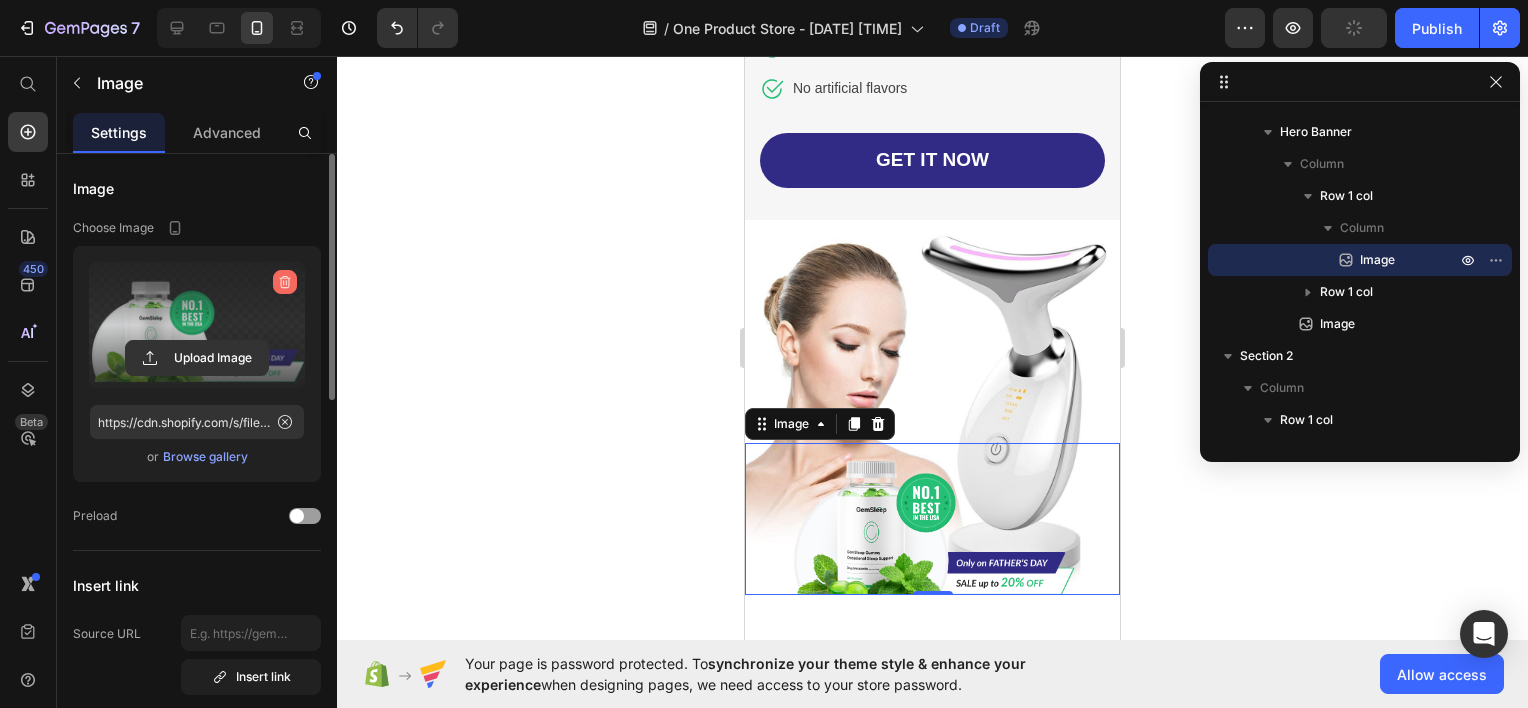 click 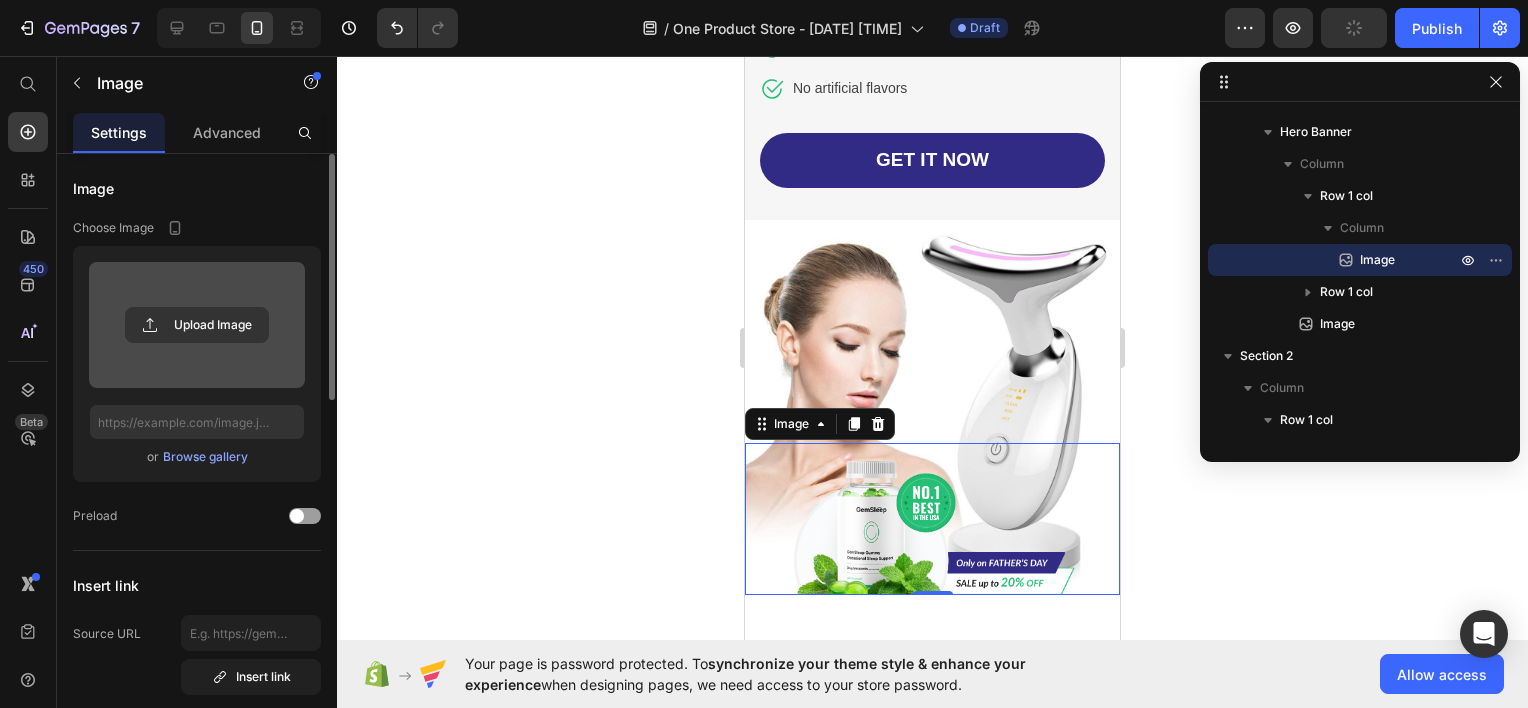 scroll, scrollTop: 0, scrollLeft: 0, axis: both 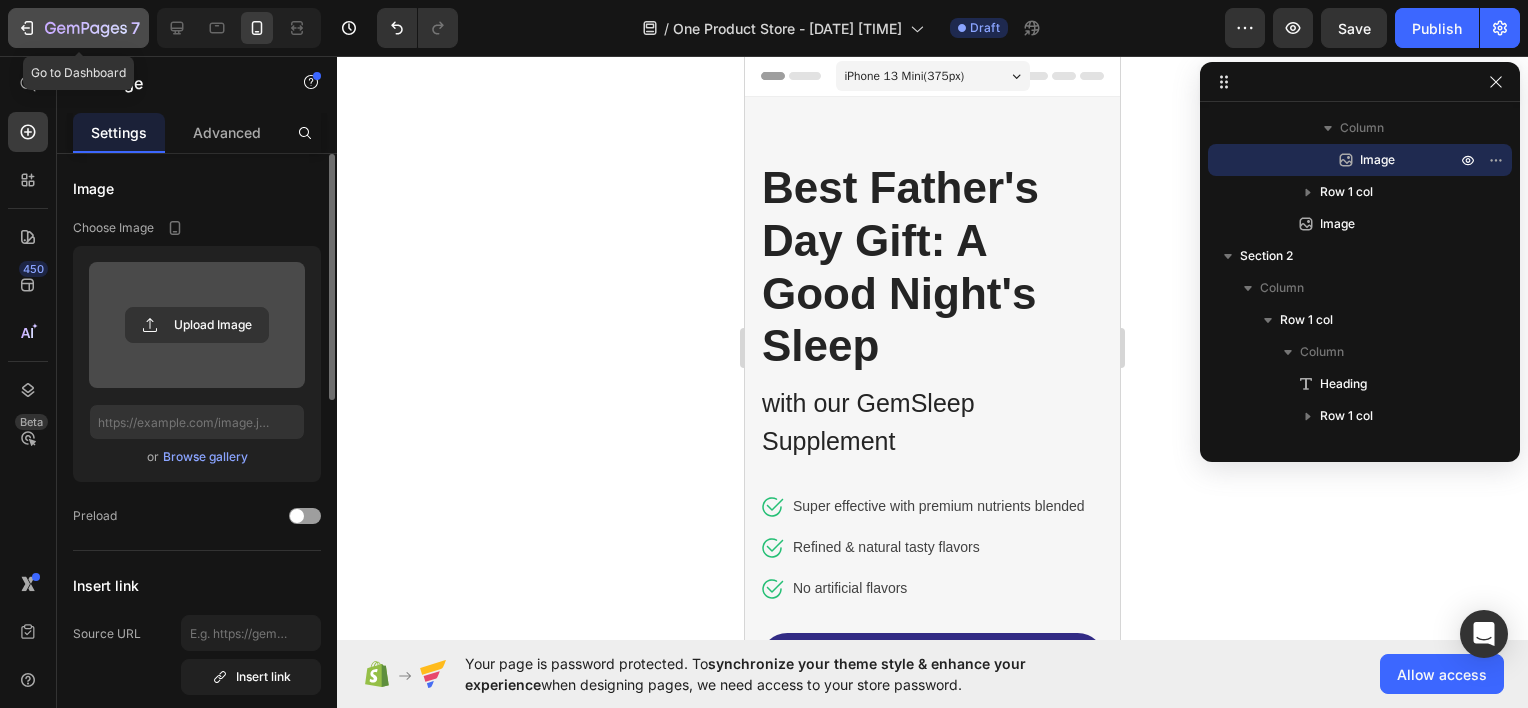 click 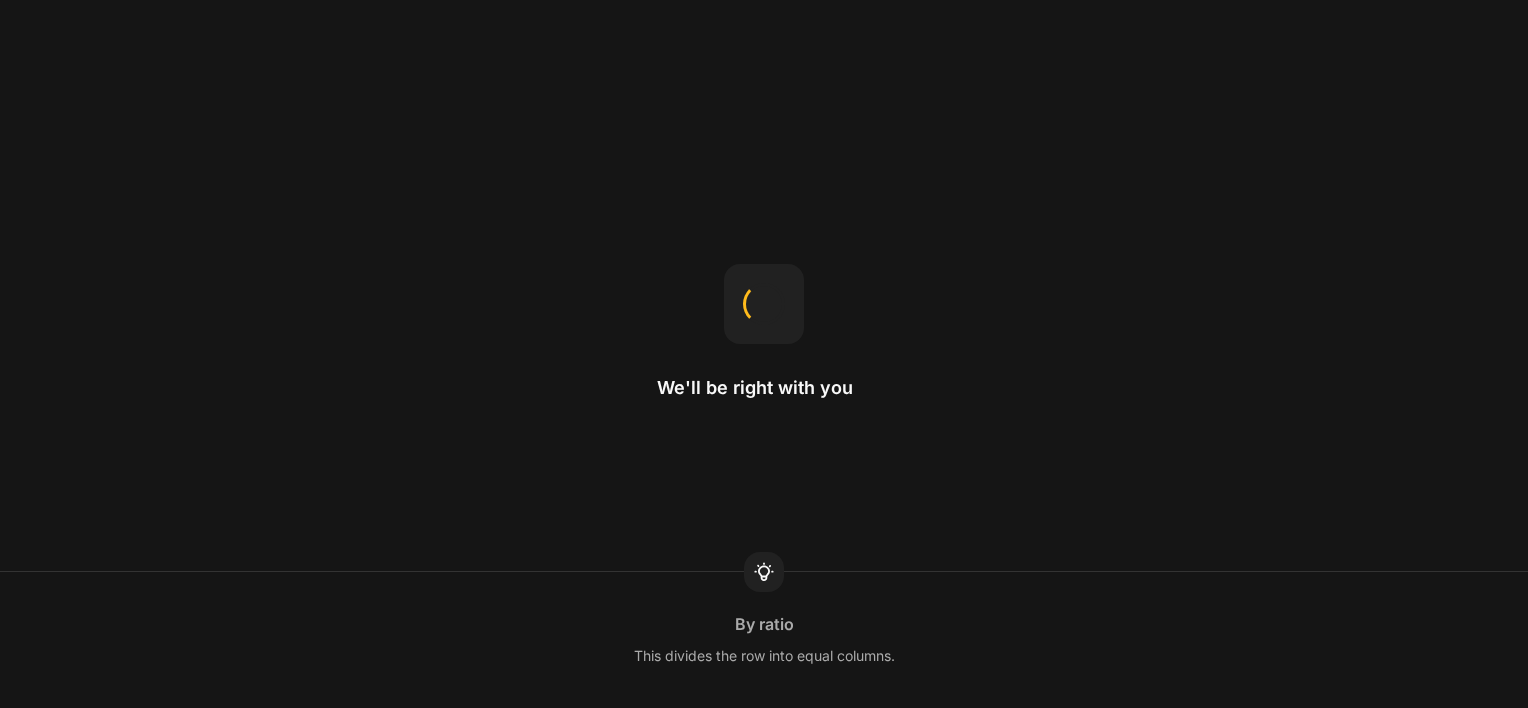 scroll, scrollTop: 0, scrollLeft: 0, axis: both 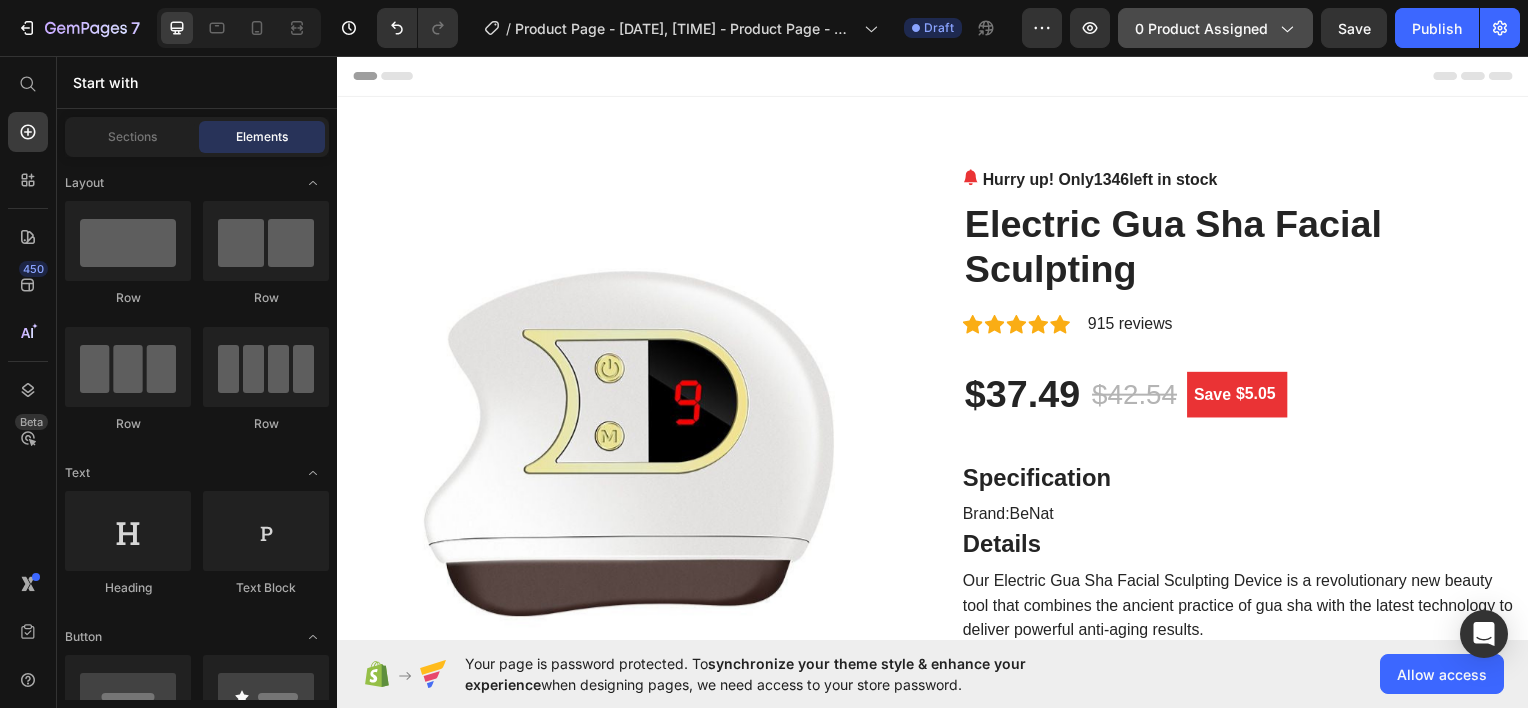 click 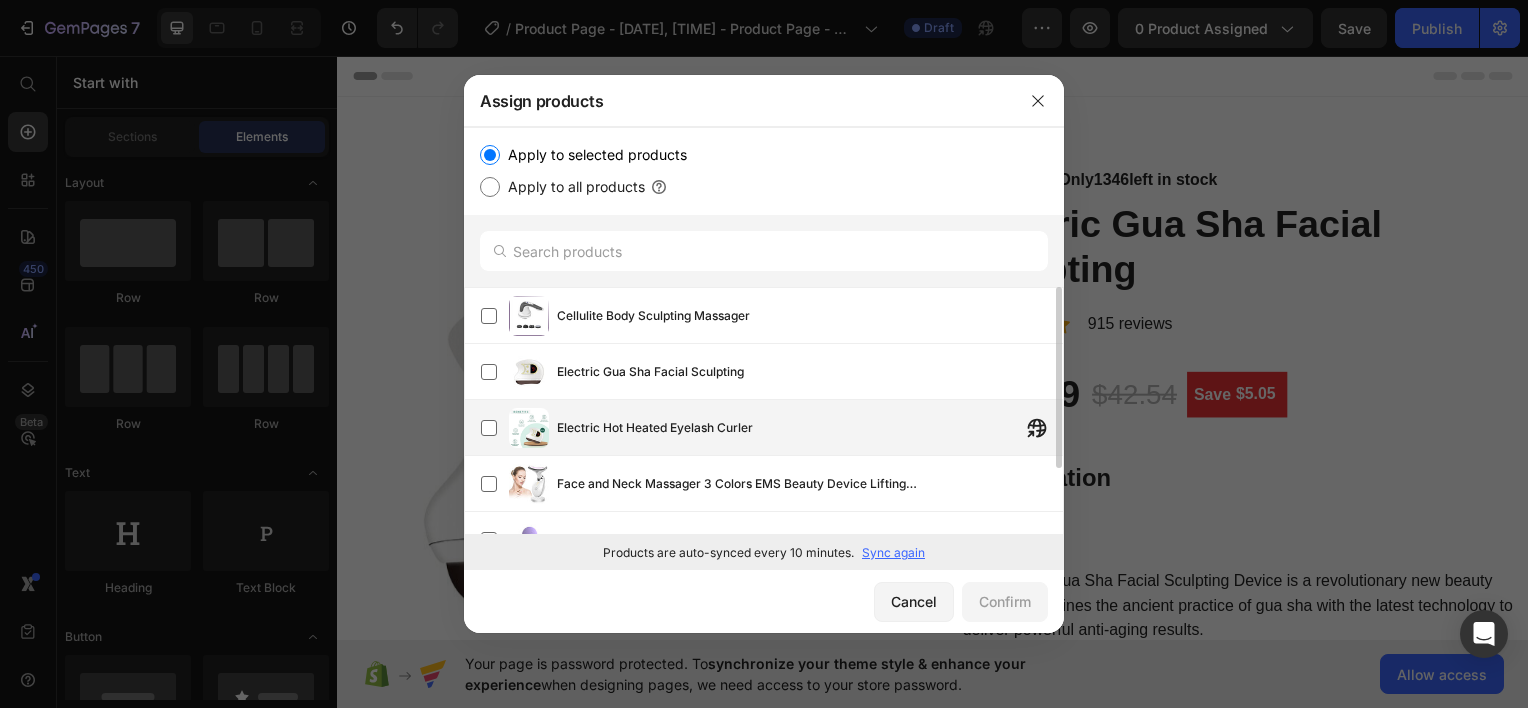 scroll, scrollTop: 88, scrollLeft: 0, axis: vertical 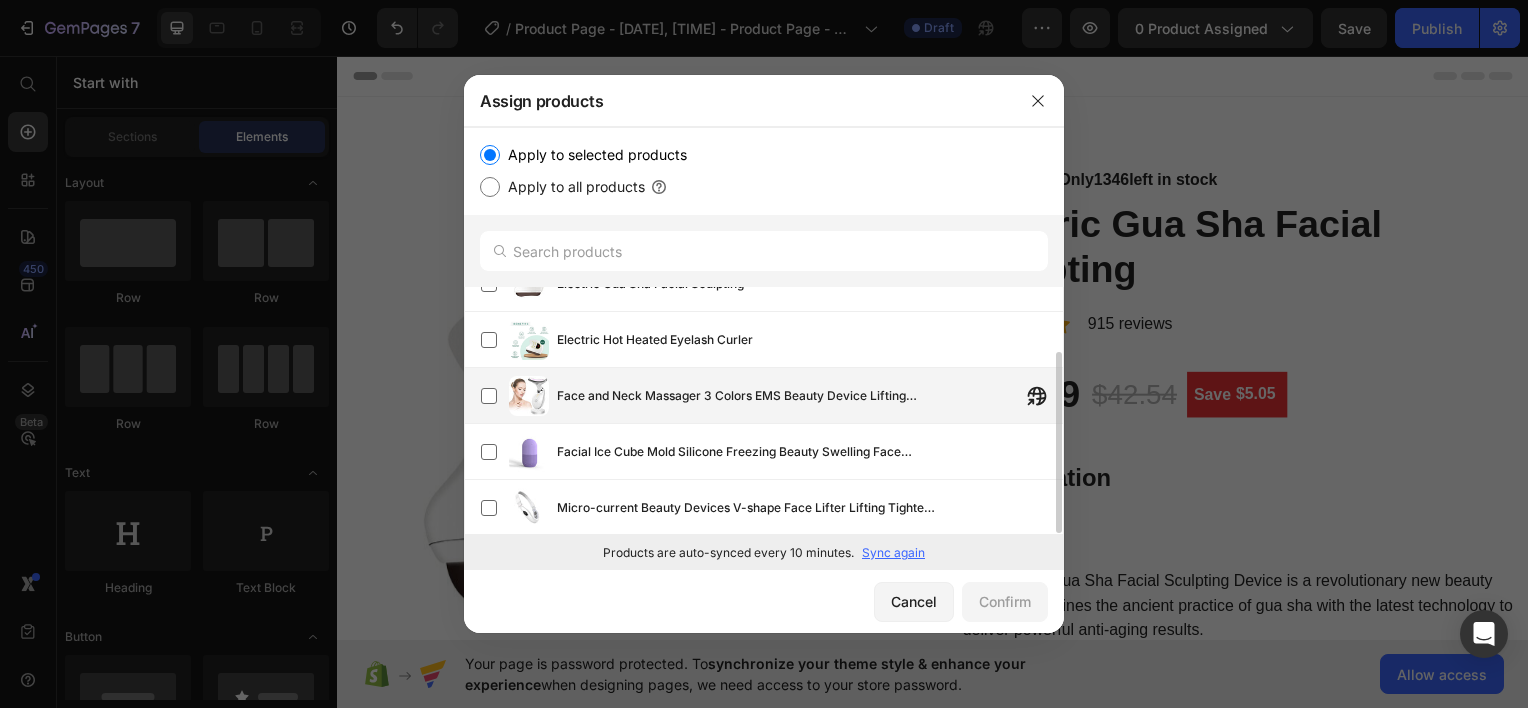 click on "Face and Neck Massager 3 Colors EMS Beauty Device Lifting Tighten Facial Massagers Wrinkle Remover Reduce Double Chin Devices for Woman" at bounding box center (747, 396) 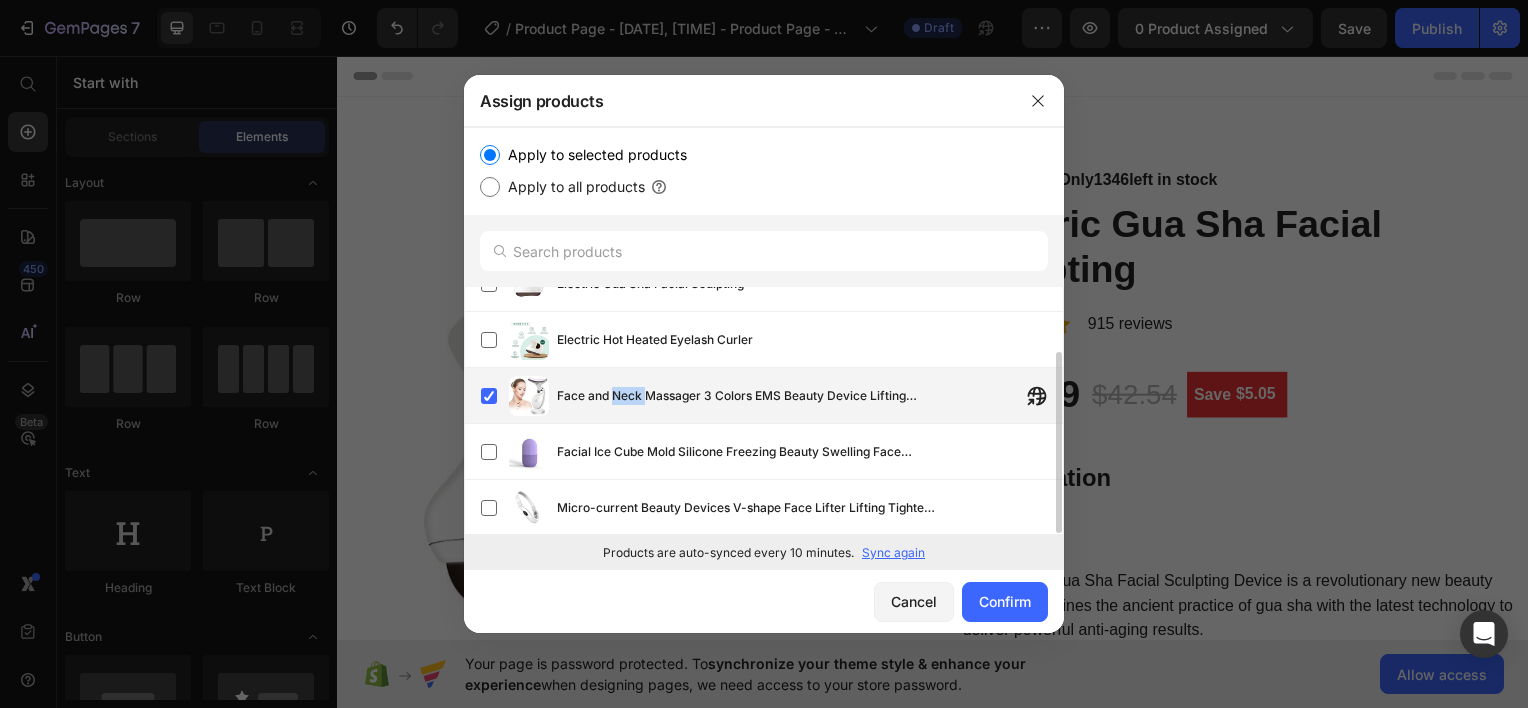 click on "Face and Neck Massager 3 Colors EMS Beauty Device Lifting Tighten Facial Massagers Wrinkle Remover Reduce Double Chin Devices for Woman" at bounding box center [747, 396] 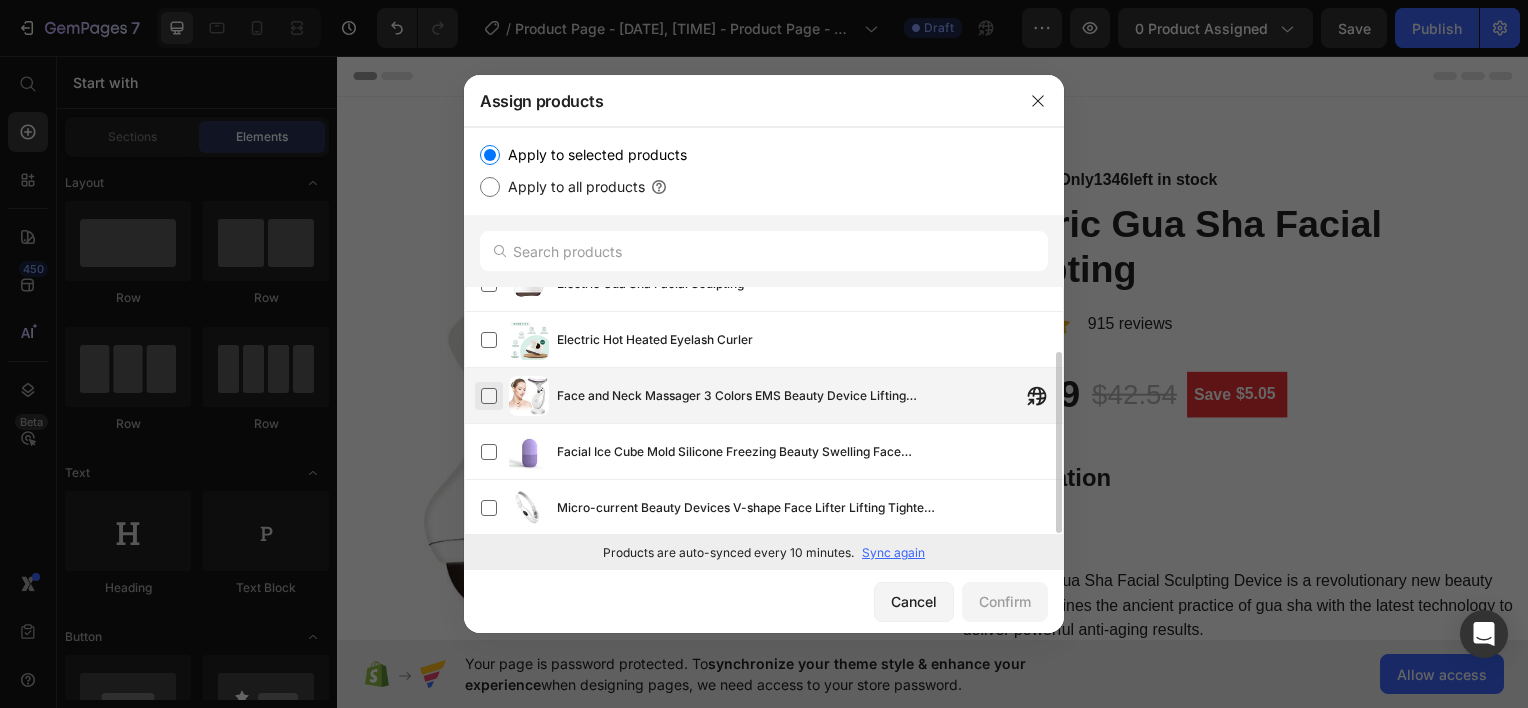click at bounding box center [489, 396] 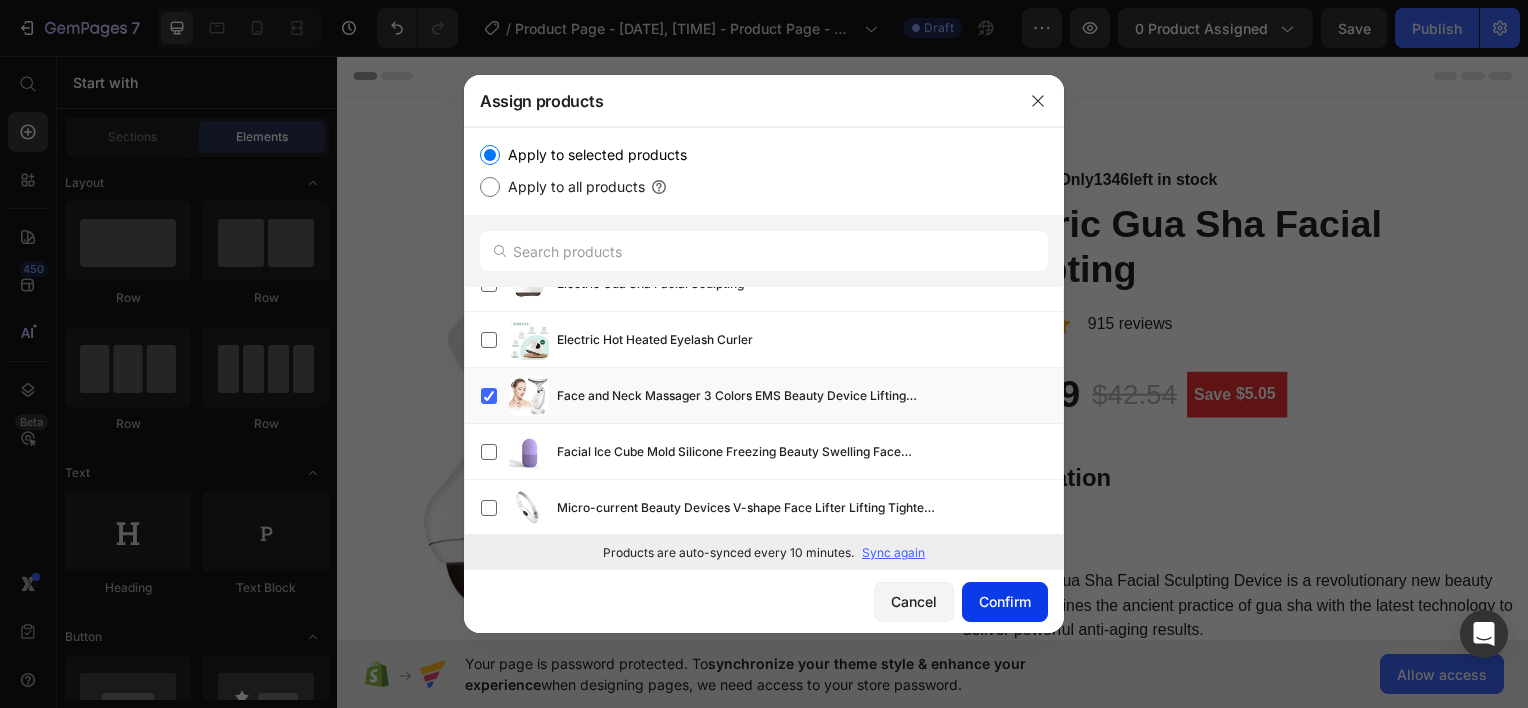 click on "Confirm" at bounding box center [1005, 601] 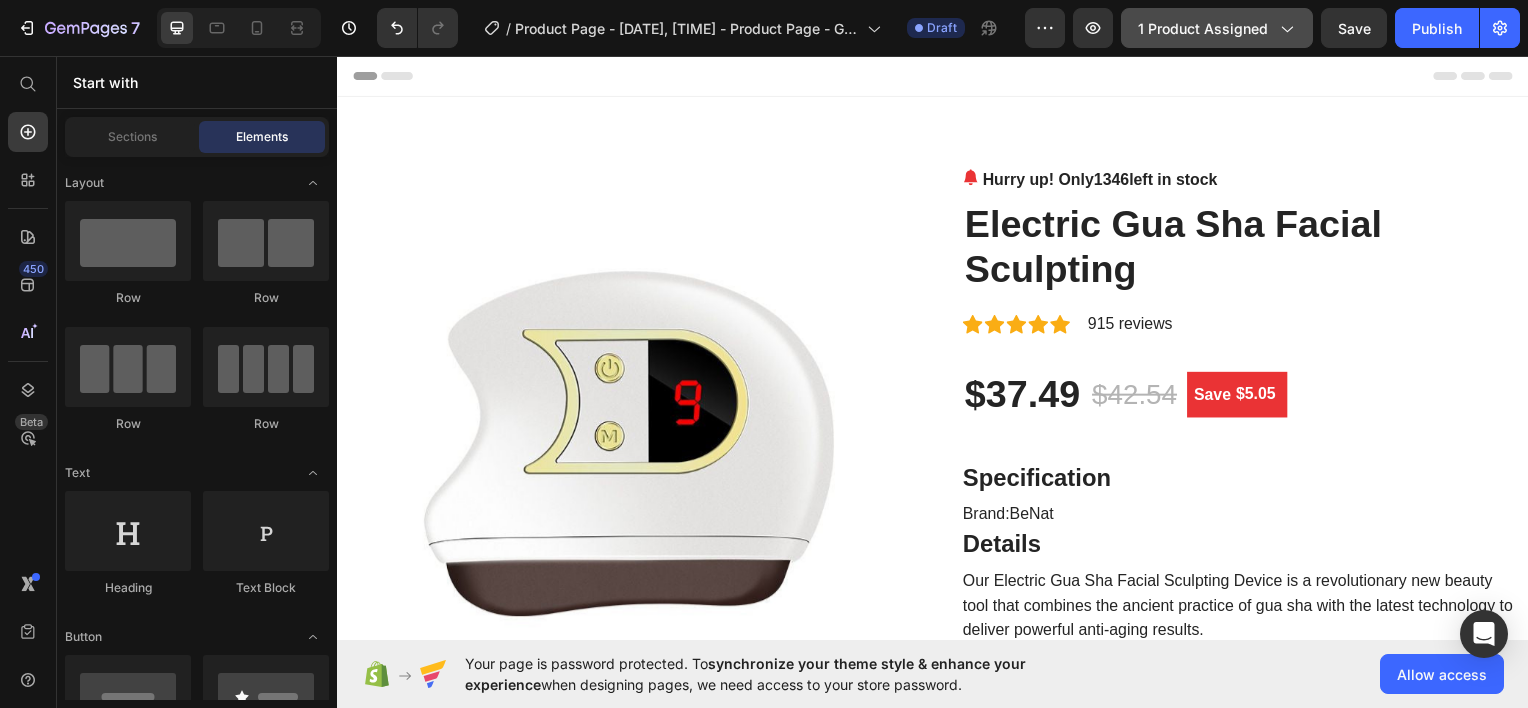click 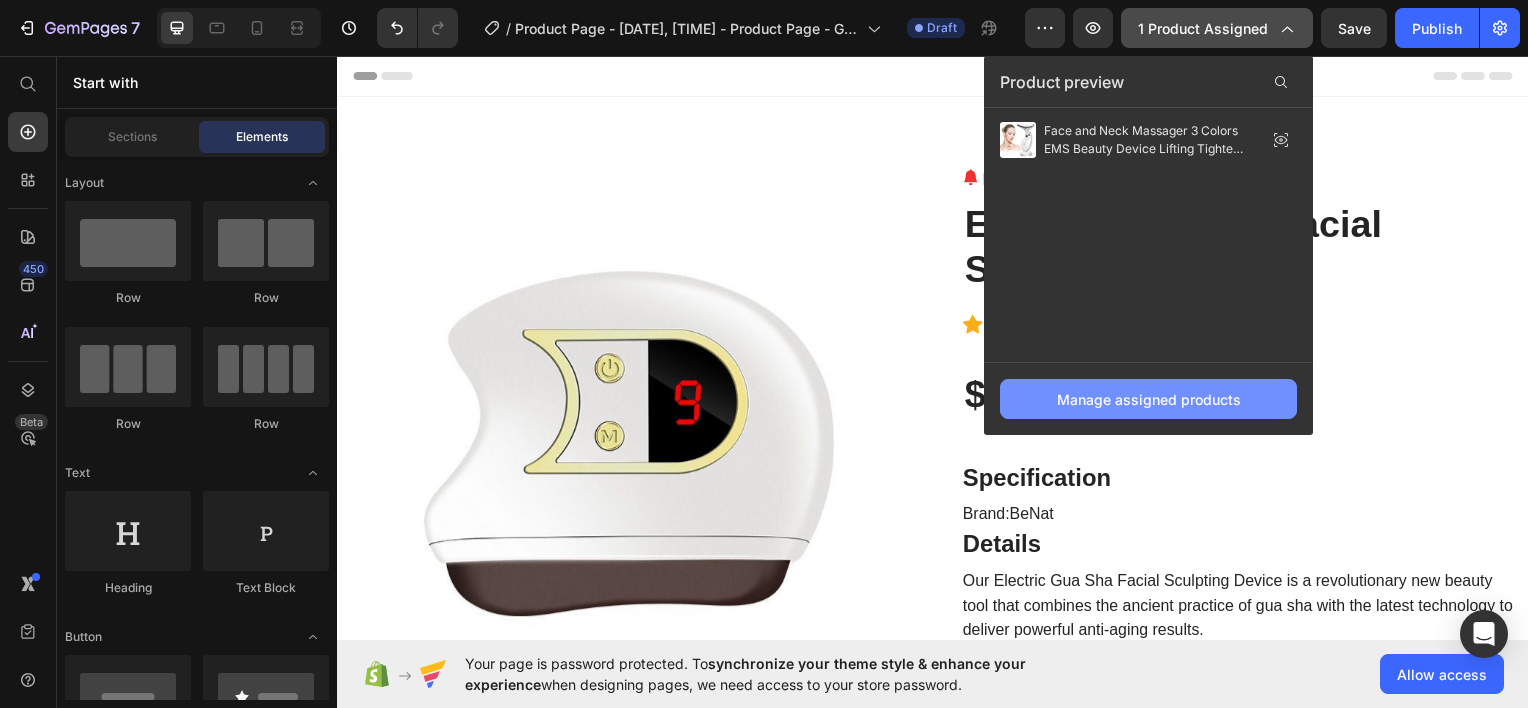 click on "Manage assigned products" at bounding box center [1149, 399] 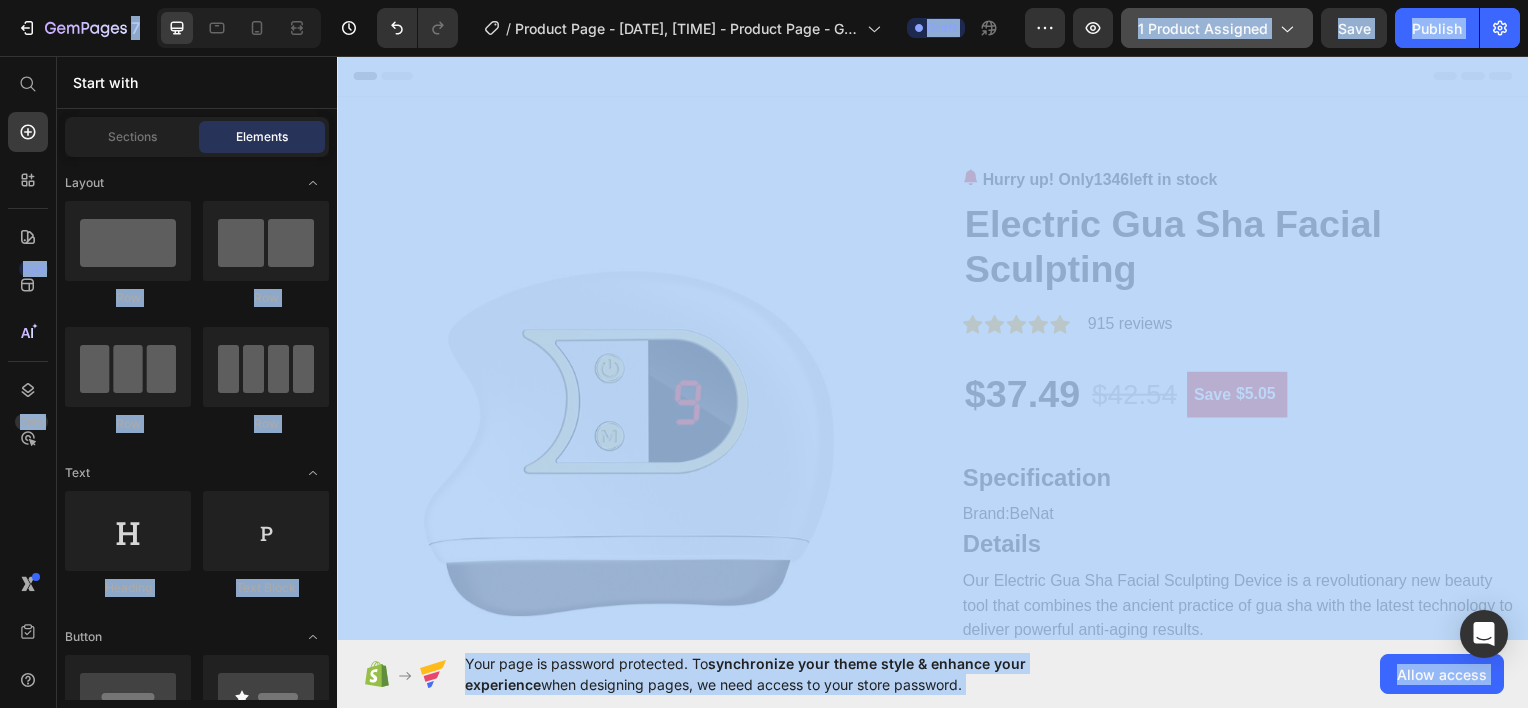 click 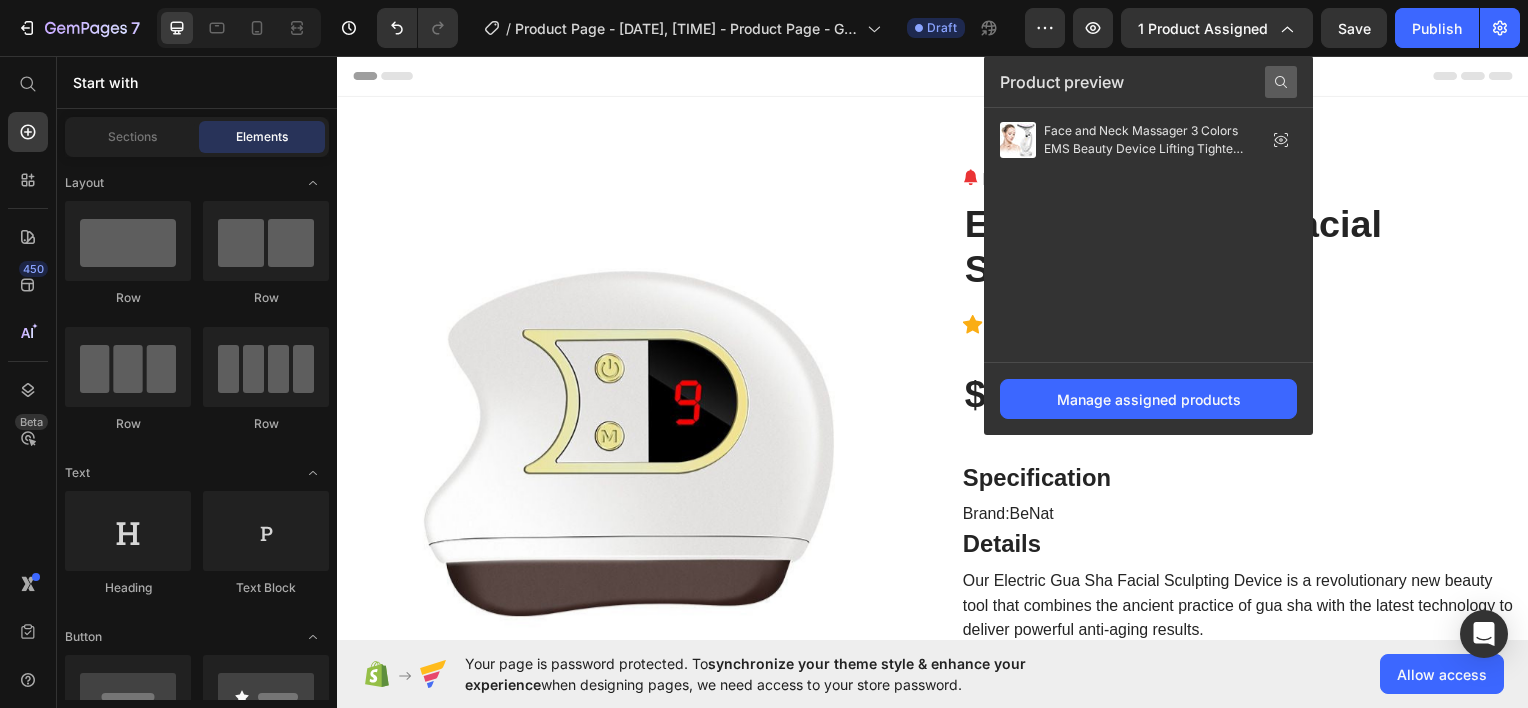 click 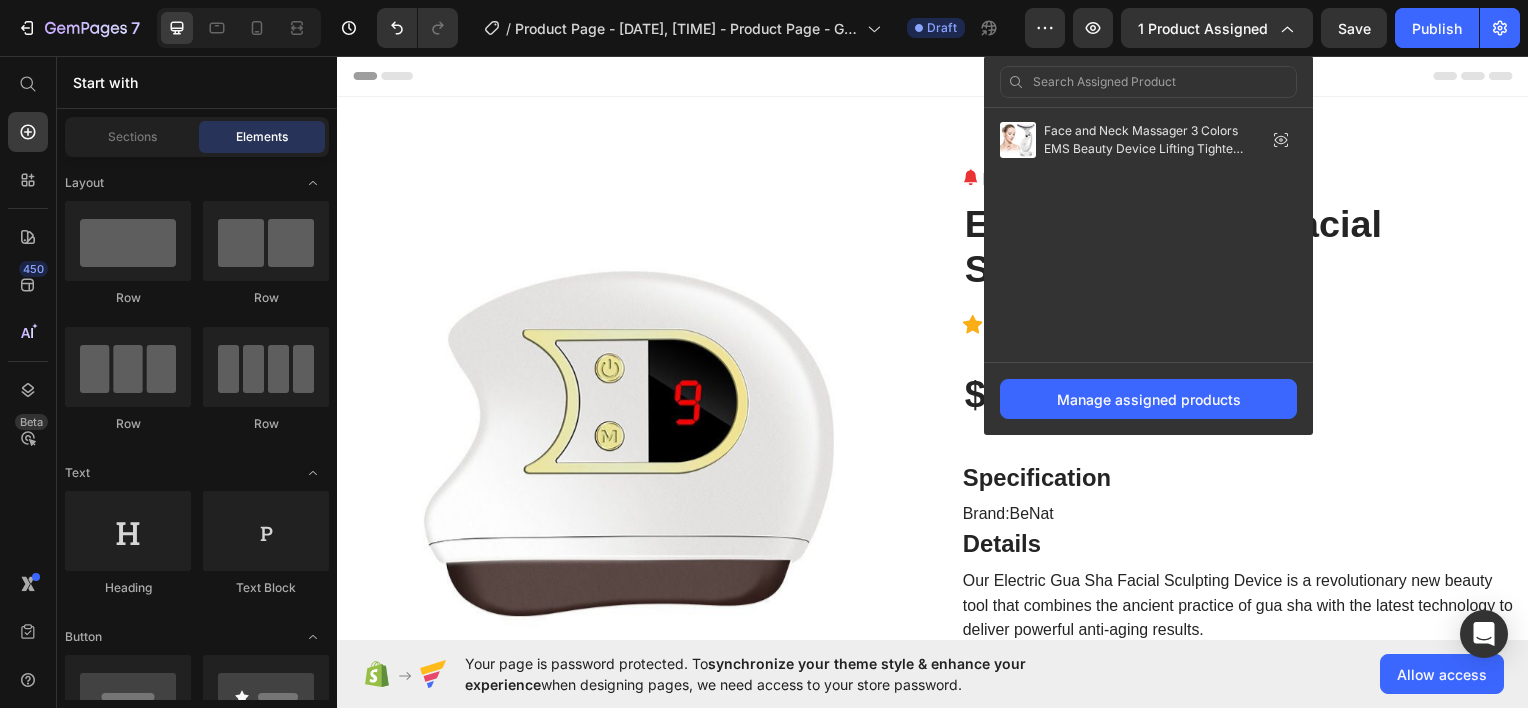 click at bounding box center (1148, 82) 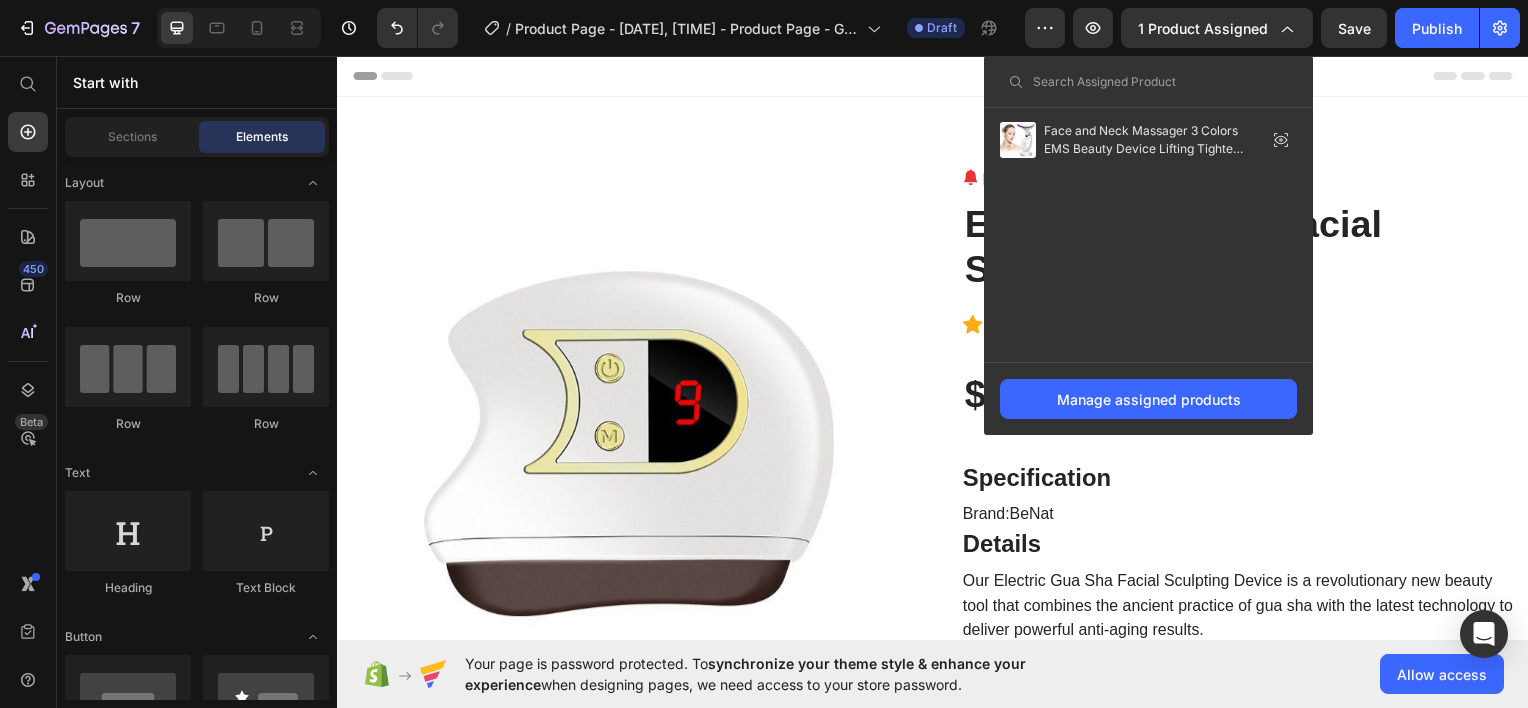 click at bounding box center (1148, 82) 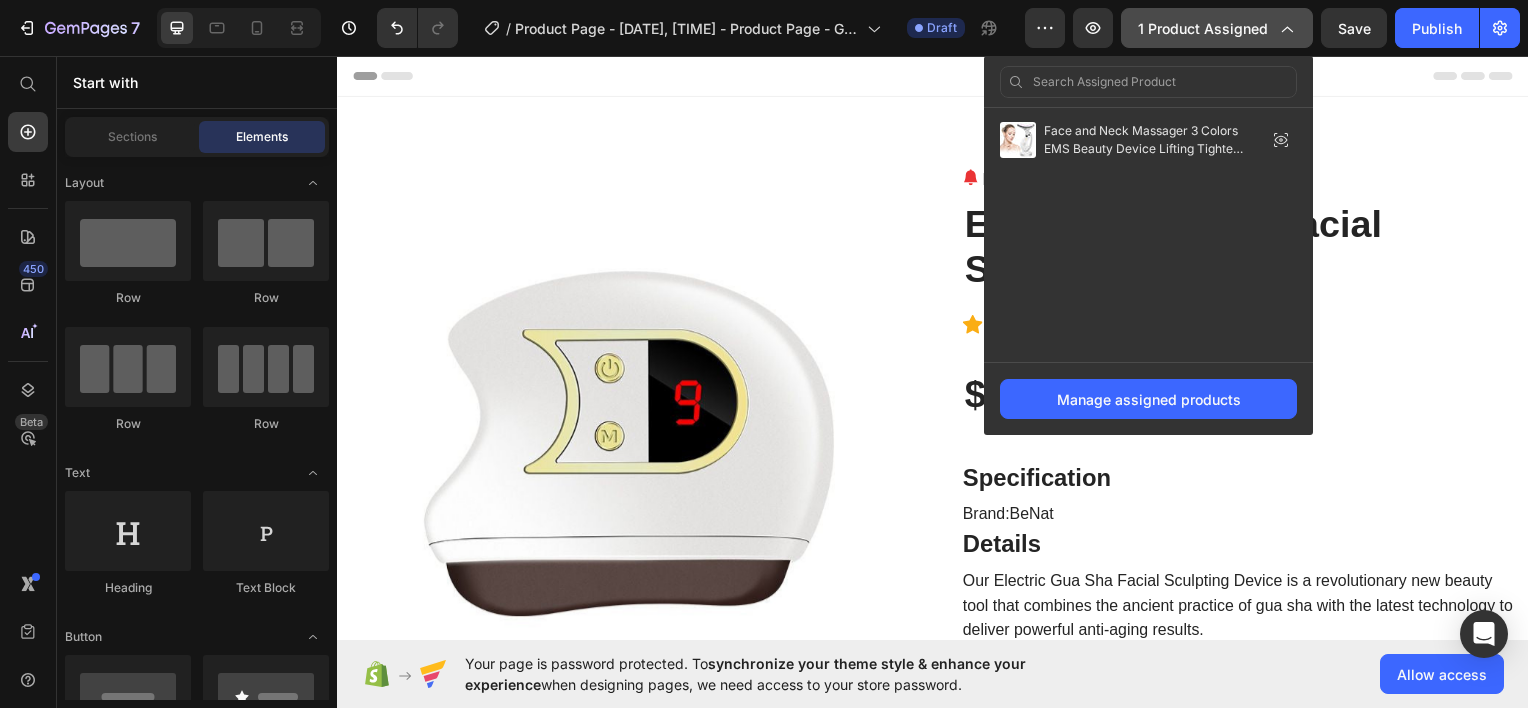 click 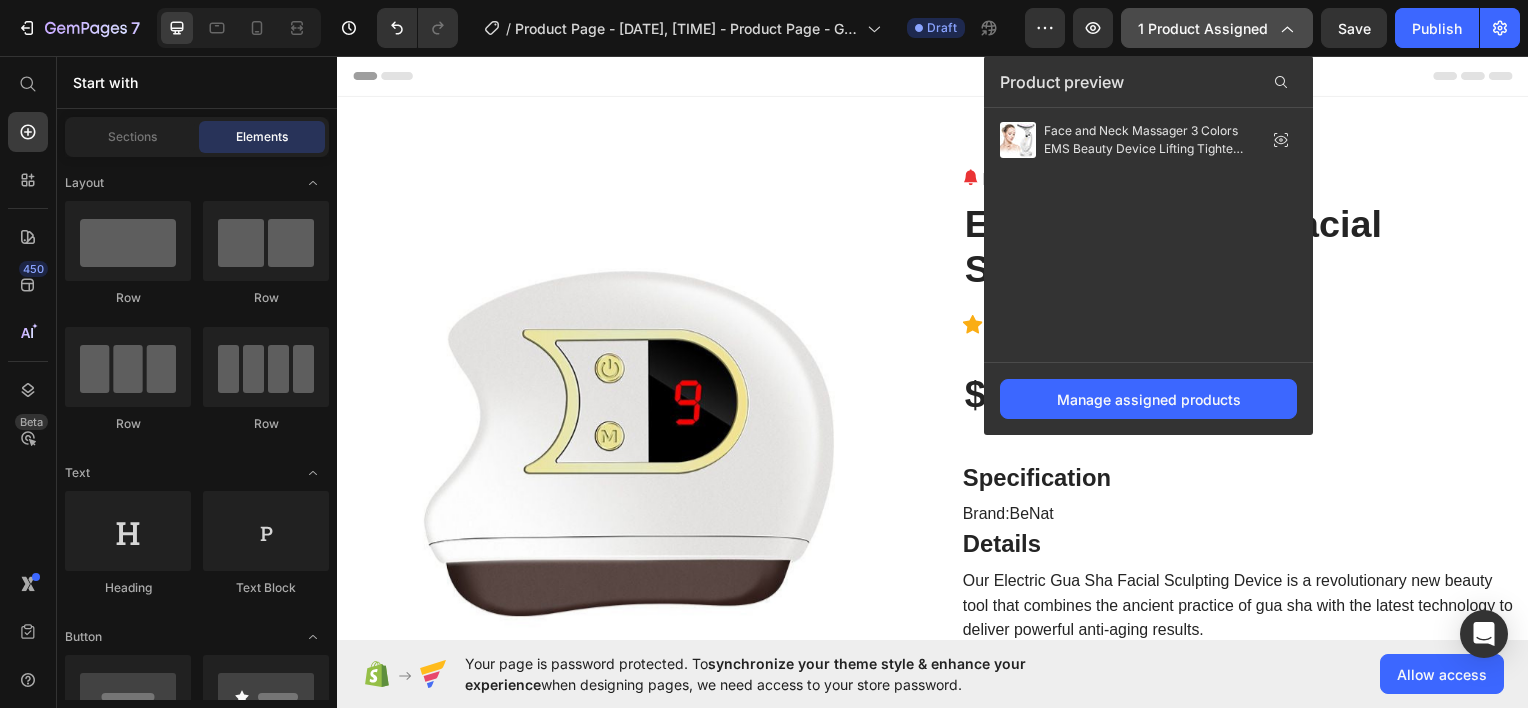 click 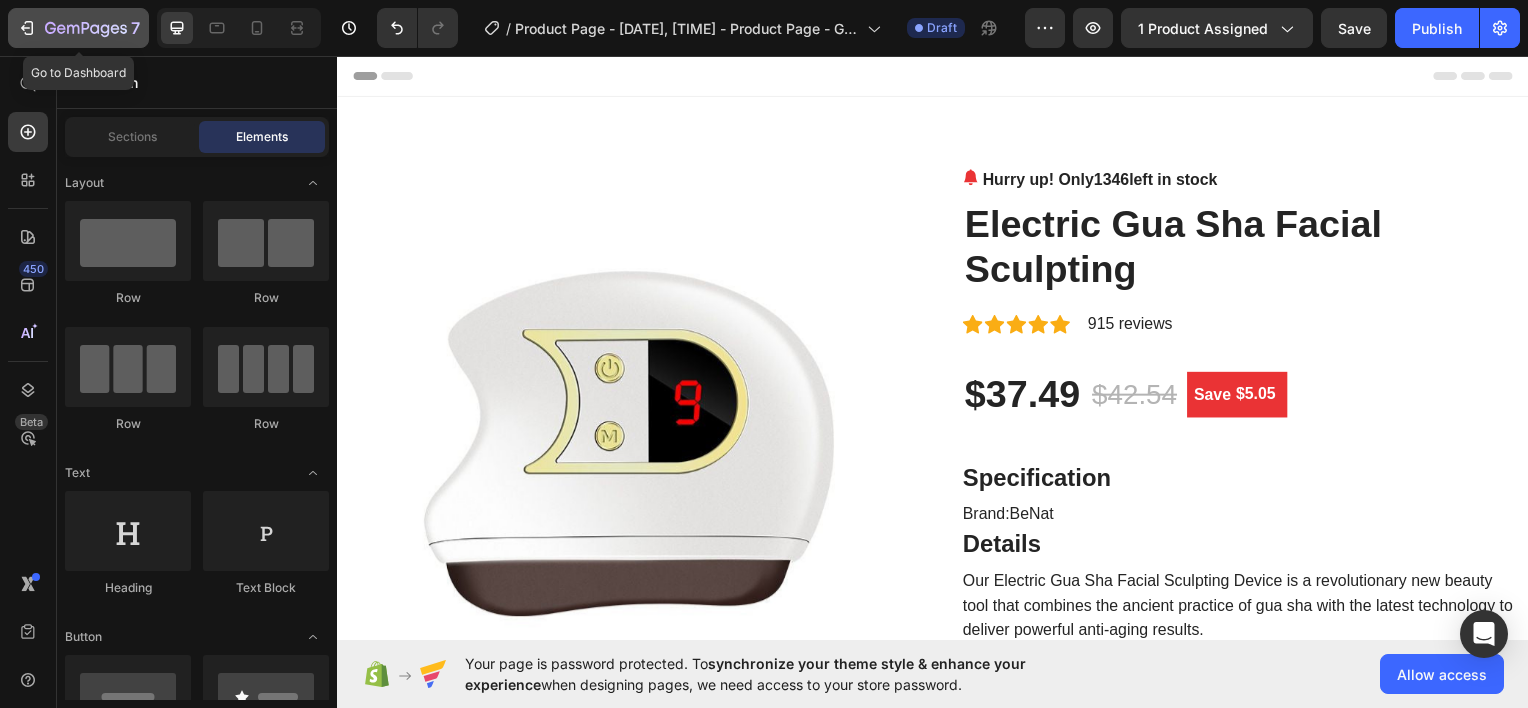 click 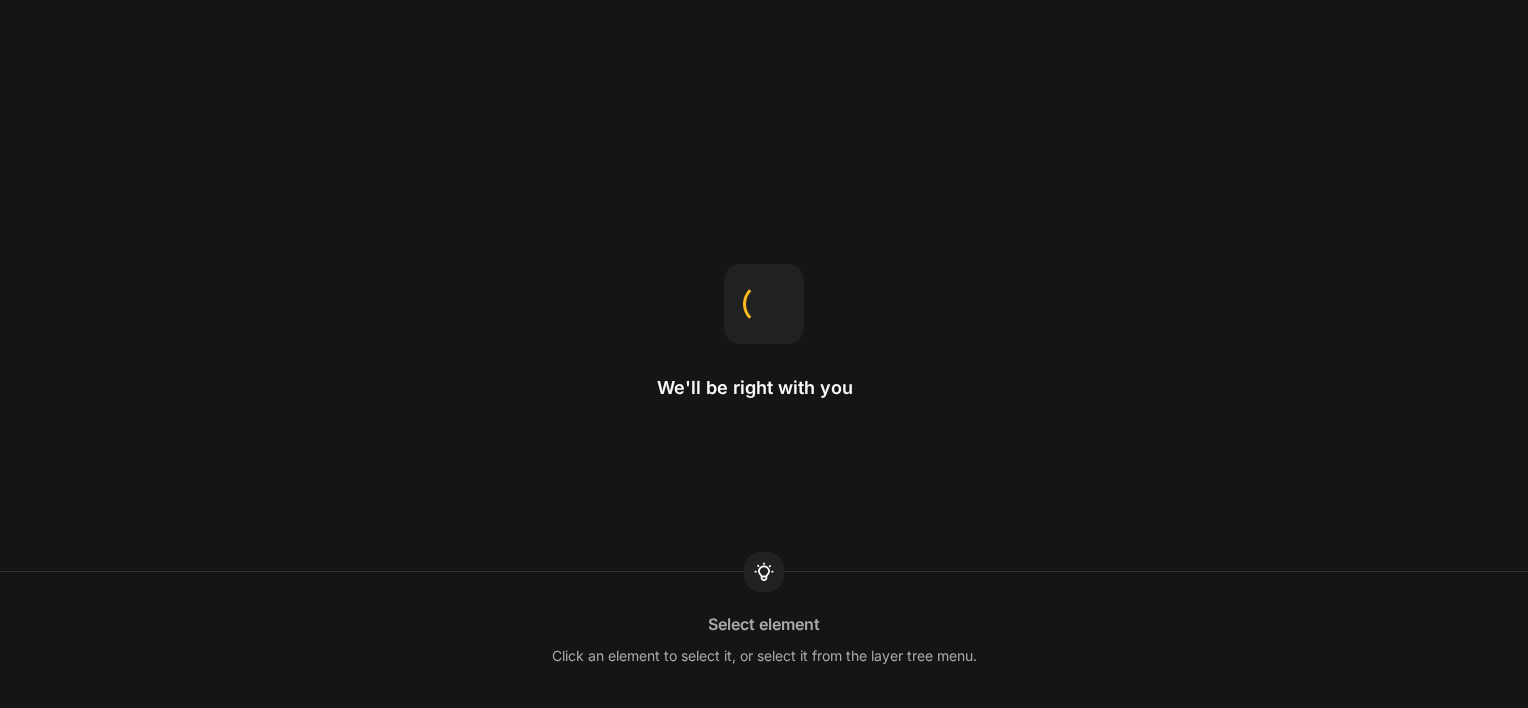 scroll, scrollTop: 0, scrollLeft: 0, axis: both 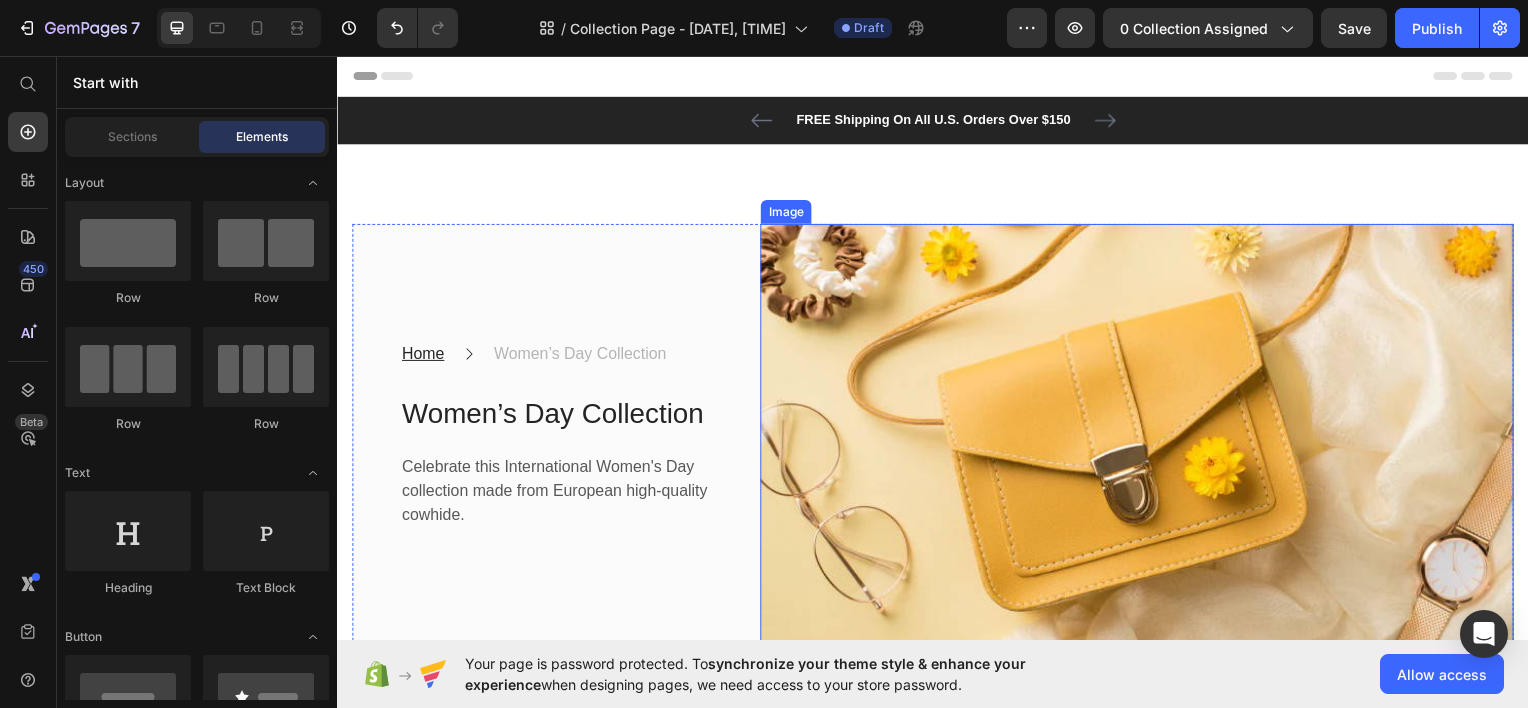 click at bounding box center (1142, 437) 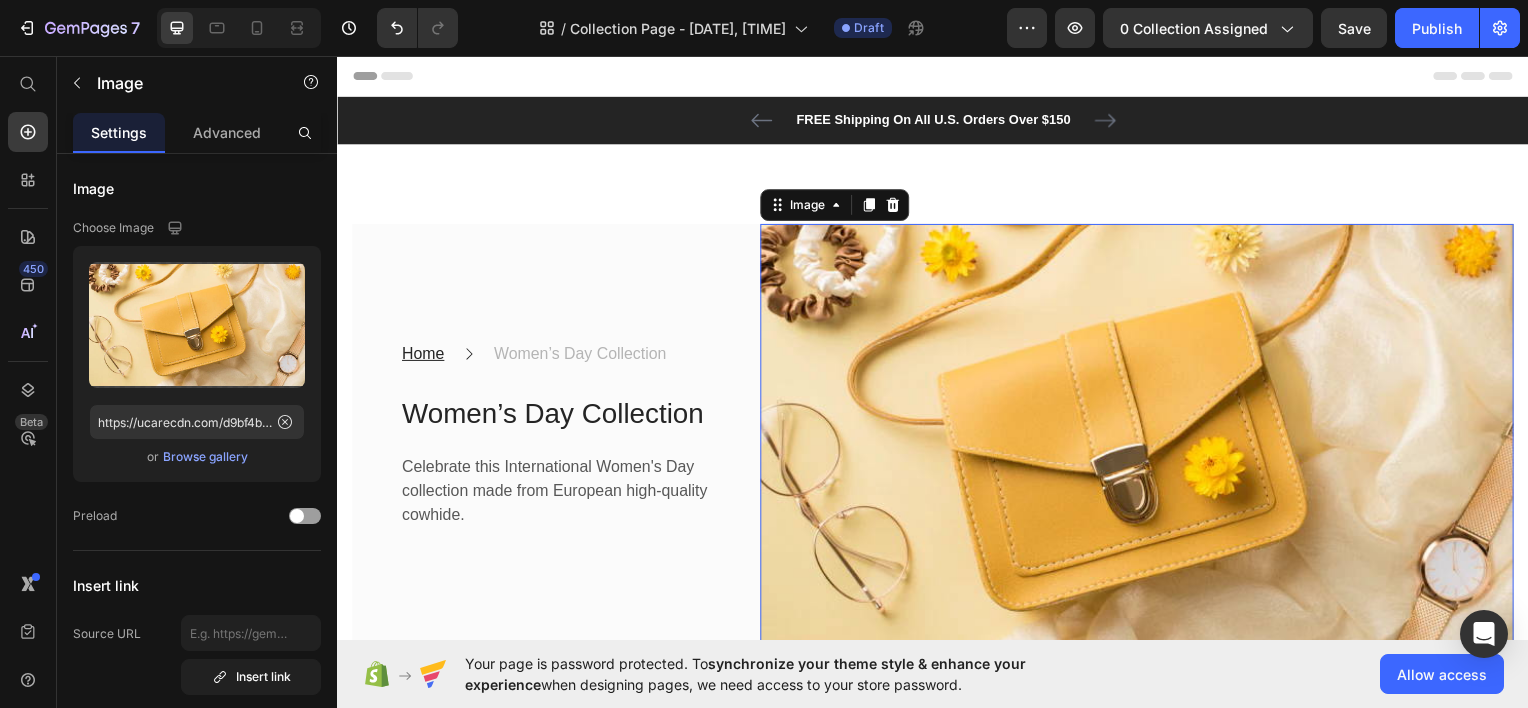 click at bounding box center (1142, 437) 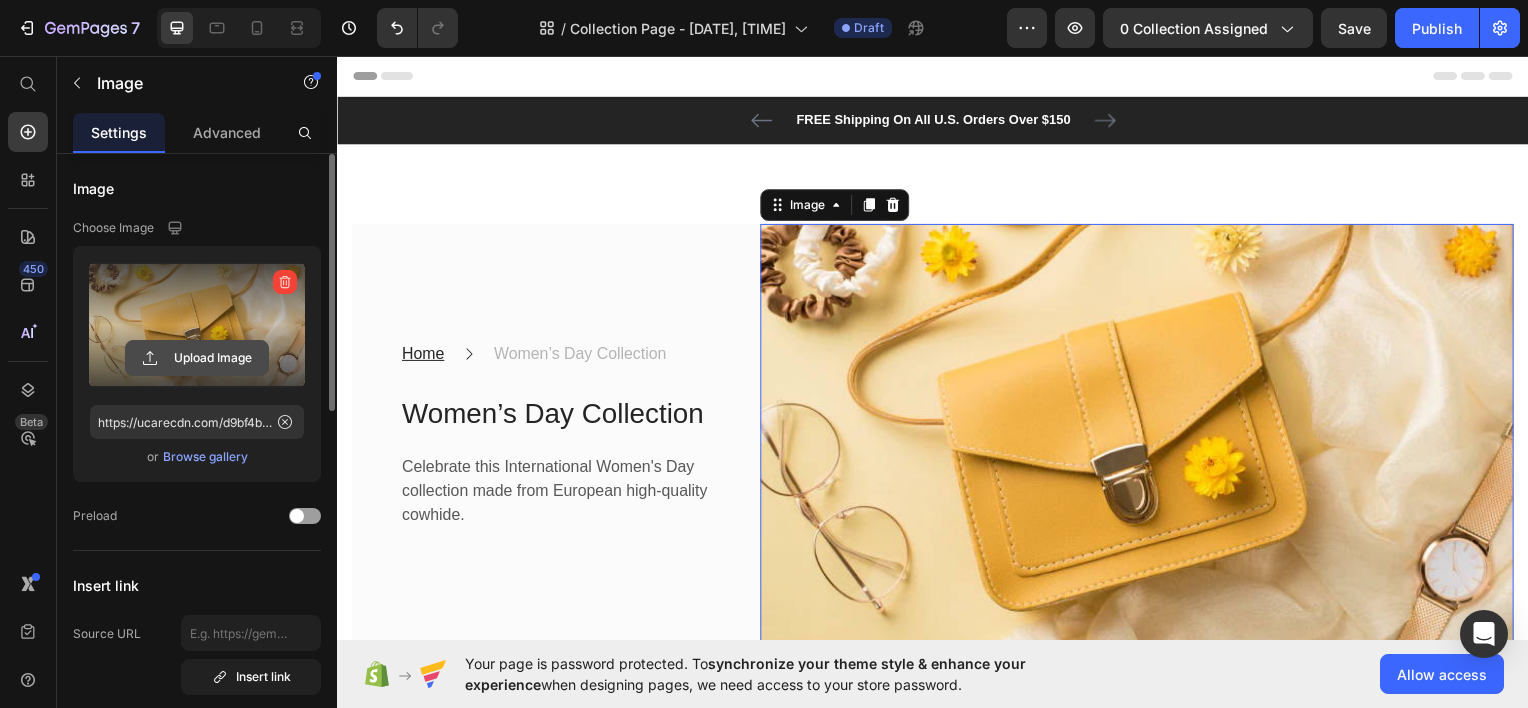 click 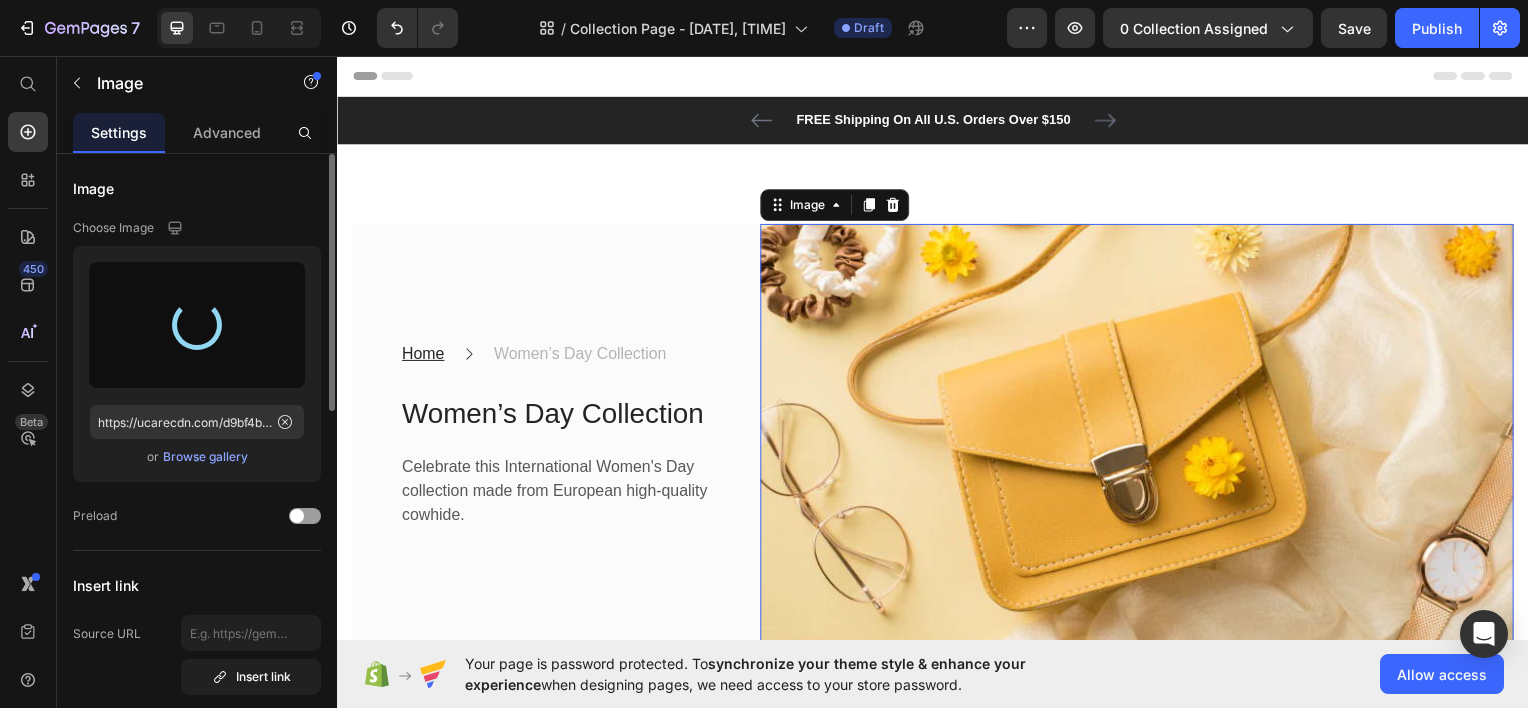 type on "https://cdn.shopify.com/s/files/1/0948/9639/0466/files/gempages_575265126488212042-5244dcc2-70db-4447-b73d-a18d968f1e82.jpg" 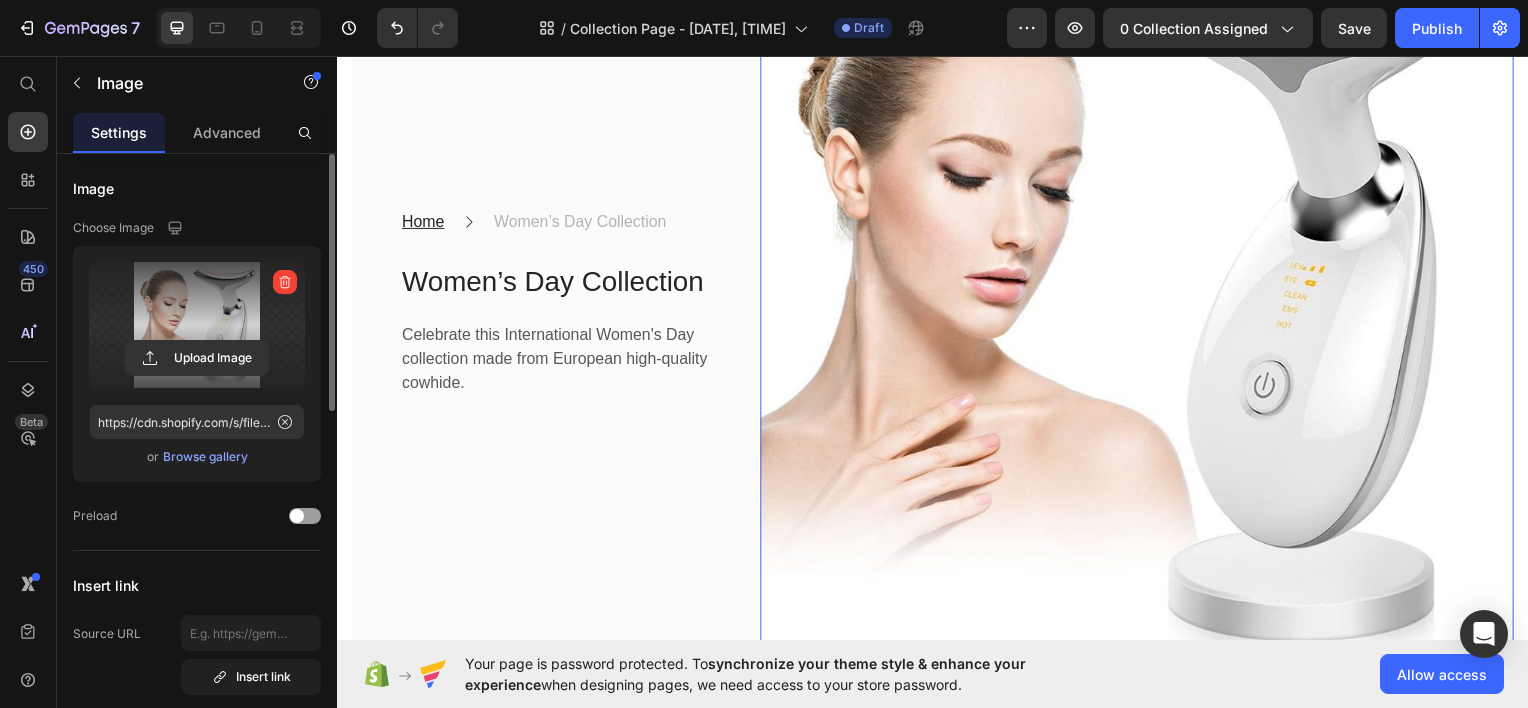 scroll, scrollTop: 100, scrollLeft: 0, axis: vertical 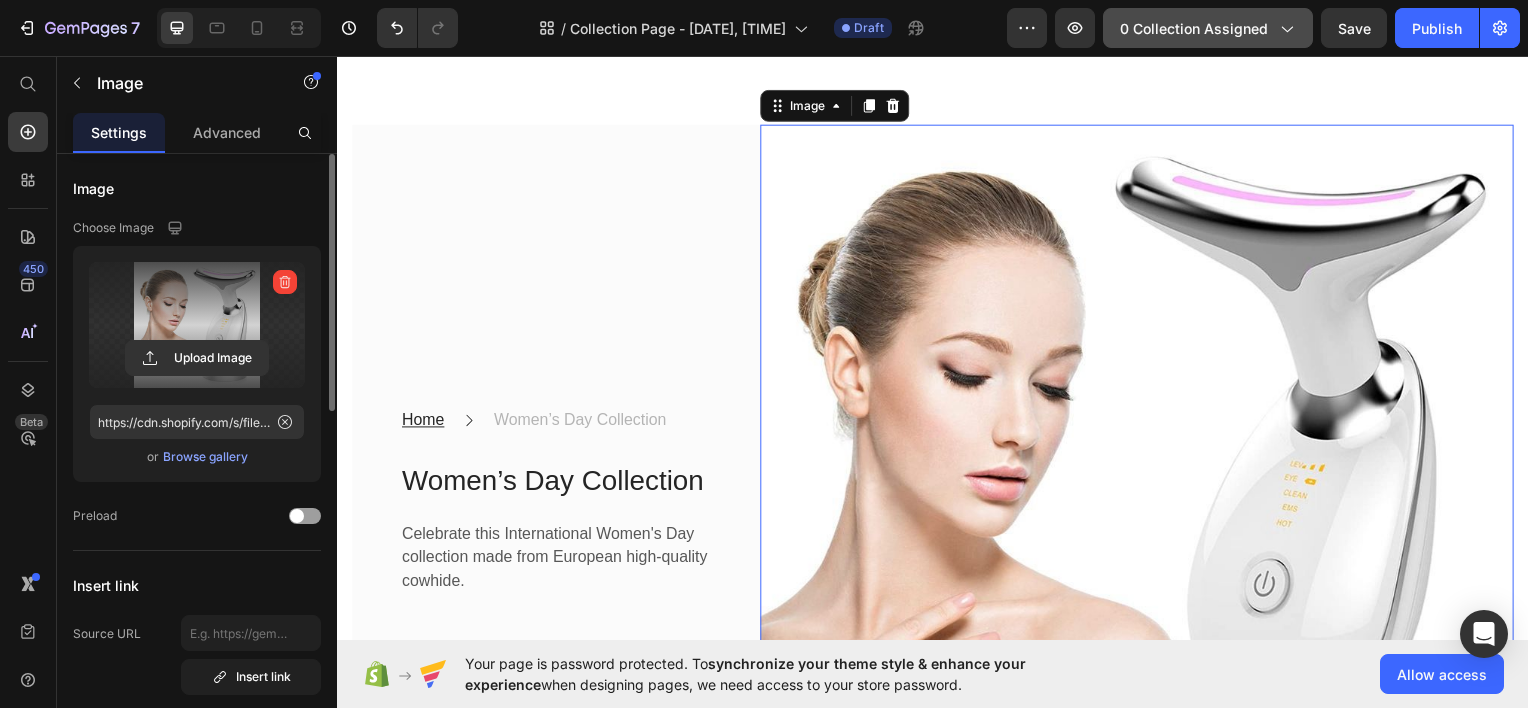 click 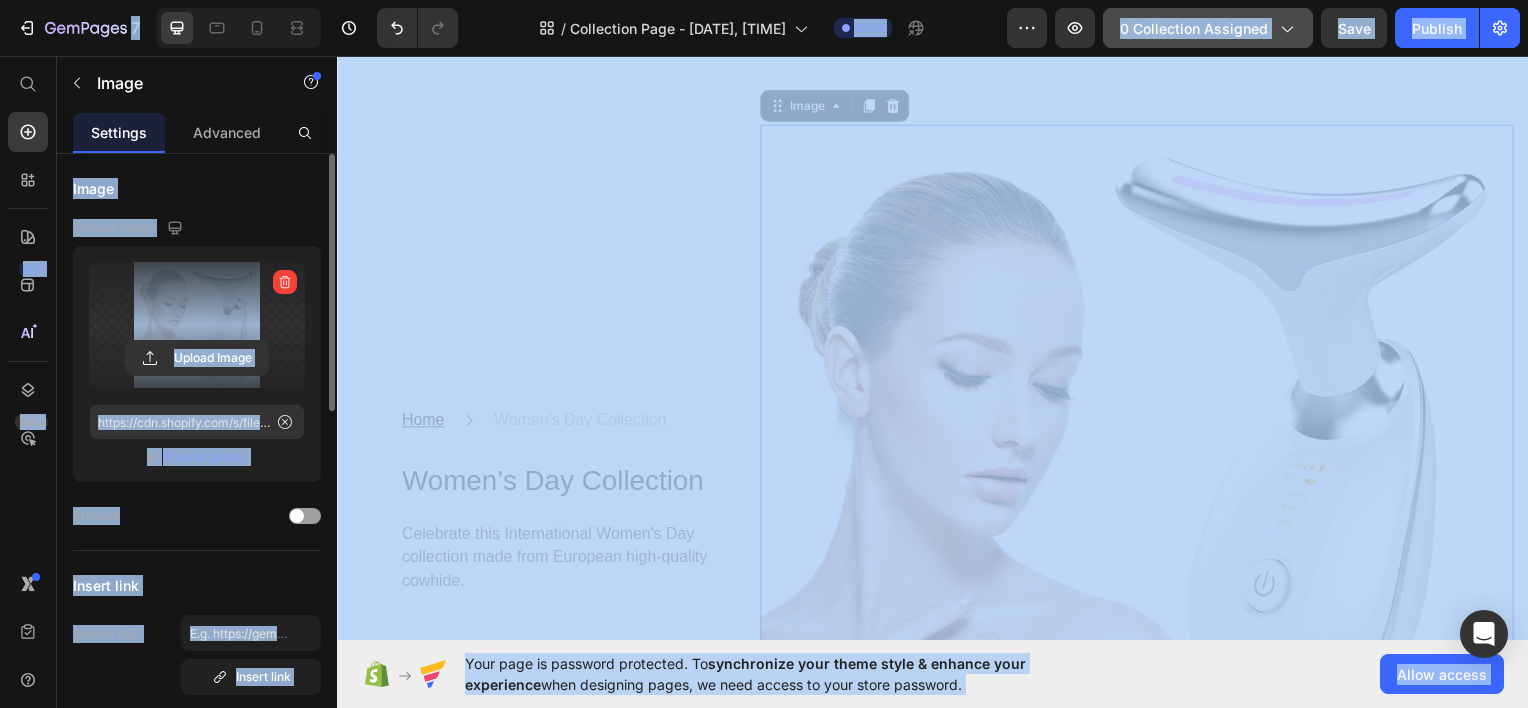click 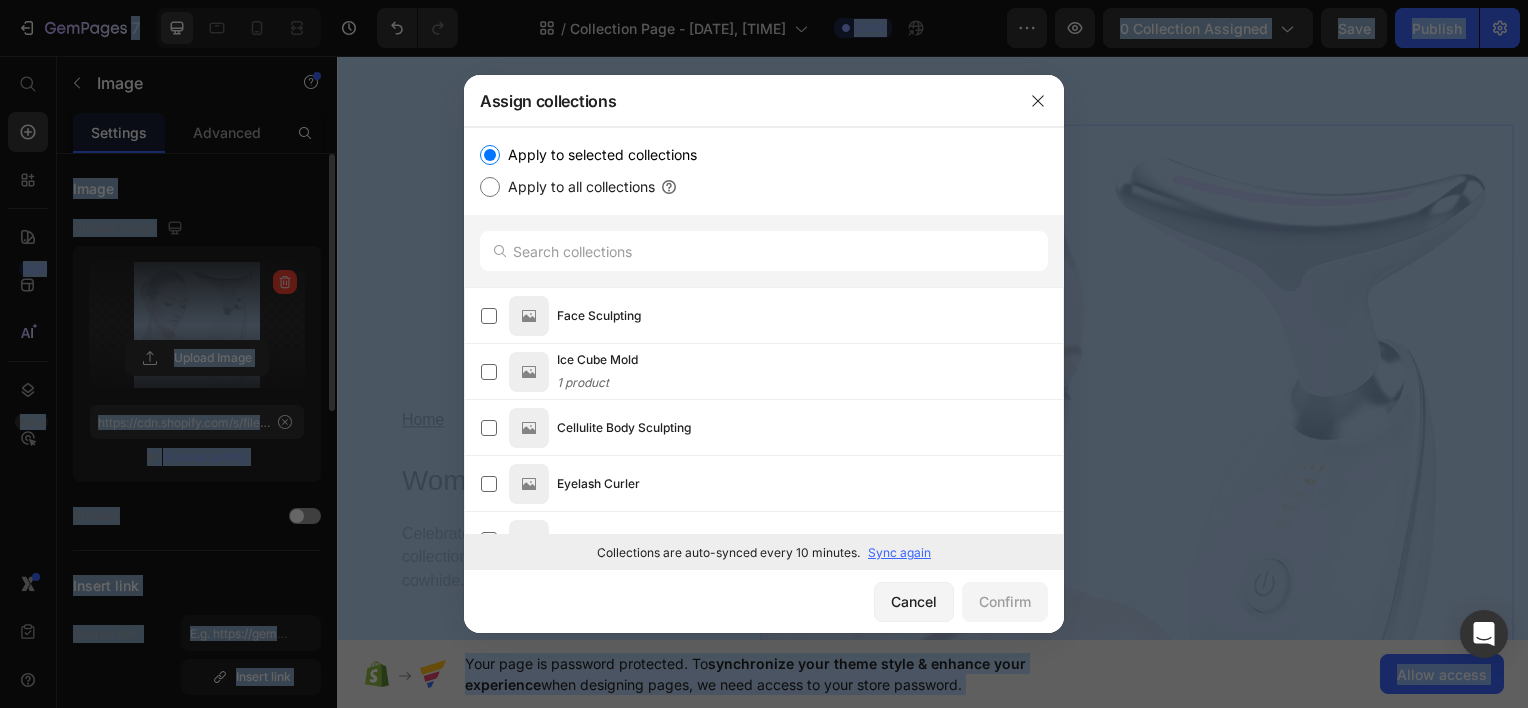 click on "Apply to all collections" at bounding box center (490, 187) 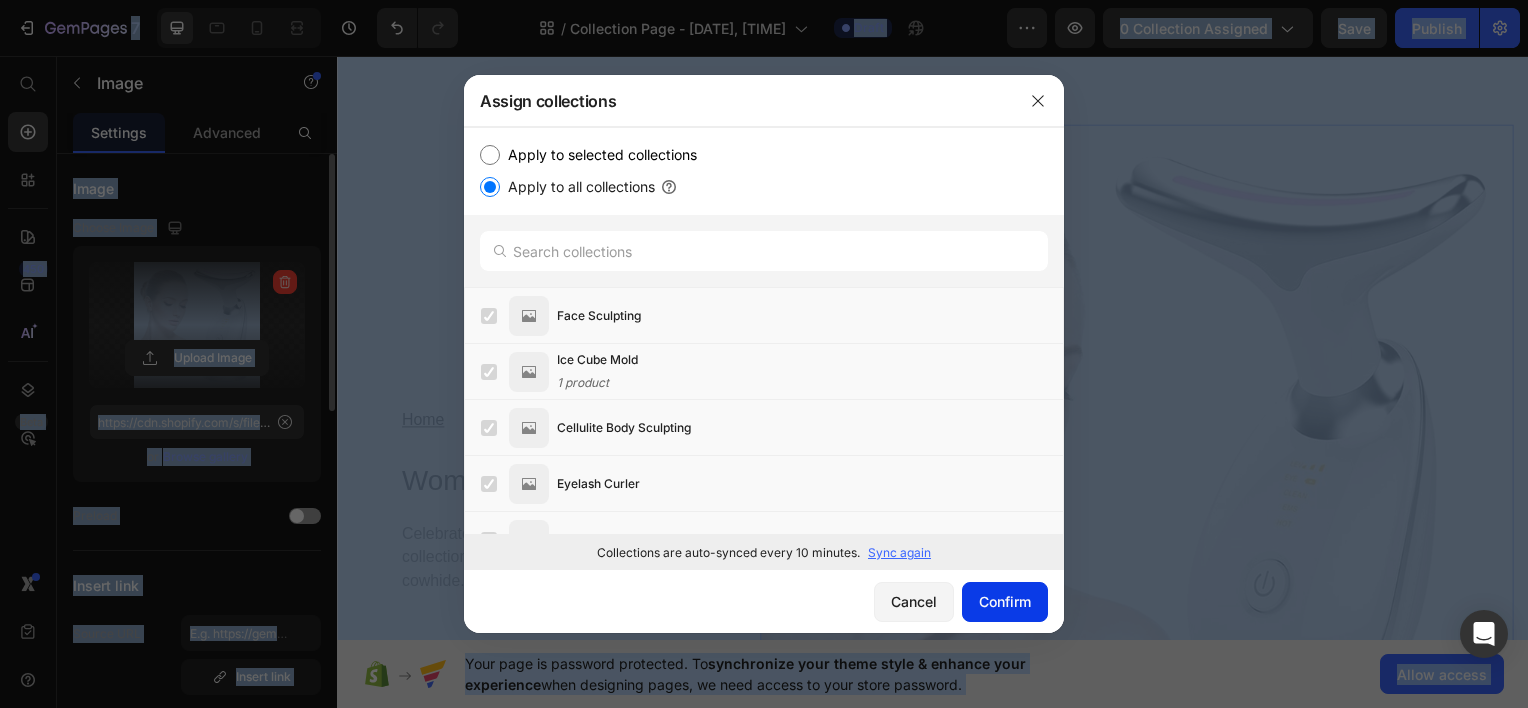 click on "Confirm" at bounding box center (1005, 601) 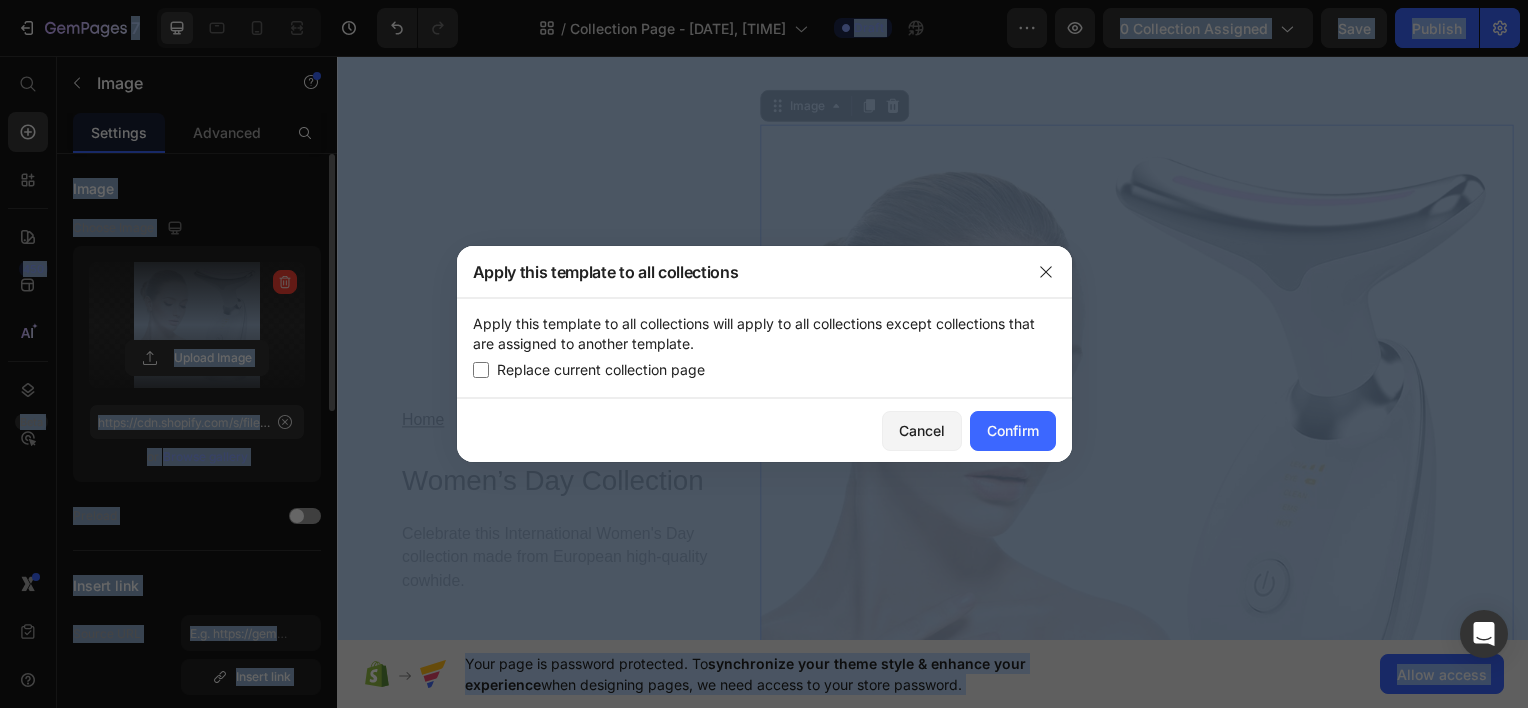 click at bounding box center (481, 370) 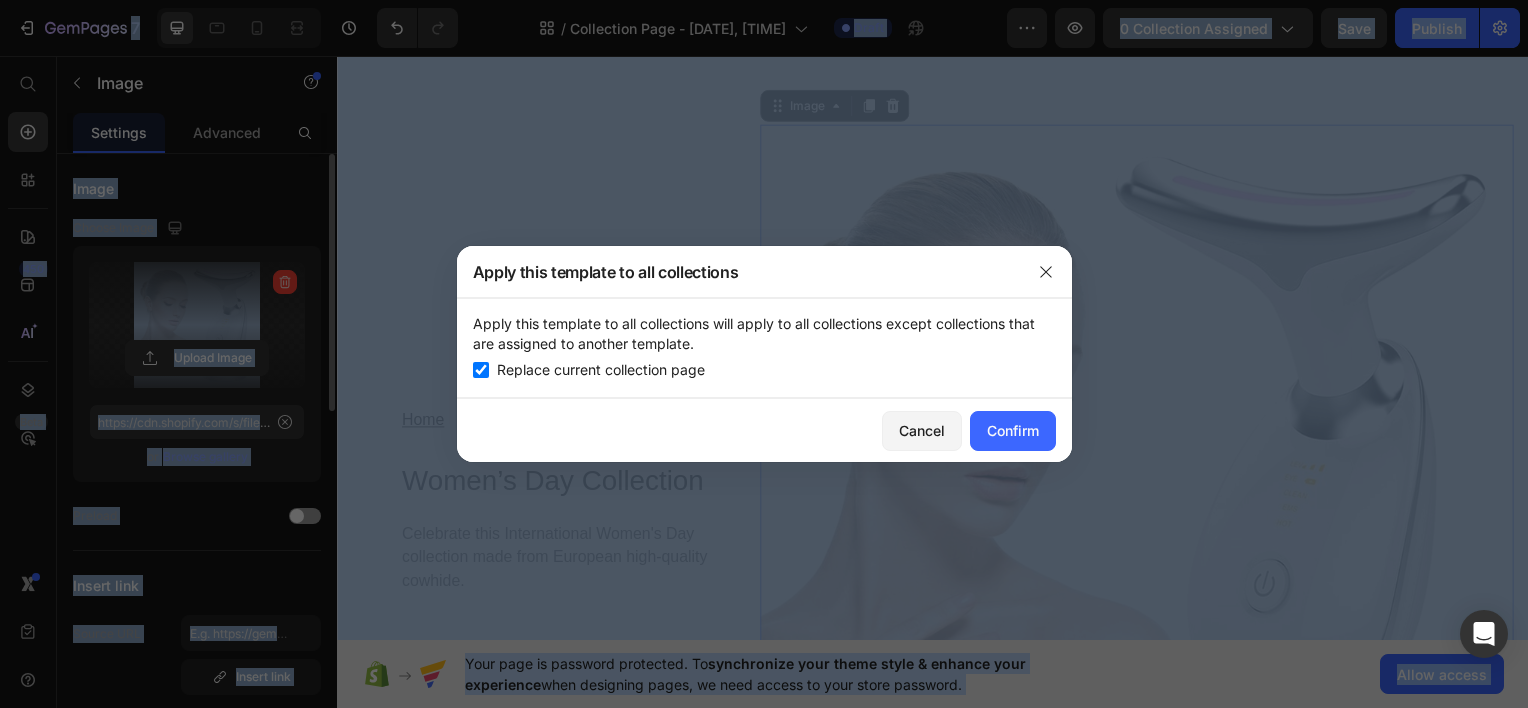 checkbox on "true" 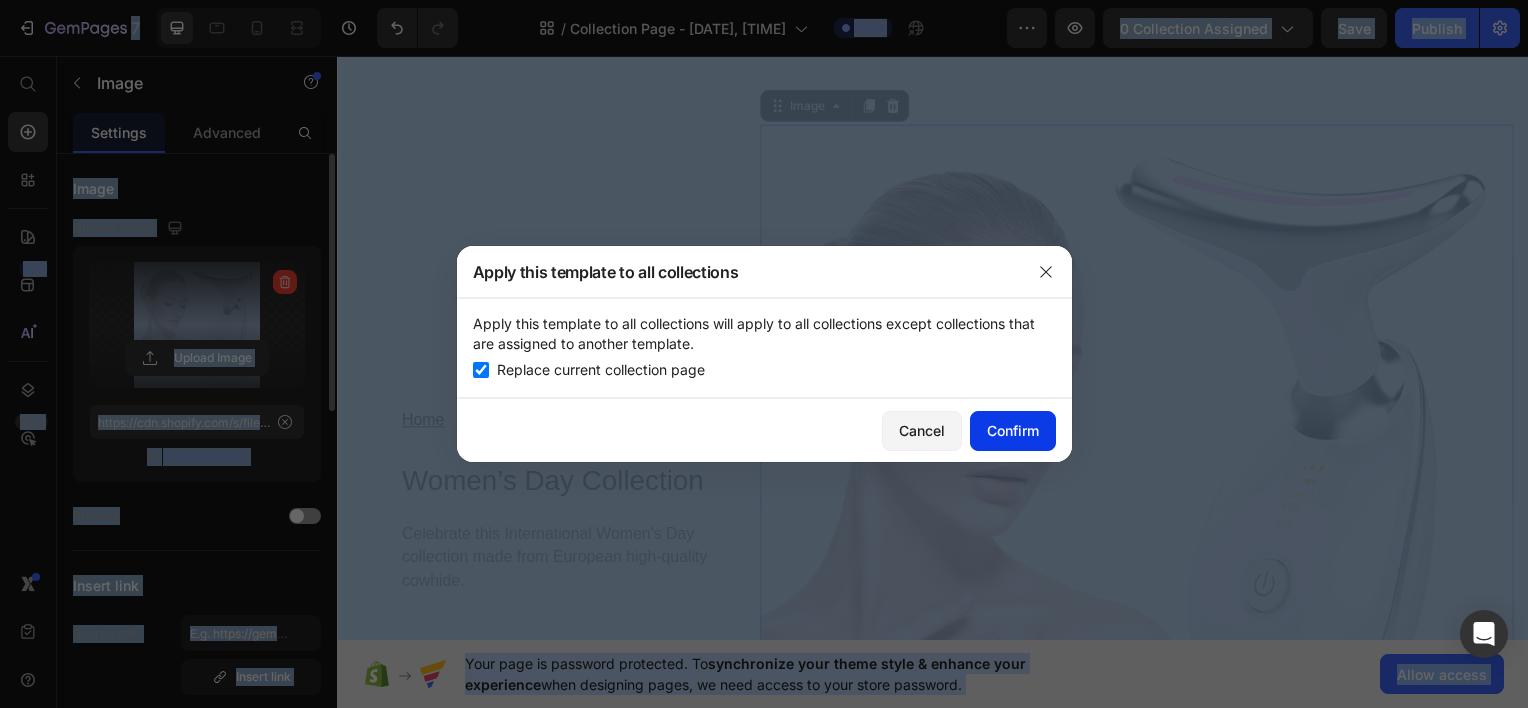 click on "Confirm" at bounding box center (1013, 430) 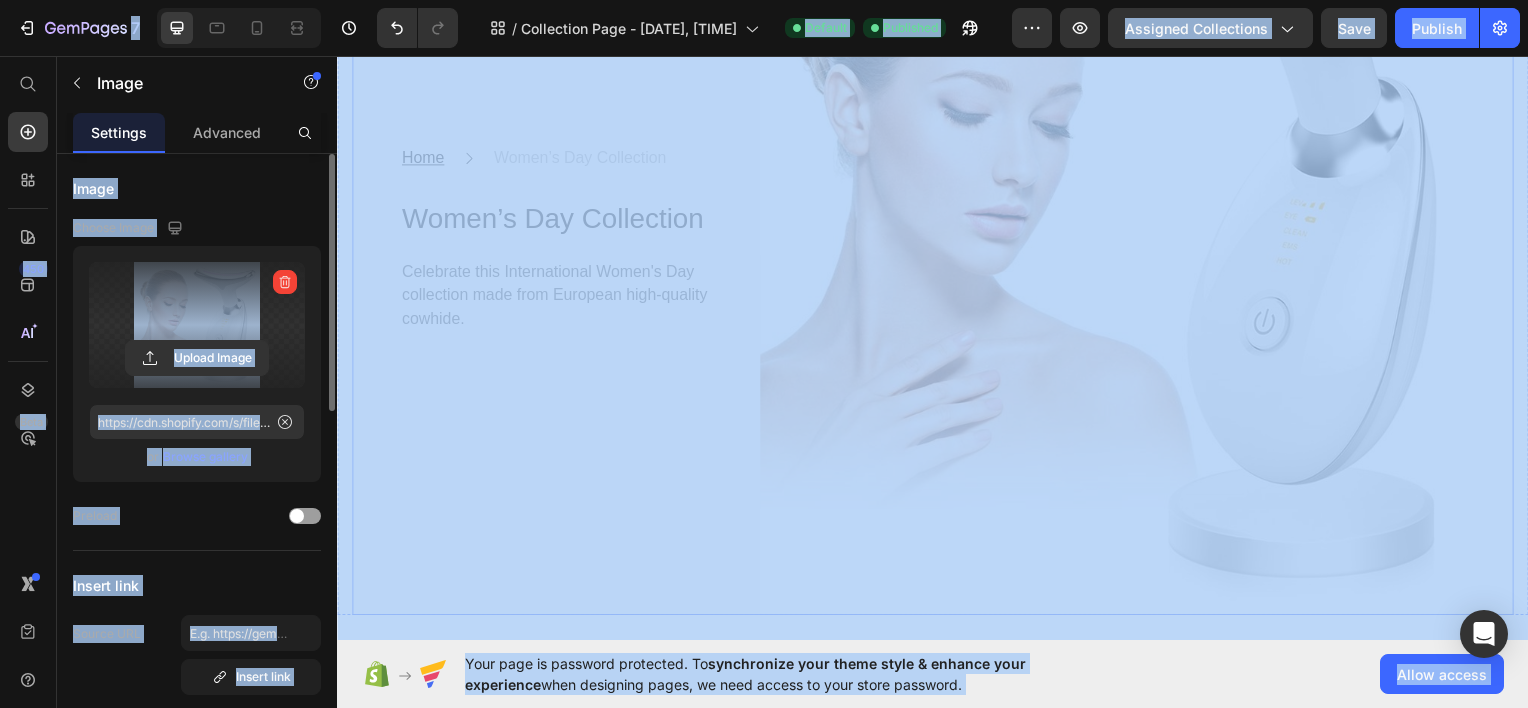 scroll, scrollTop: 200, scrollLeft: 0, axis: vertical 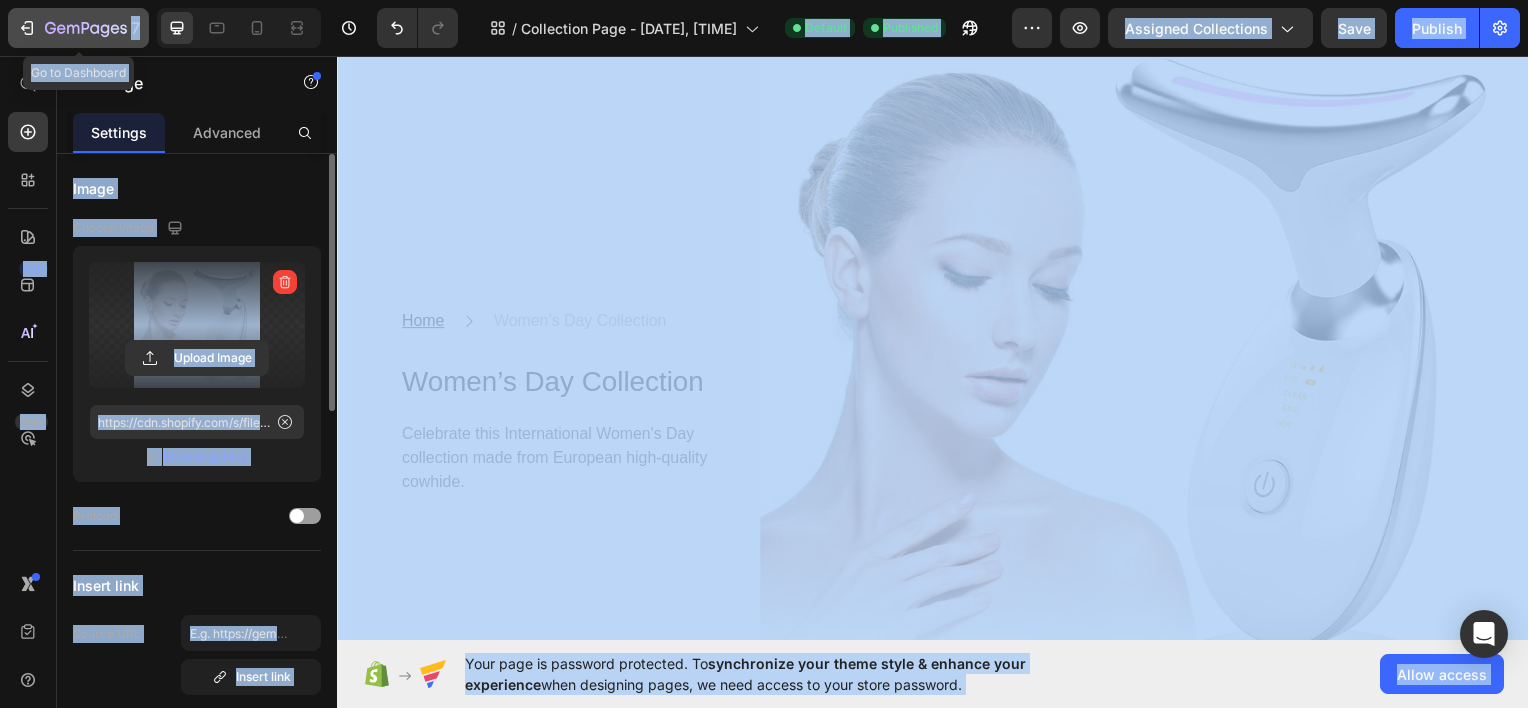 click 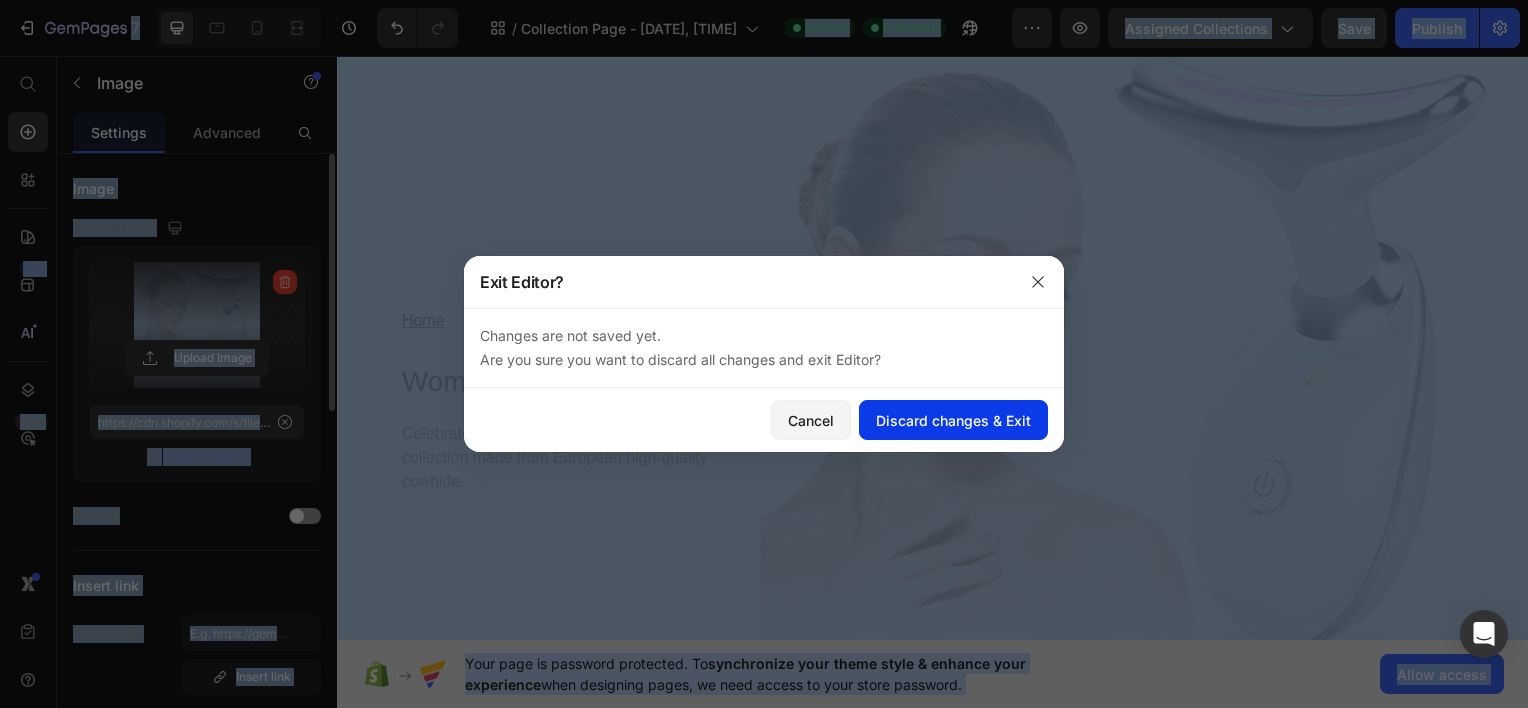 click on "Discard changes & Exit" at bounding box center (953, 420) 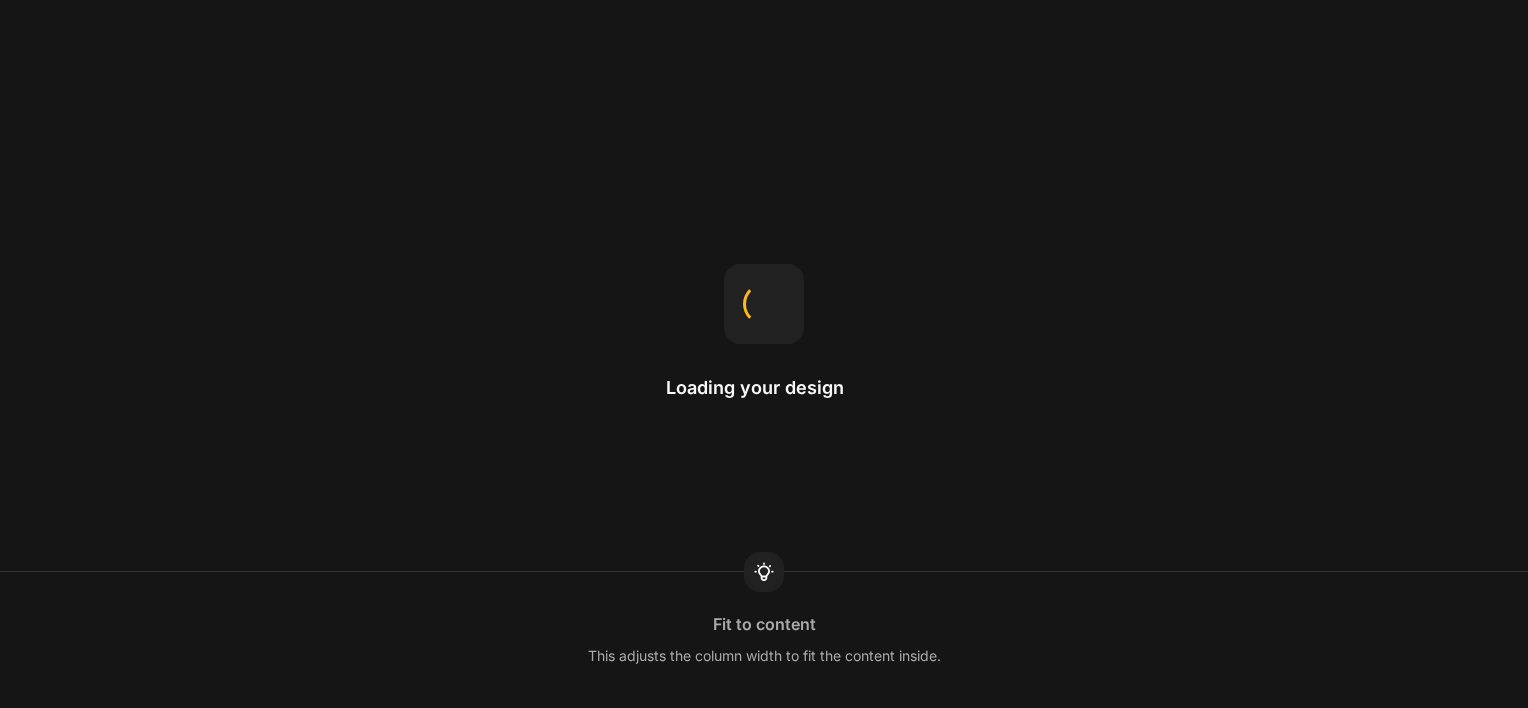 scroll, scrollTop: 0, scrollLeft: 0, axis: both 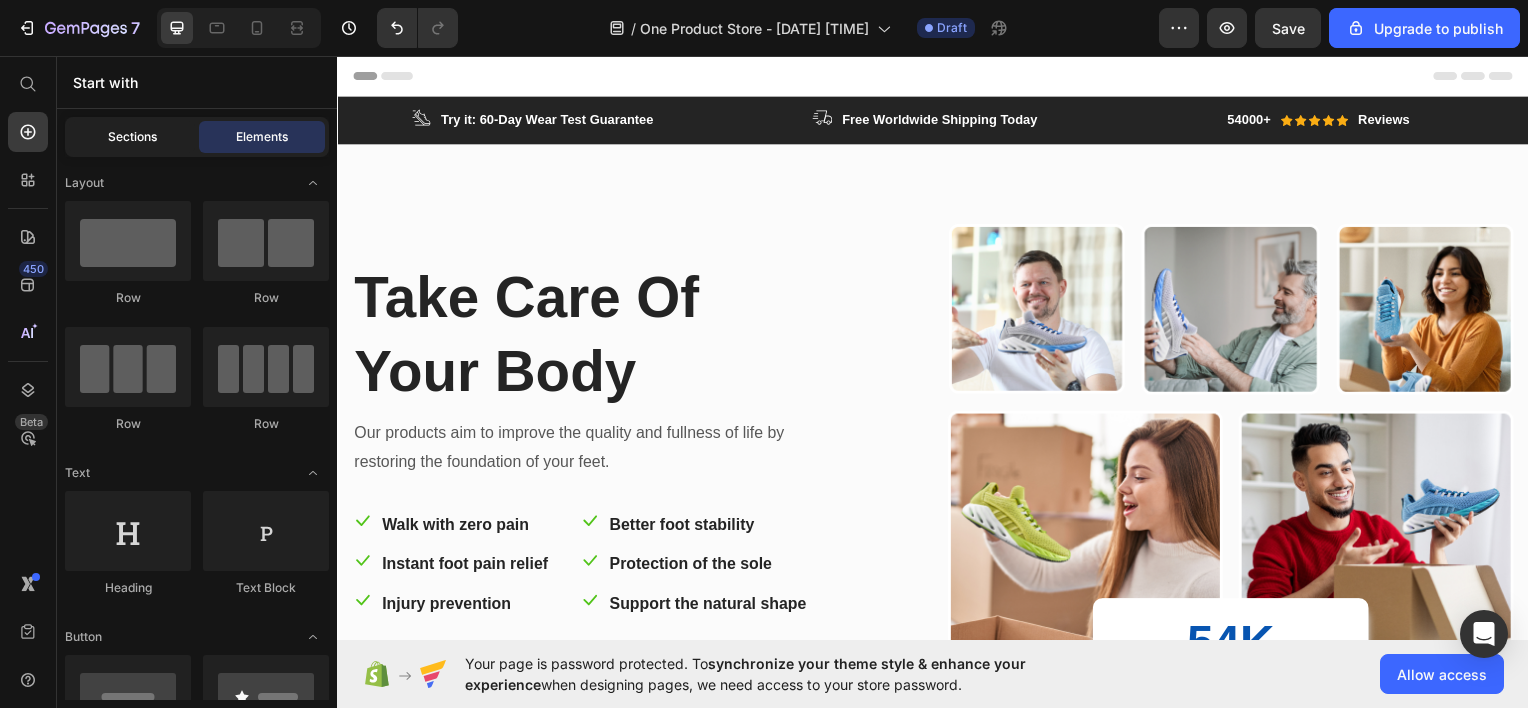 click on "Sections" at bounding box center [132, 137] 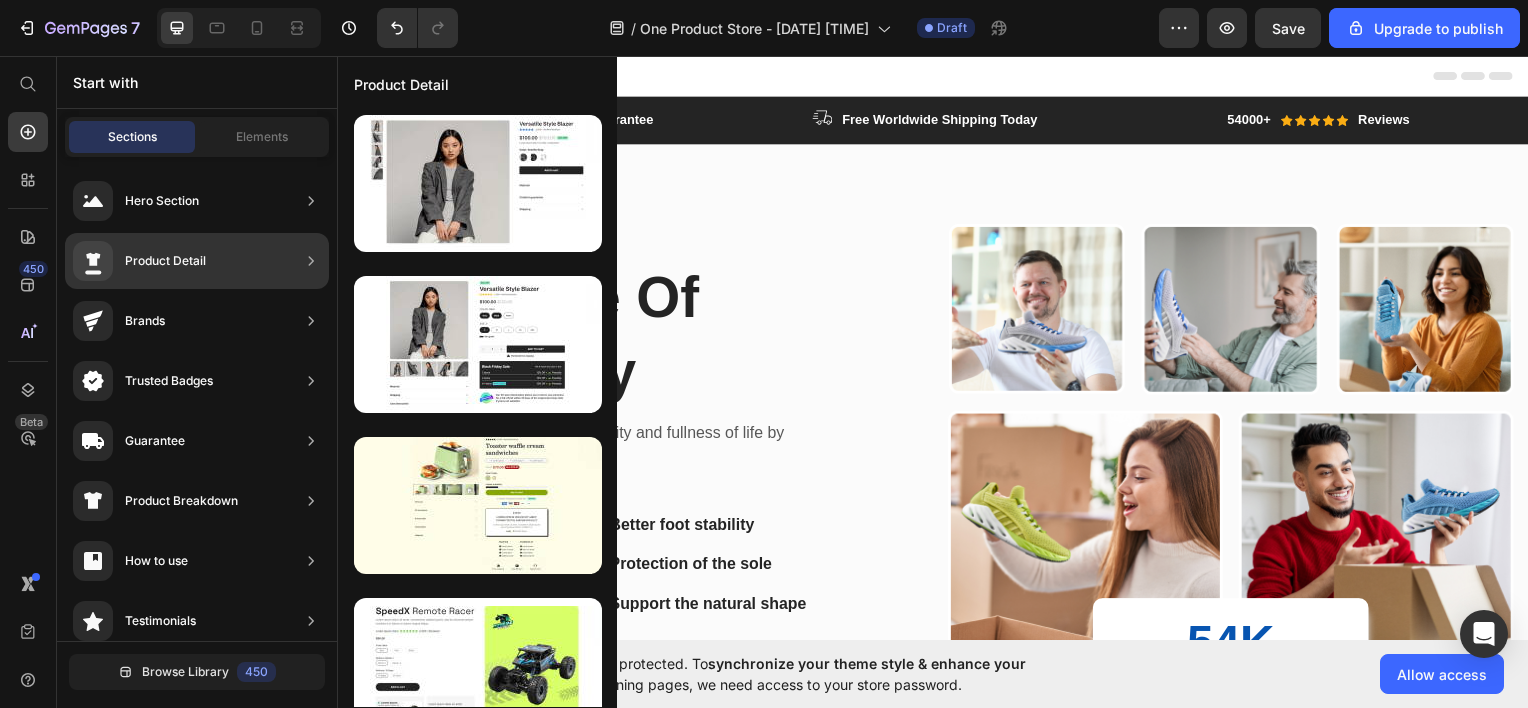 click 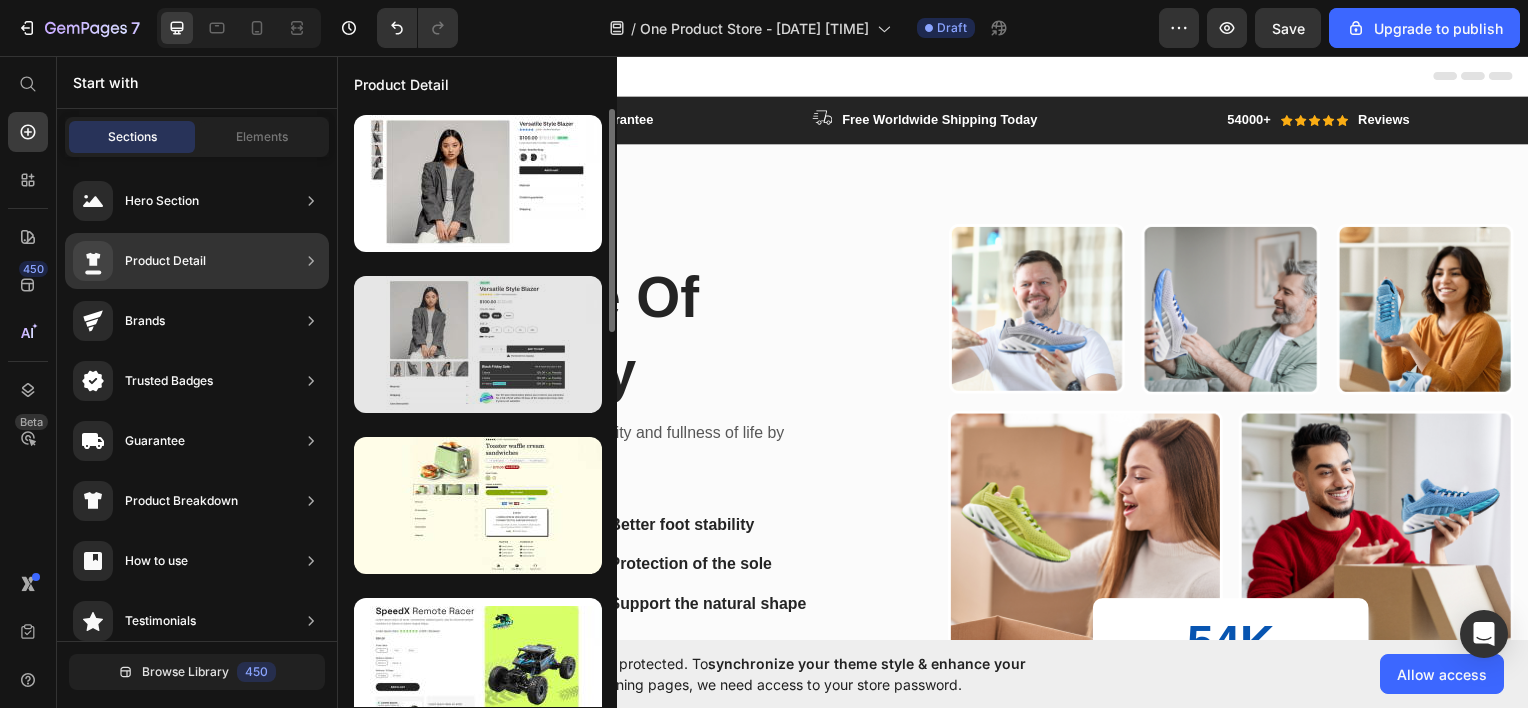 click at bounding box center (478, 344) 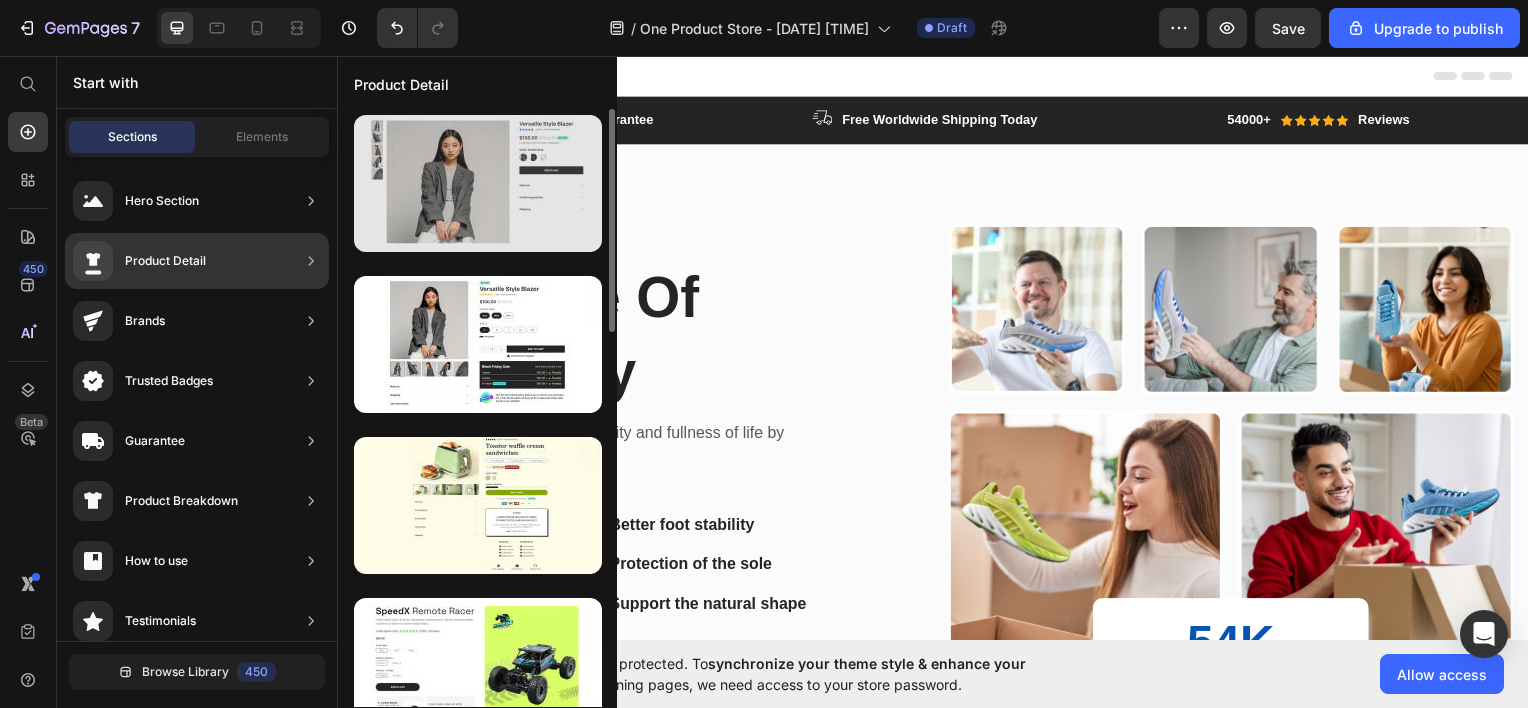 click at bounding box center (478, 183) 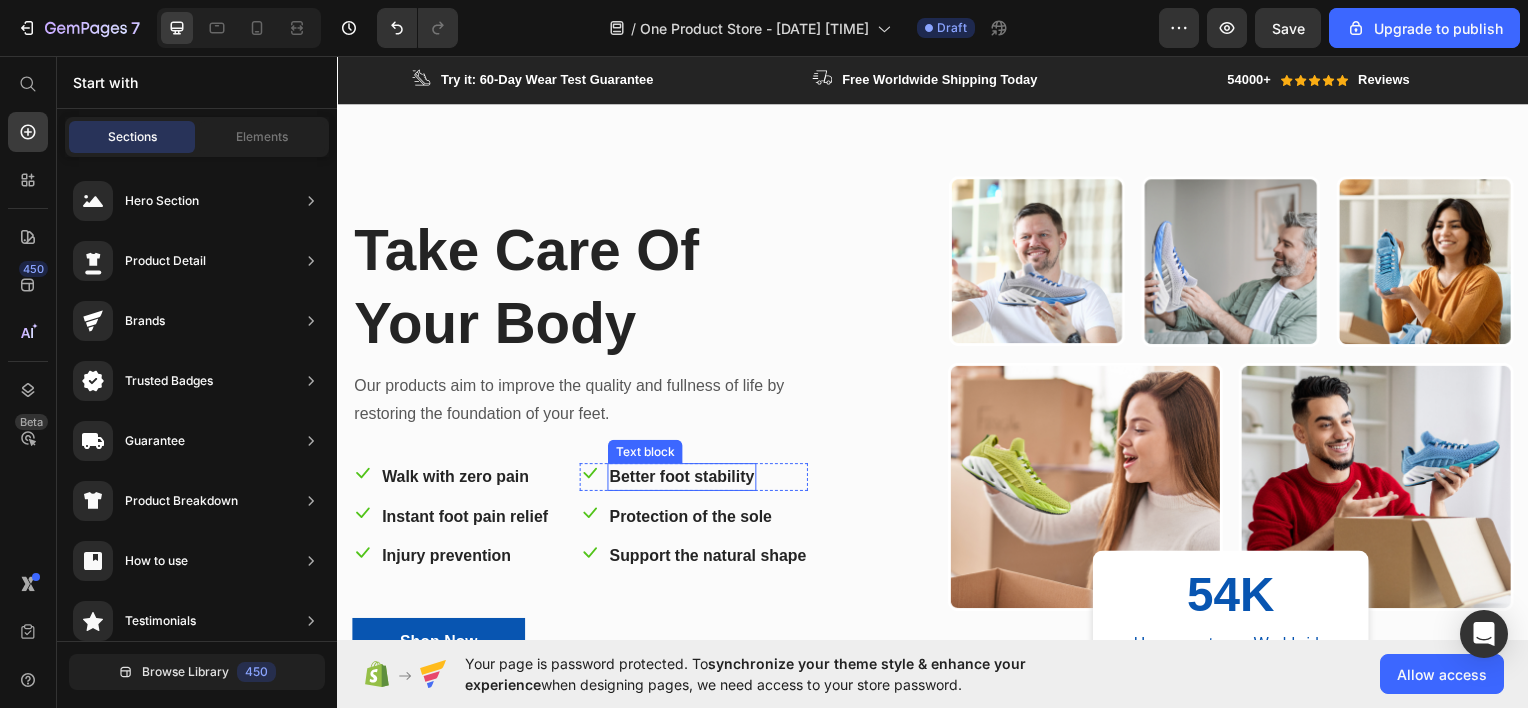 scroll, scrollTop: 0, scrollLeft: 0, axis: both 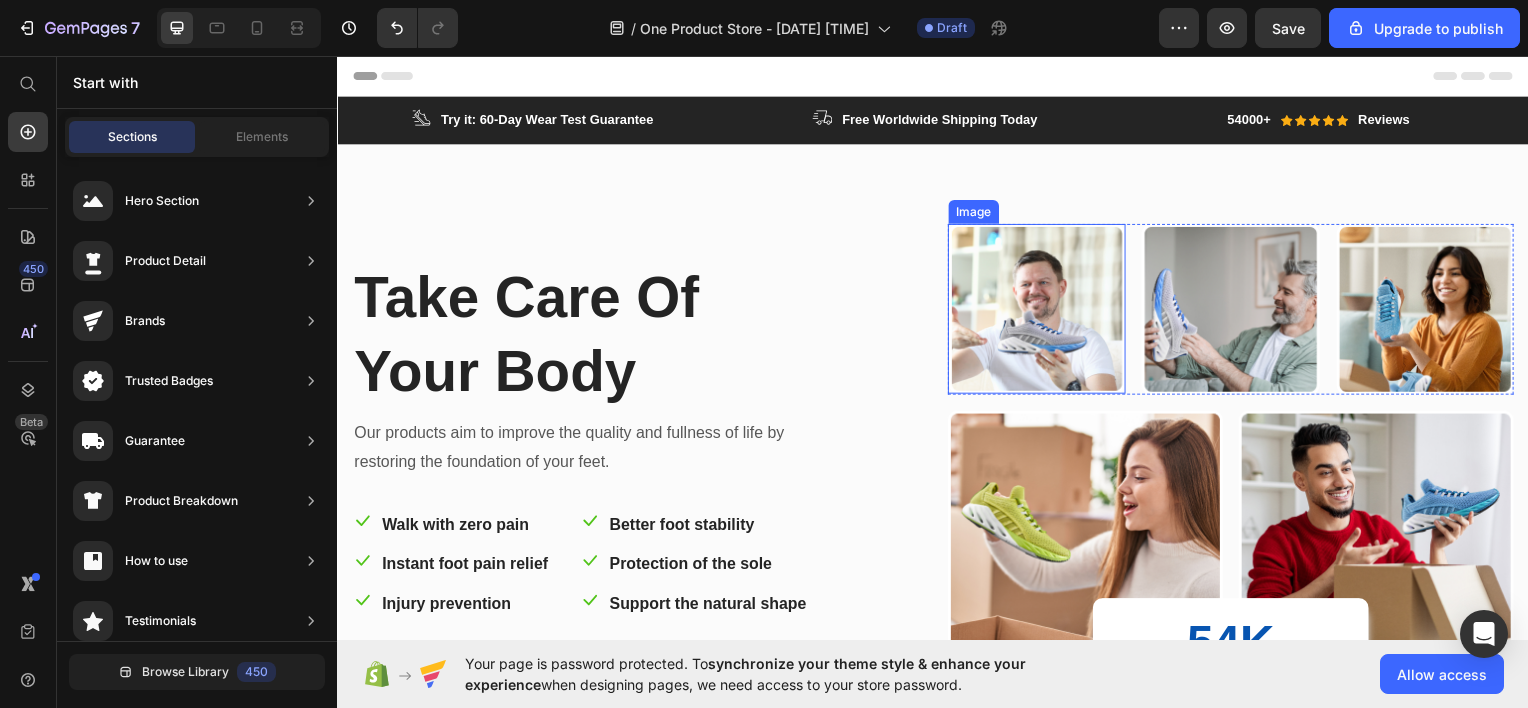 click at bounding box center (1041, 309) 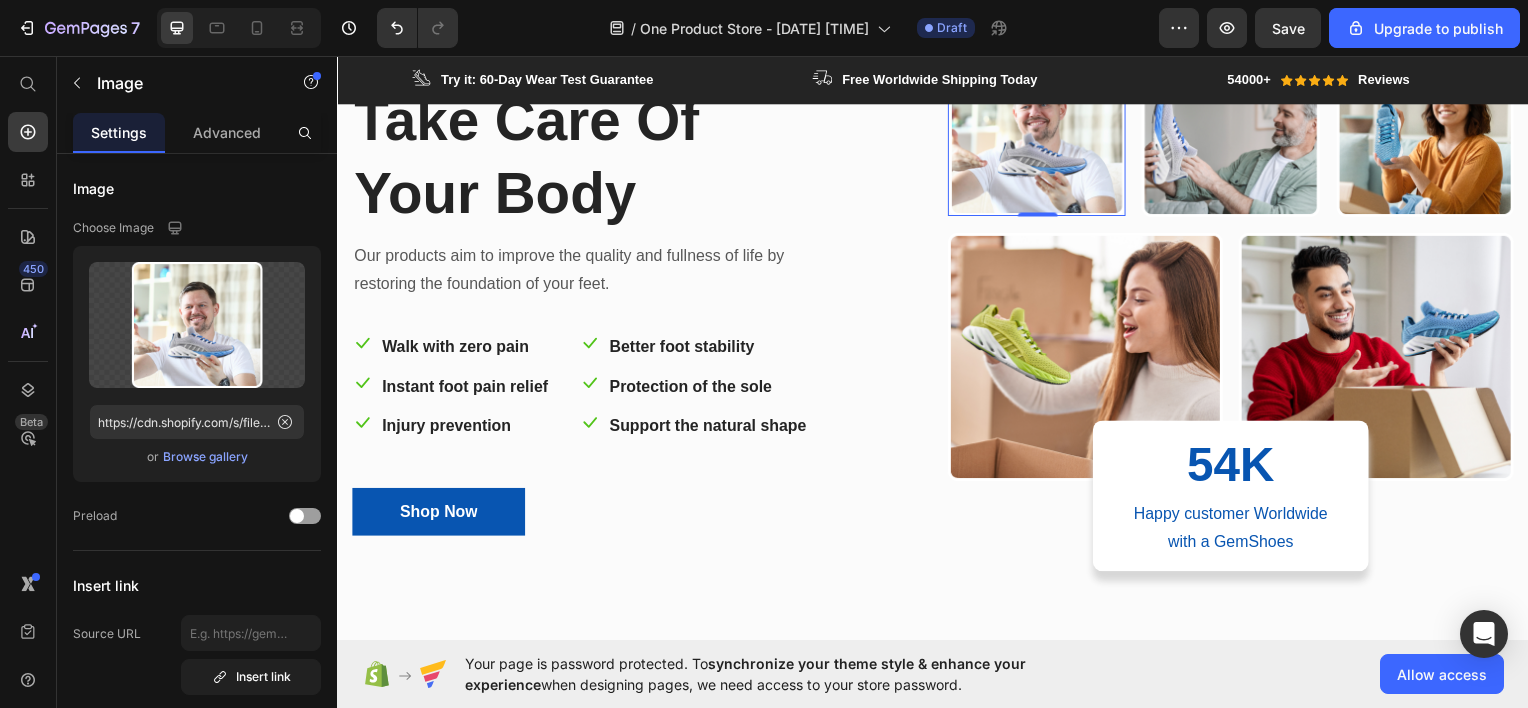 scroll, scrollTop: 0, scrollLeft: 0, axis: both 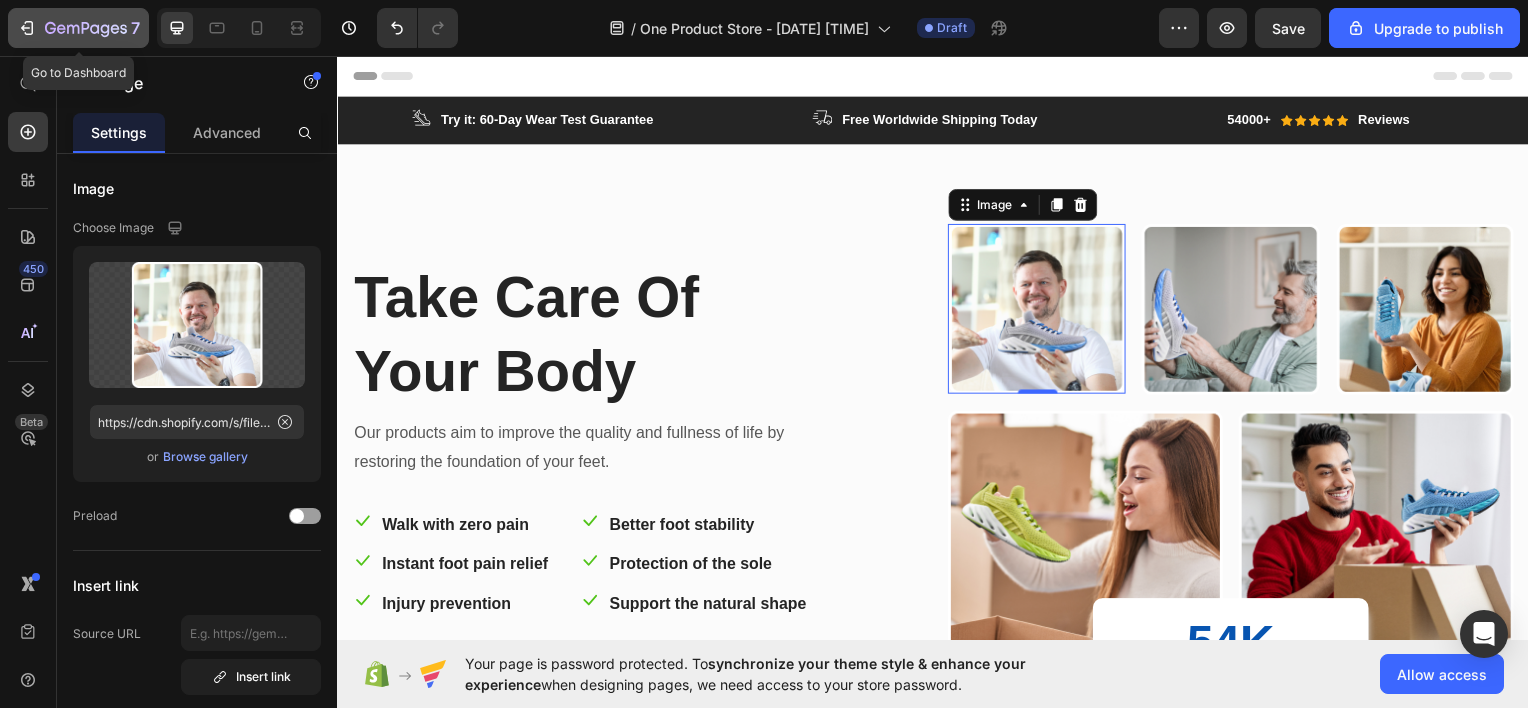 click 